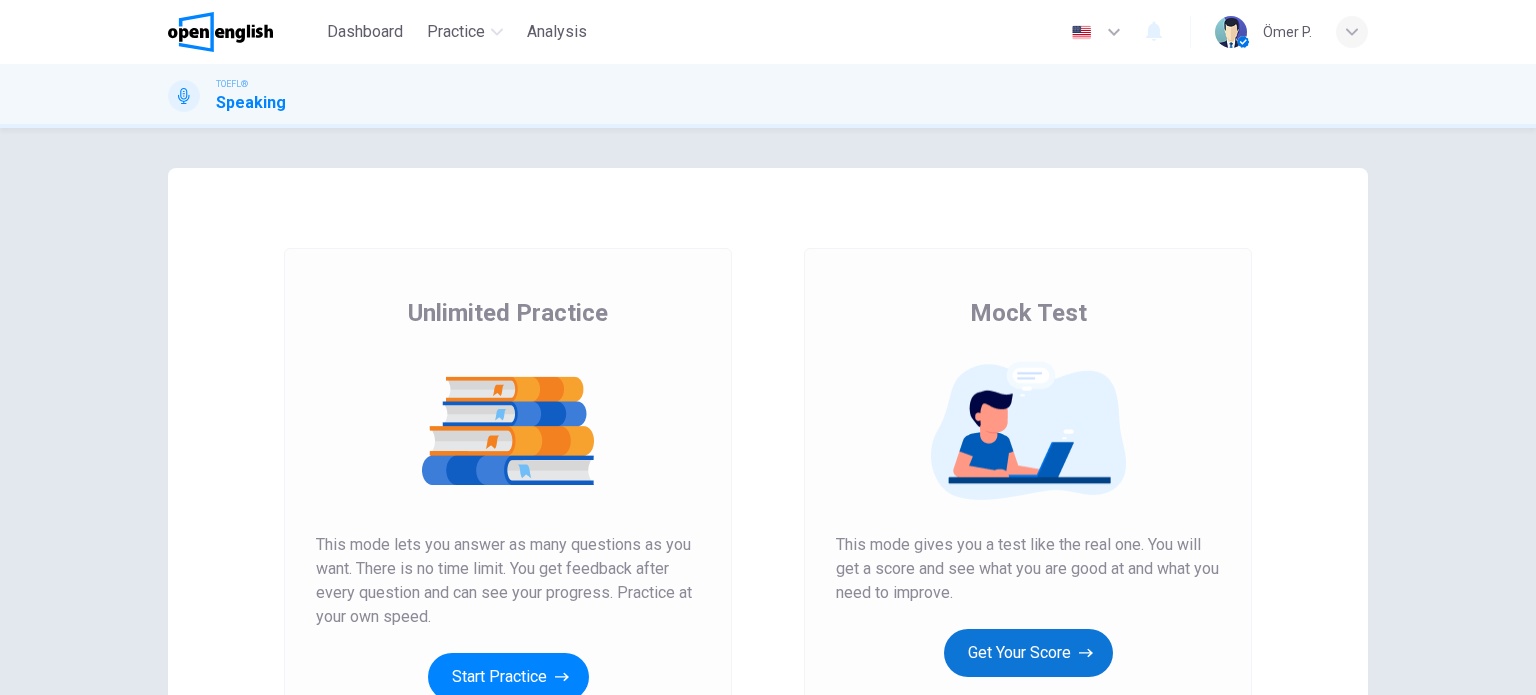 scroll, scrollTop: 0, scrollLeft: 0, axis: both 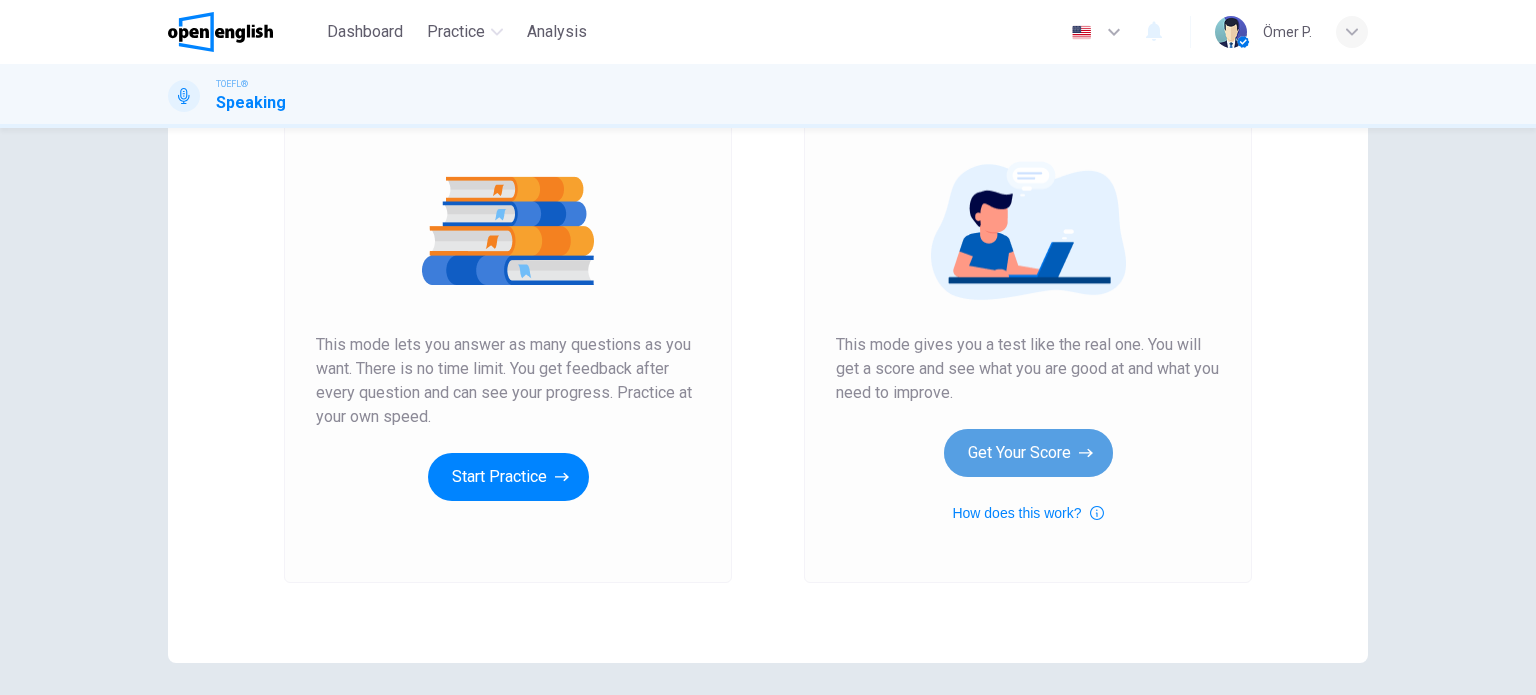 click on "Get Your Score" at bounding box center [1028, 453] 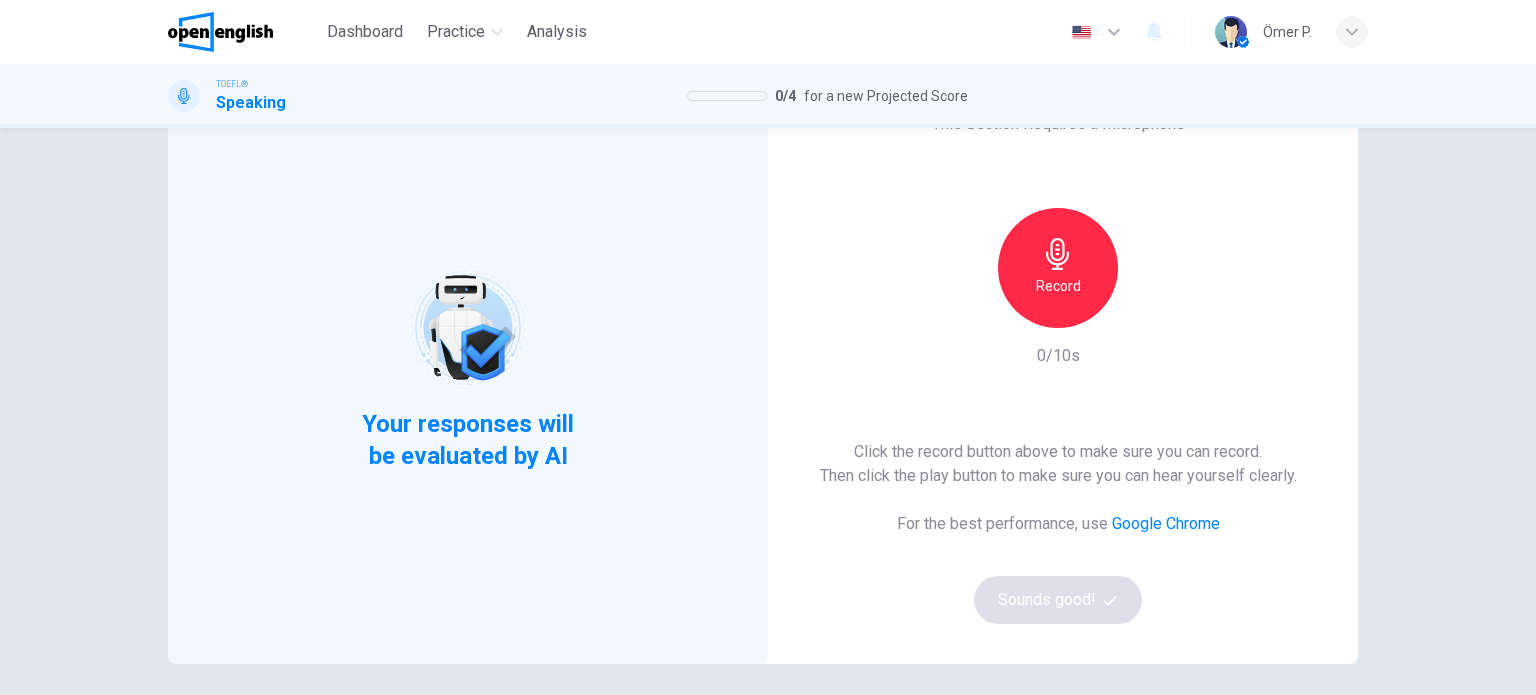 scroll, scrollTop: 100, scrollLeft: 0, axis: vertical 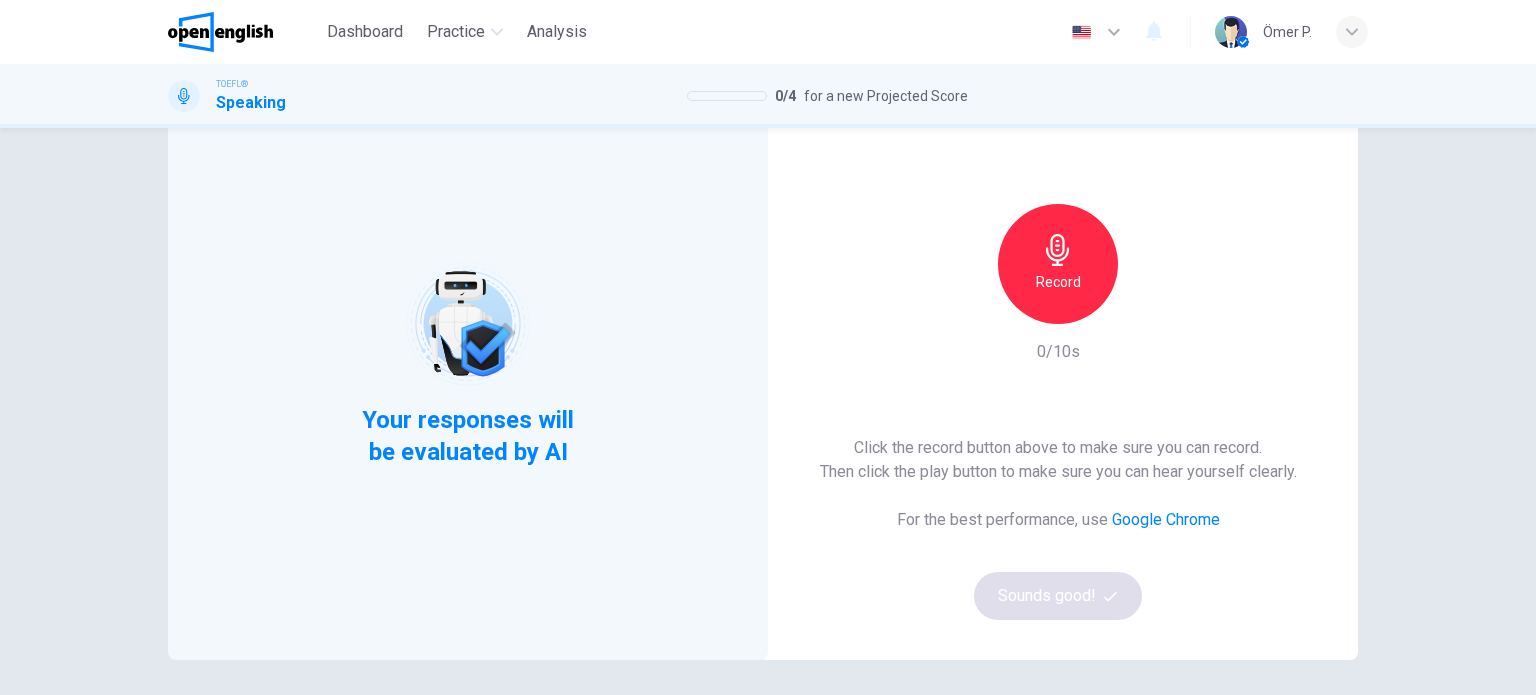 click on "Record" at bounding box center (1058, 264) 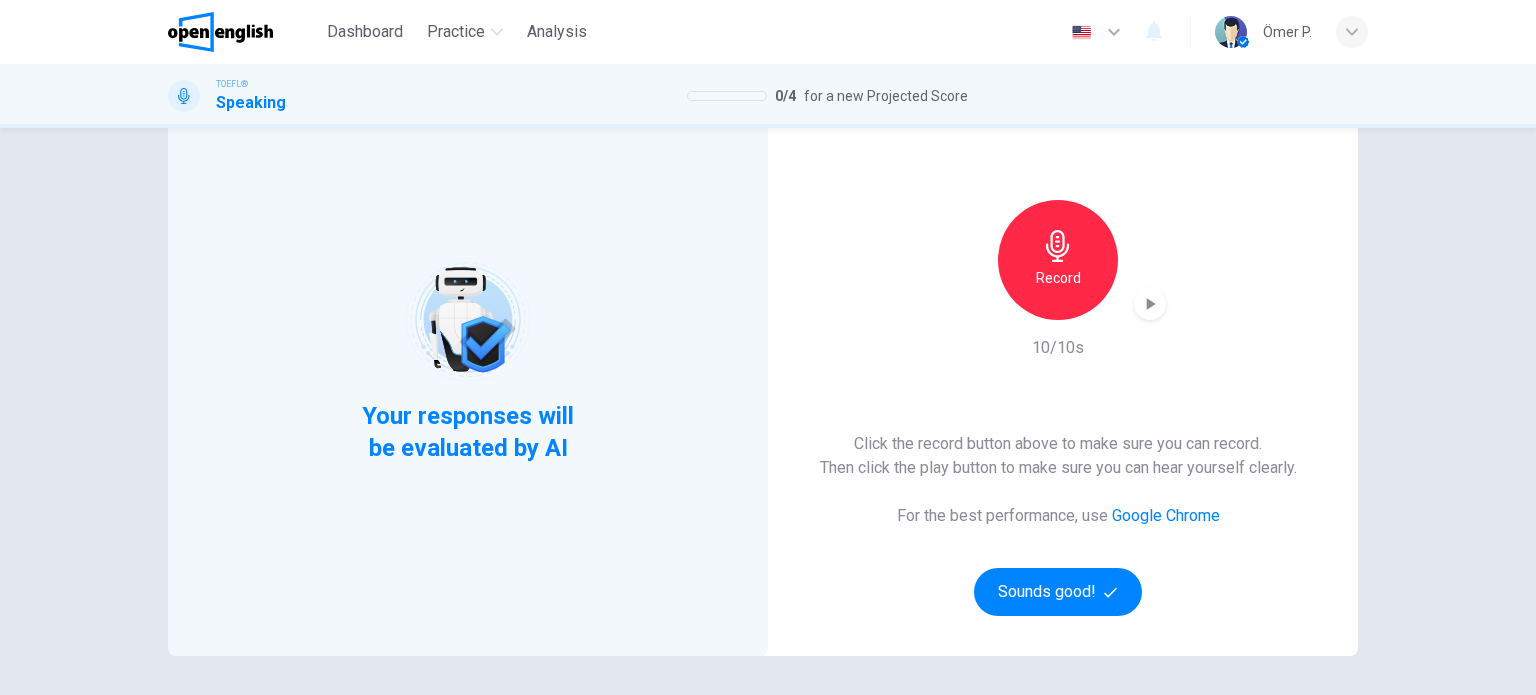 scroll, scrollTop: 100, scrollLeft: 0, axis: vertical 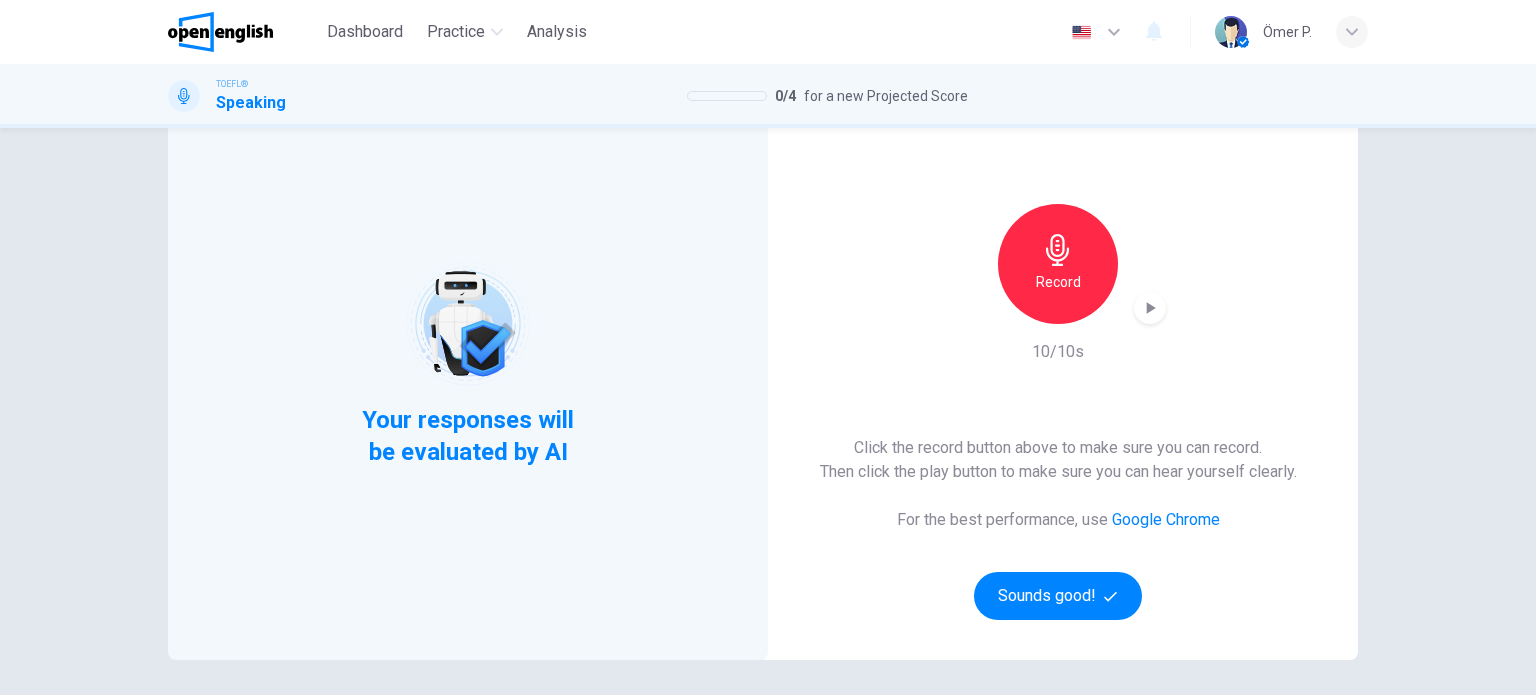 click 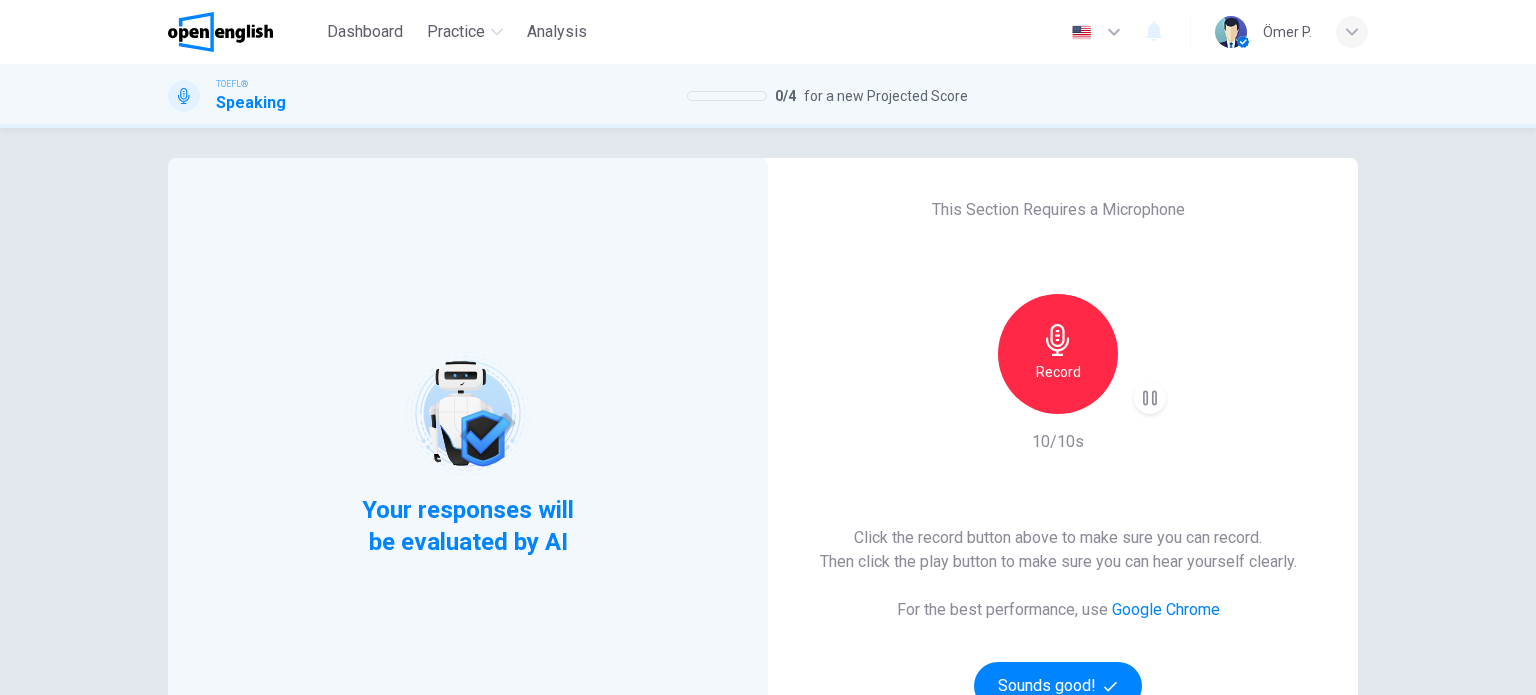 scroll, scrollTop: 0, scrollLeft: 0, axis: both 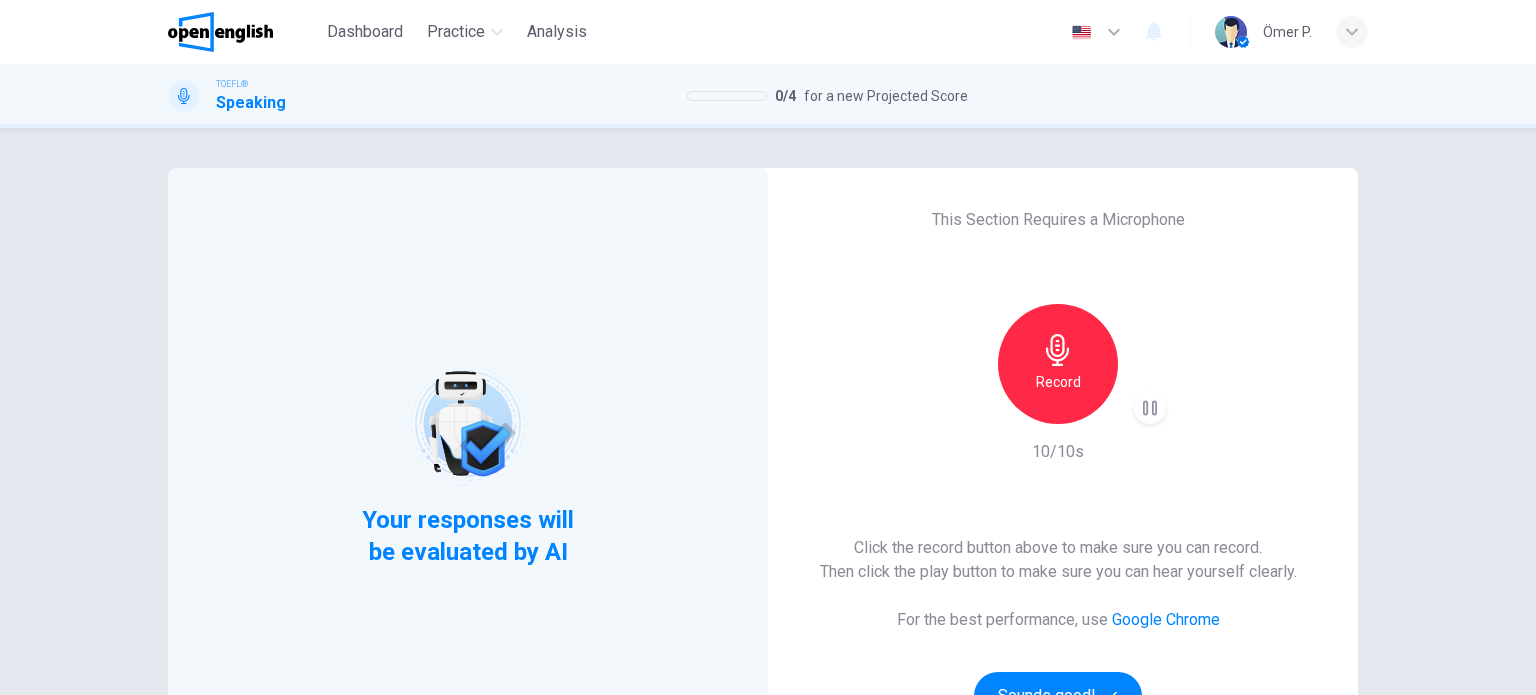 type 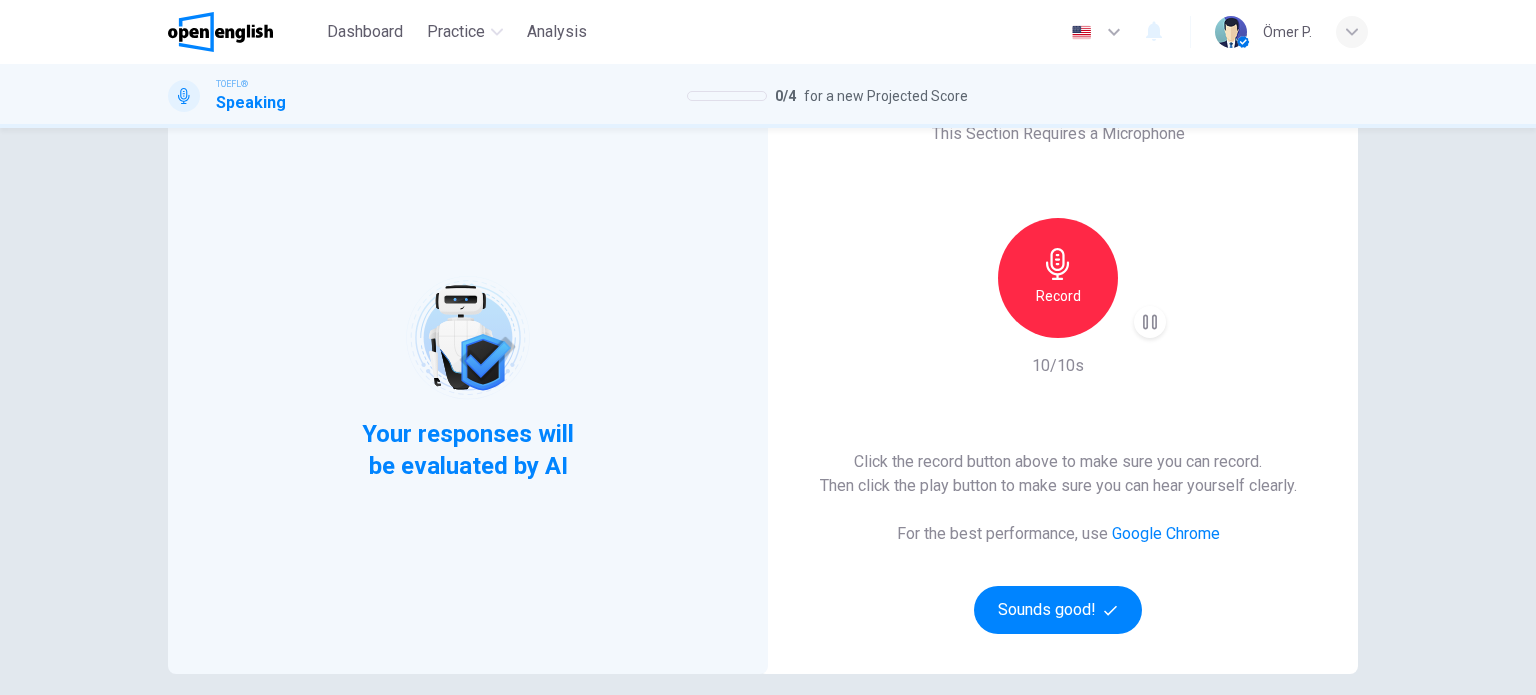scroll, scrollTop: 100, scrollLeft: 0, axis: vertical 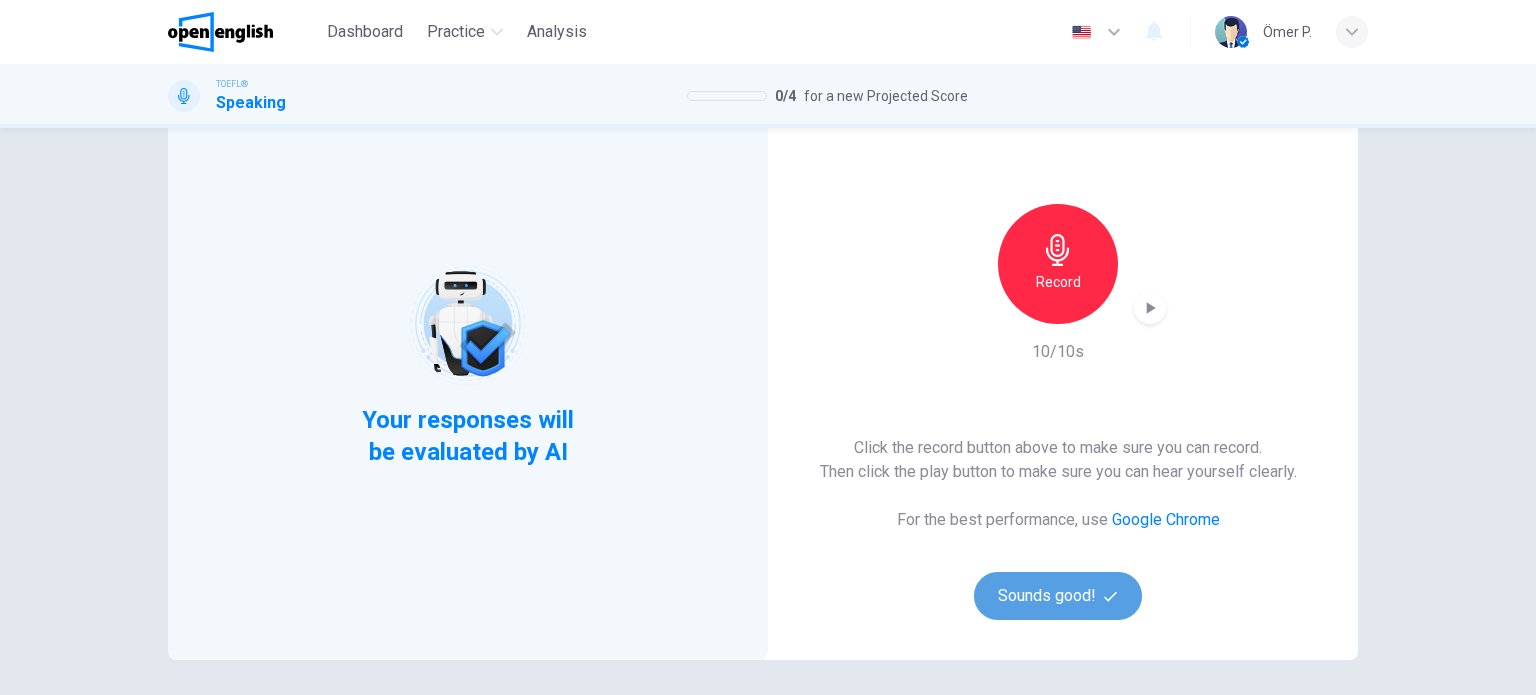 click 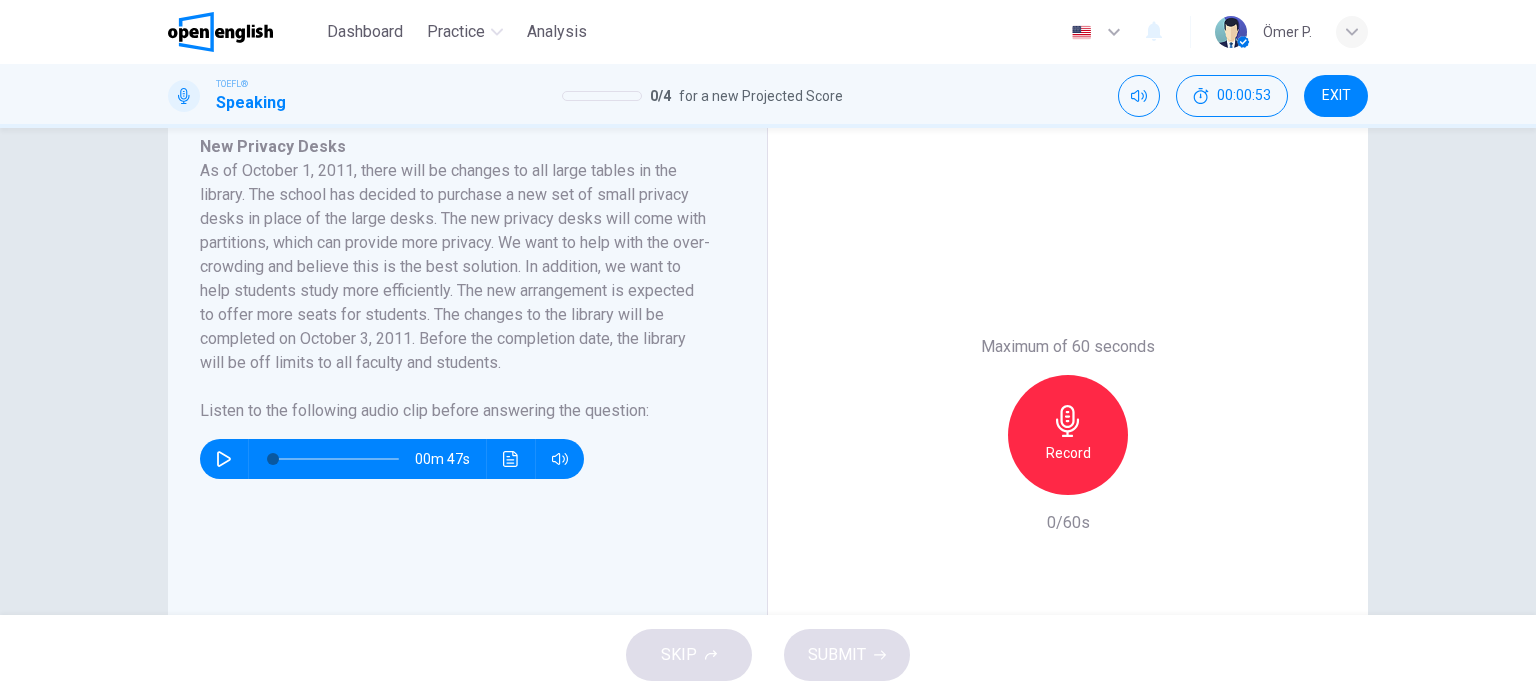 scroll, scrollTop: 300, scrollLeft: 0, axis: vertical 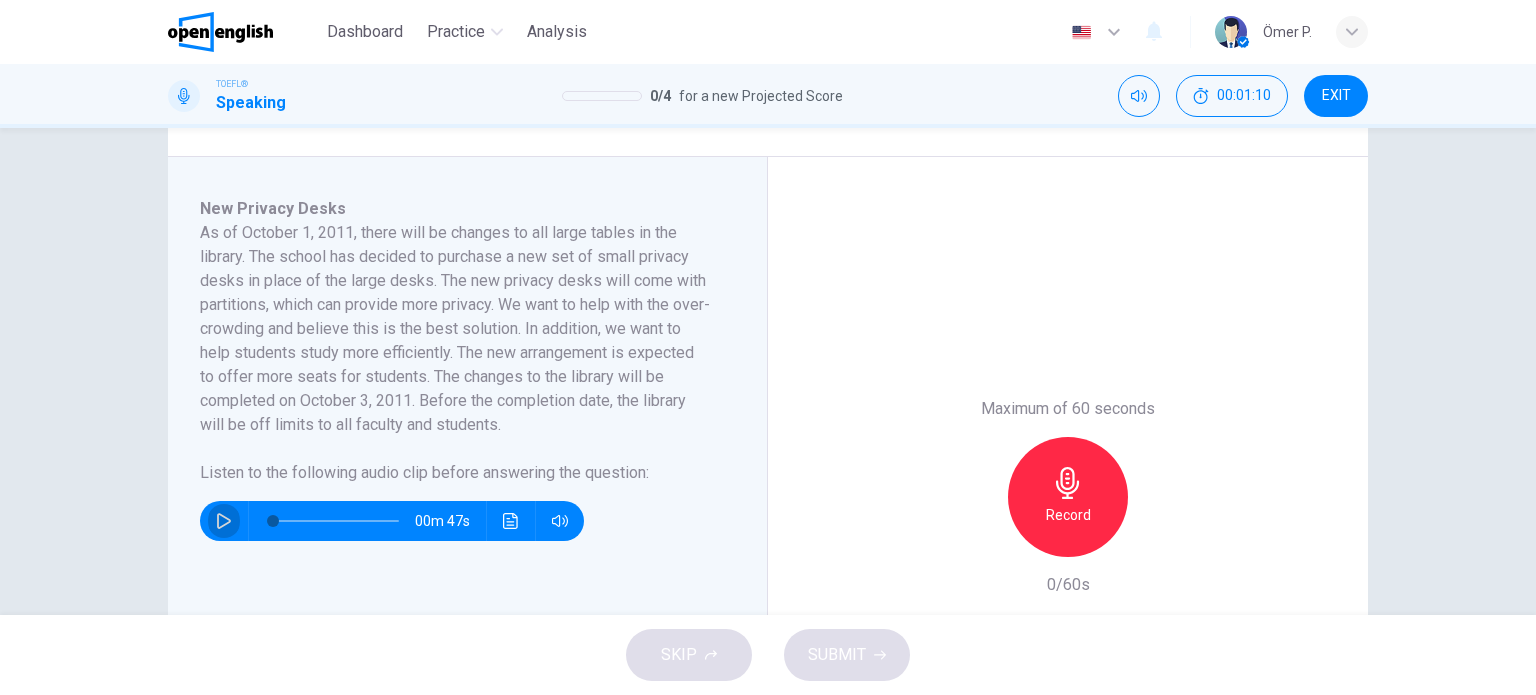 click 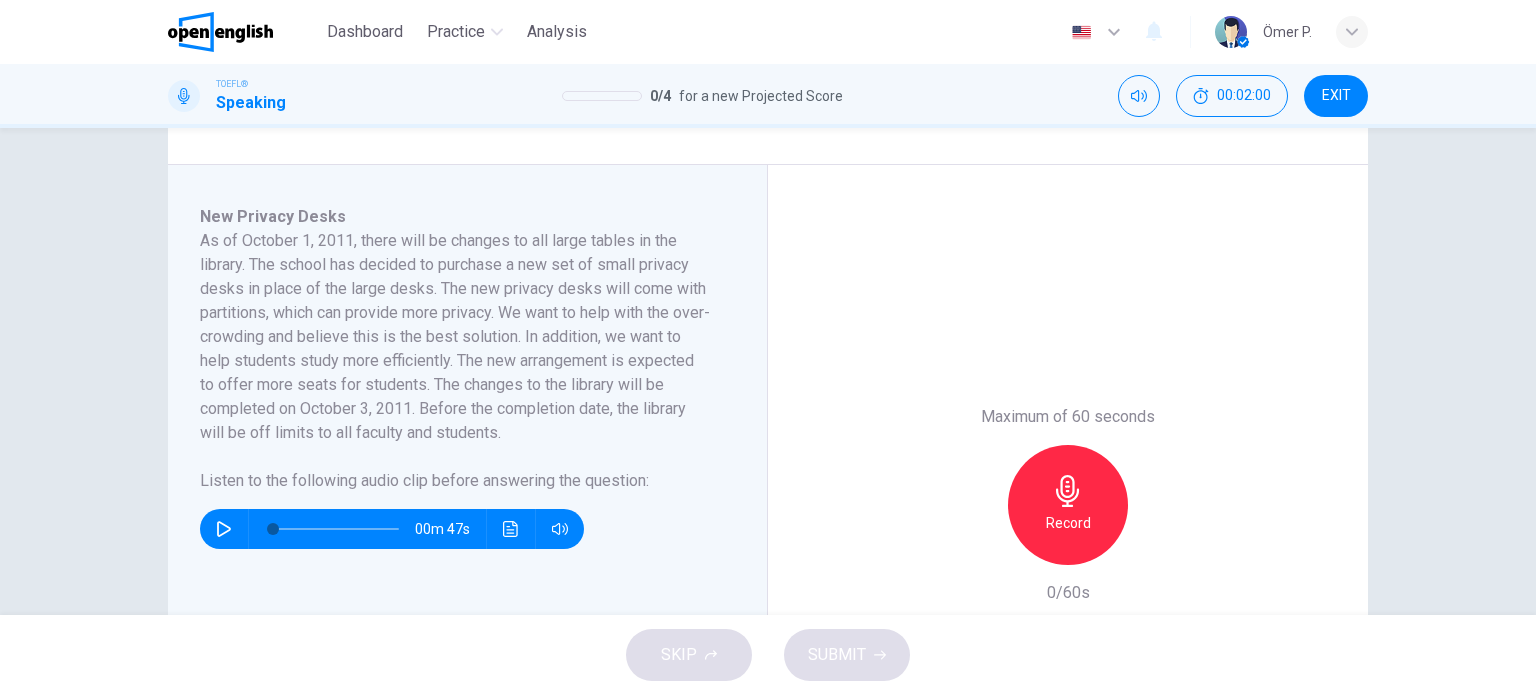 scroll, scrollTop: 300, scrollLeft: 0, axis: vertical 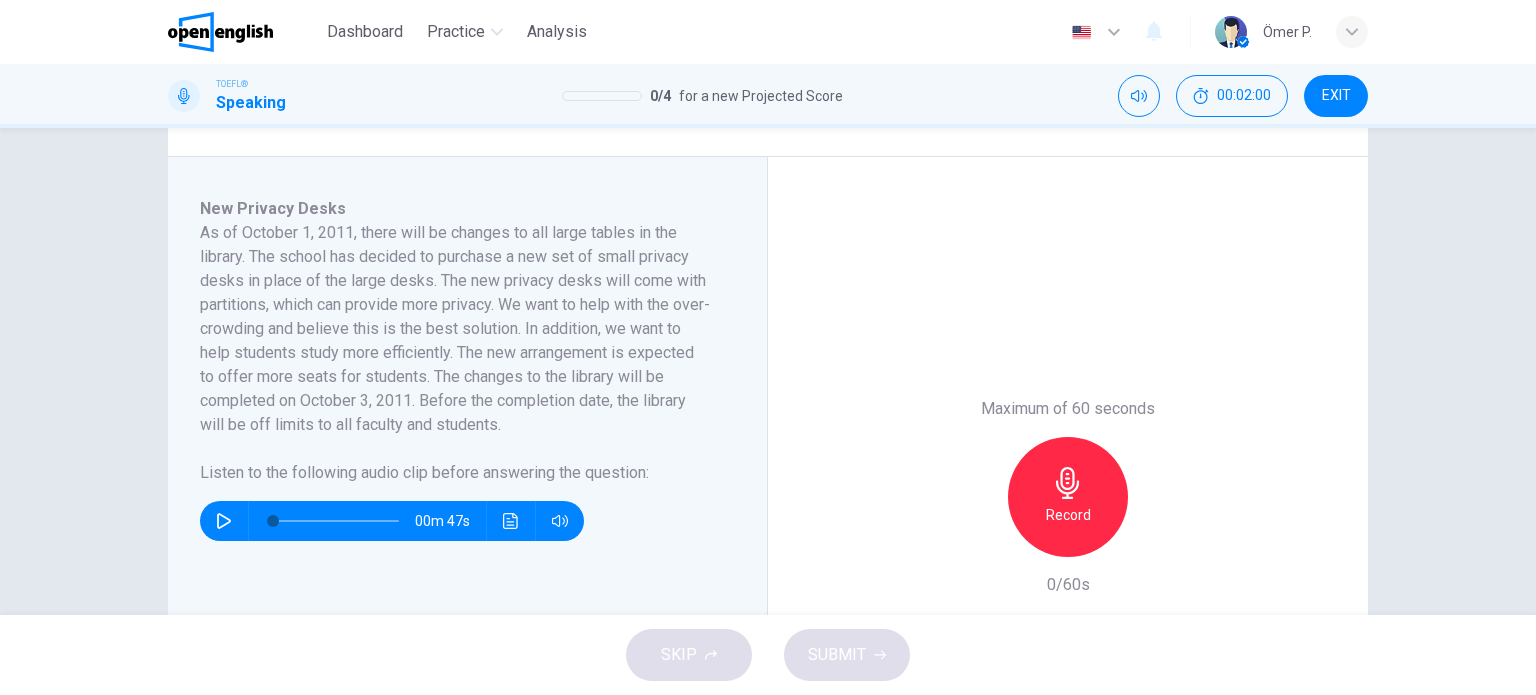 click at bounding box center (336, 521) 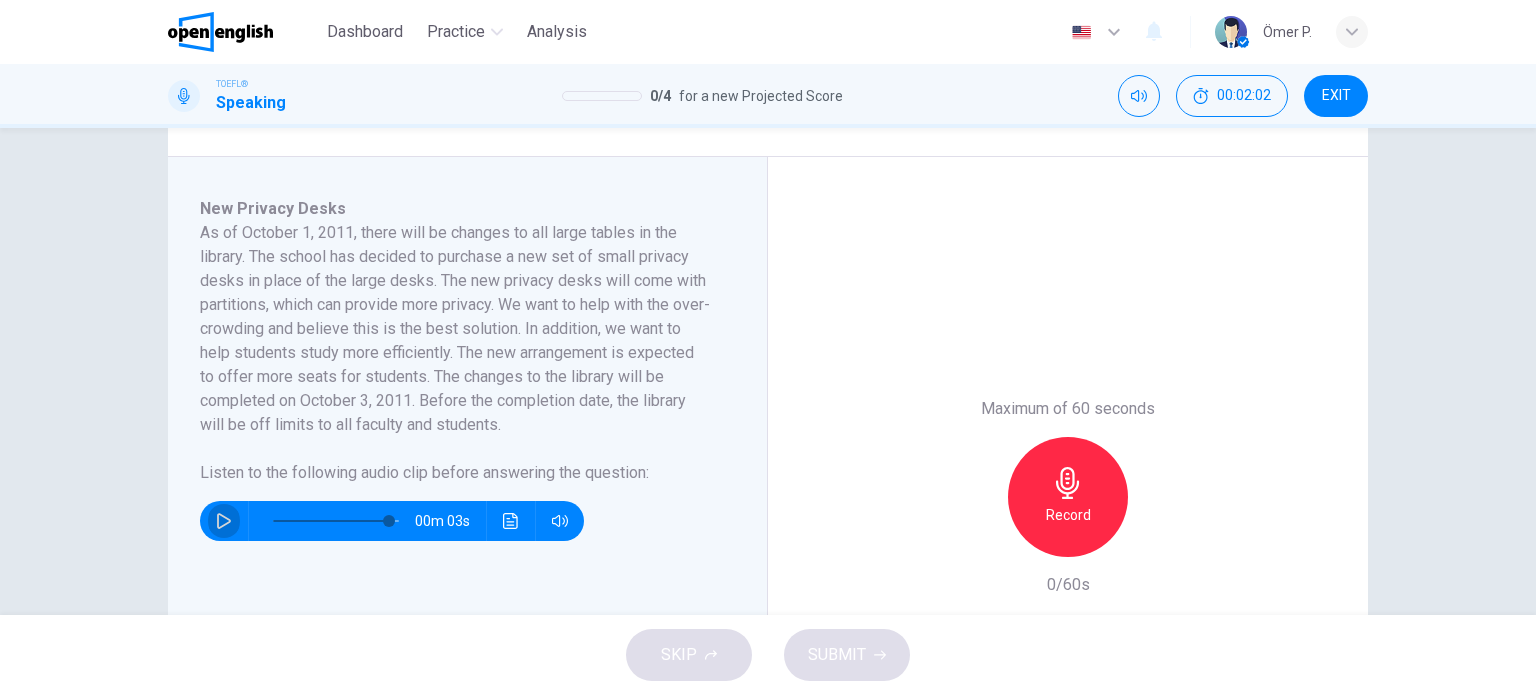 click at bounding box center [224, 521] 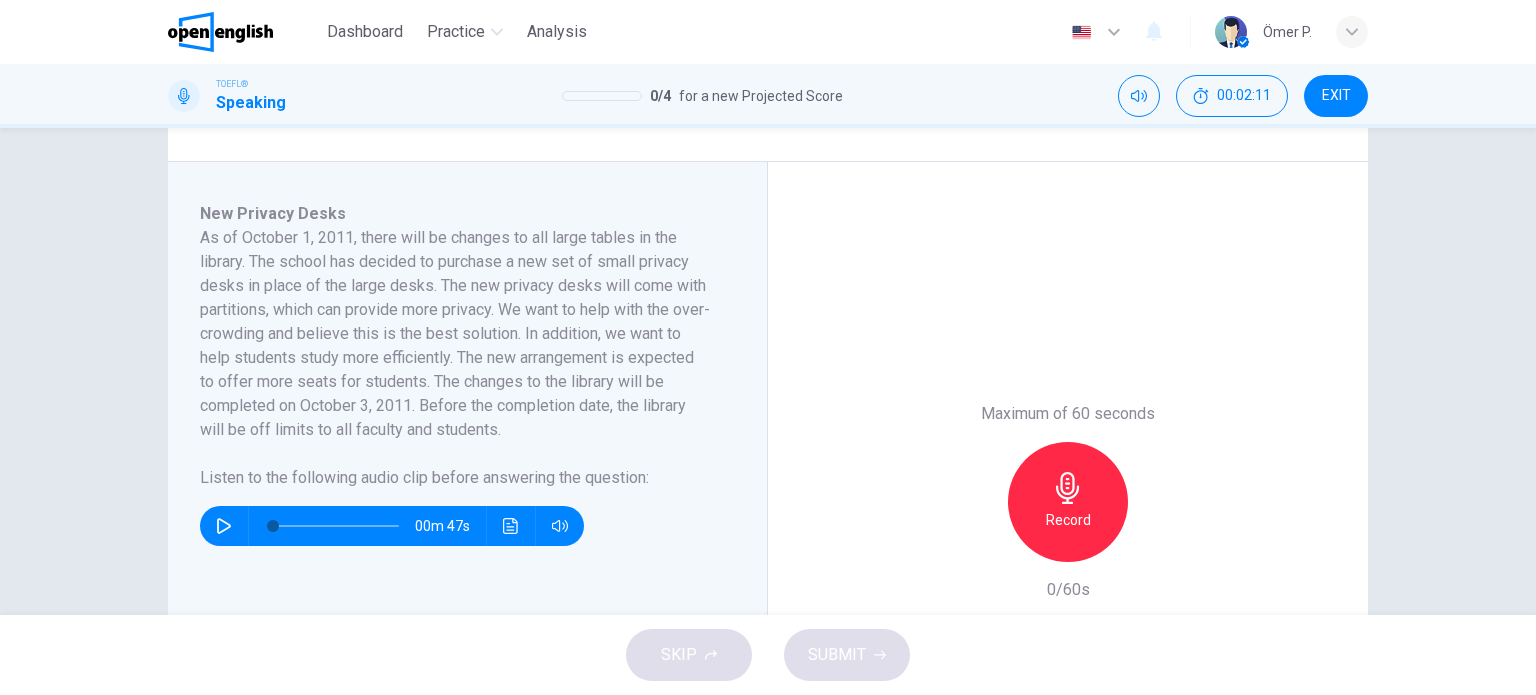 scroll, scrollTop: 300, scrollLeft: 0, axis: vertical 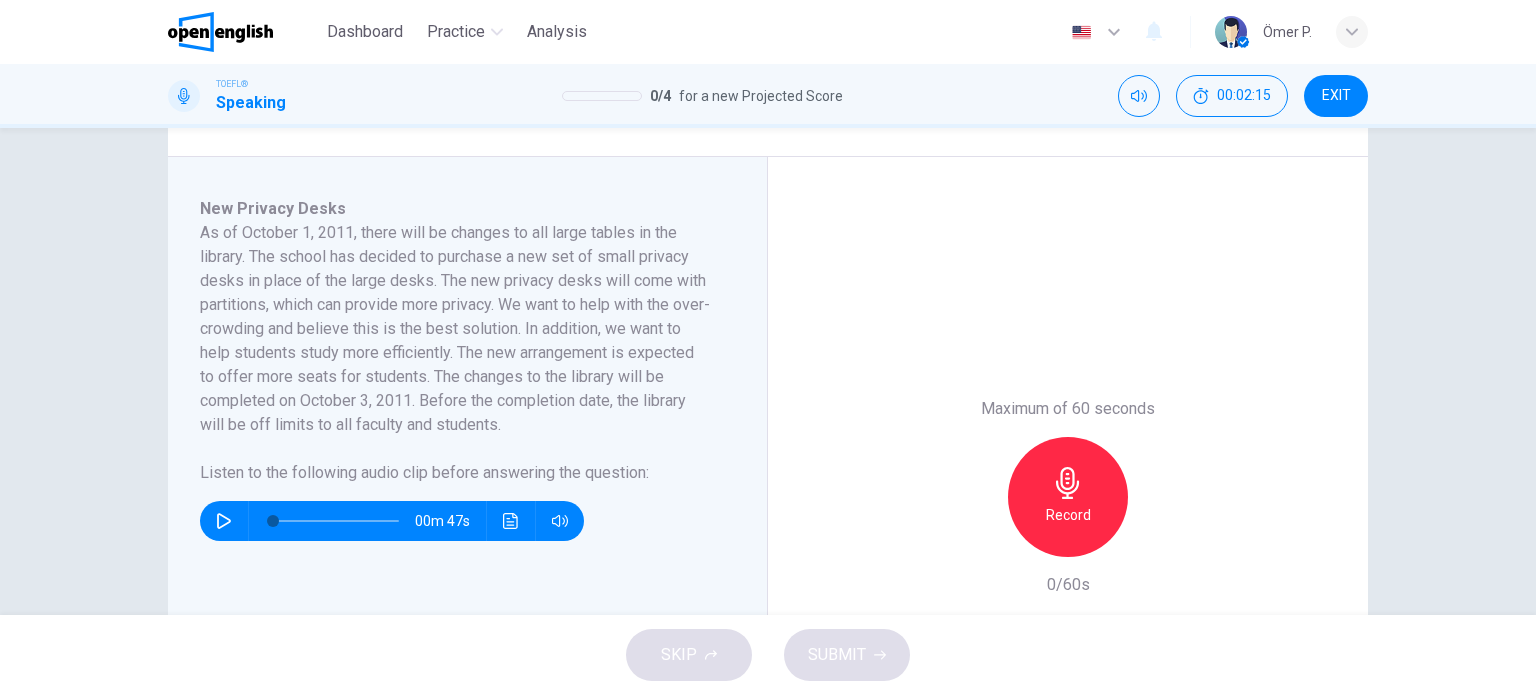 click at bounding box center (336, 521) 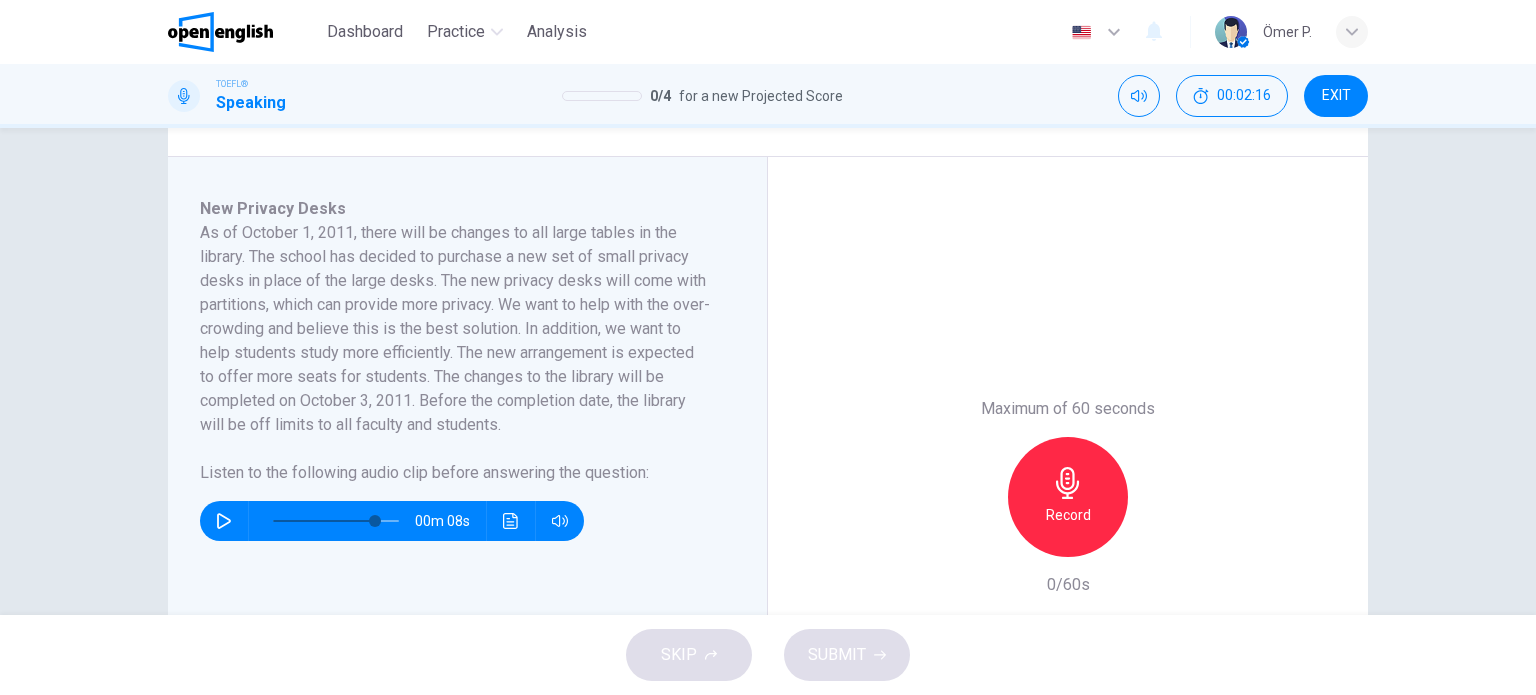 click at bounding box center [224, 521] 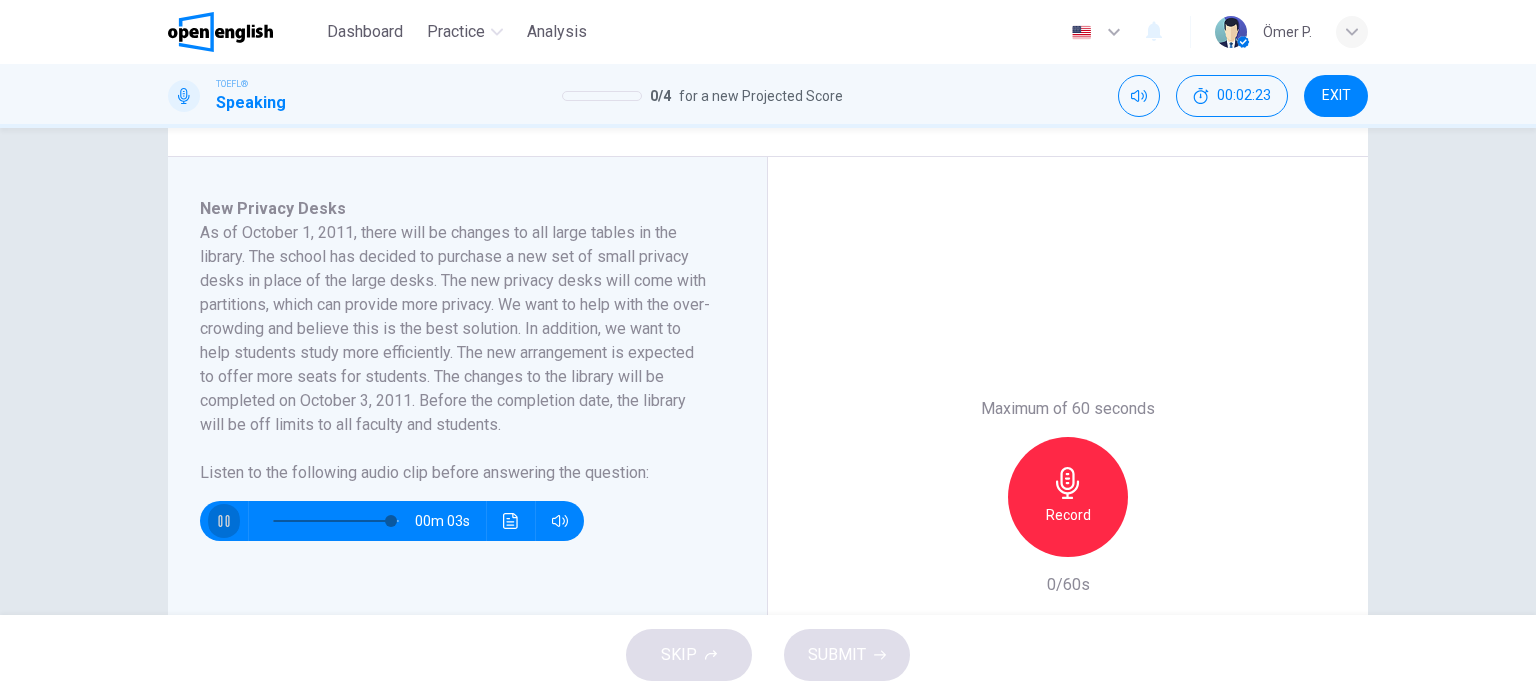 click 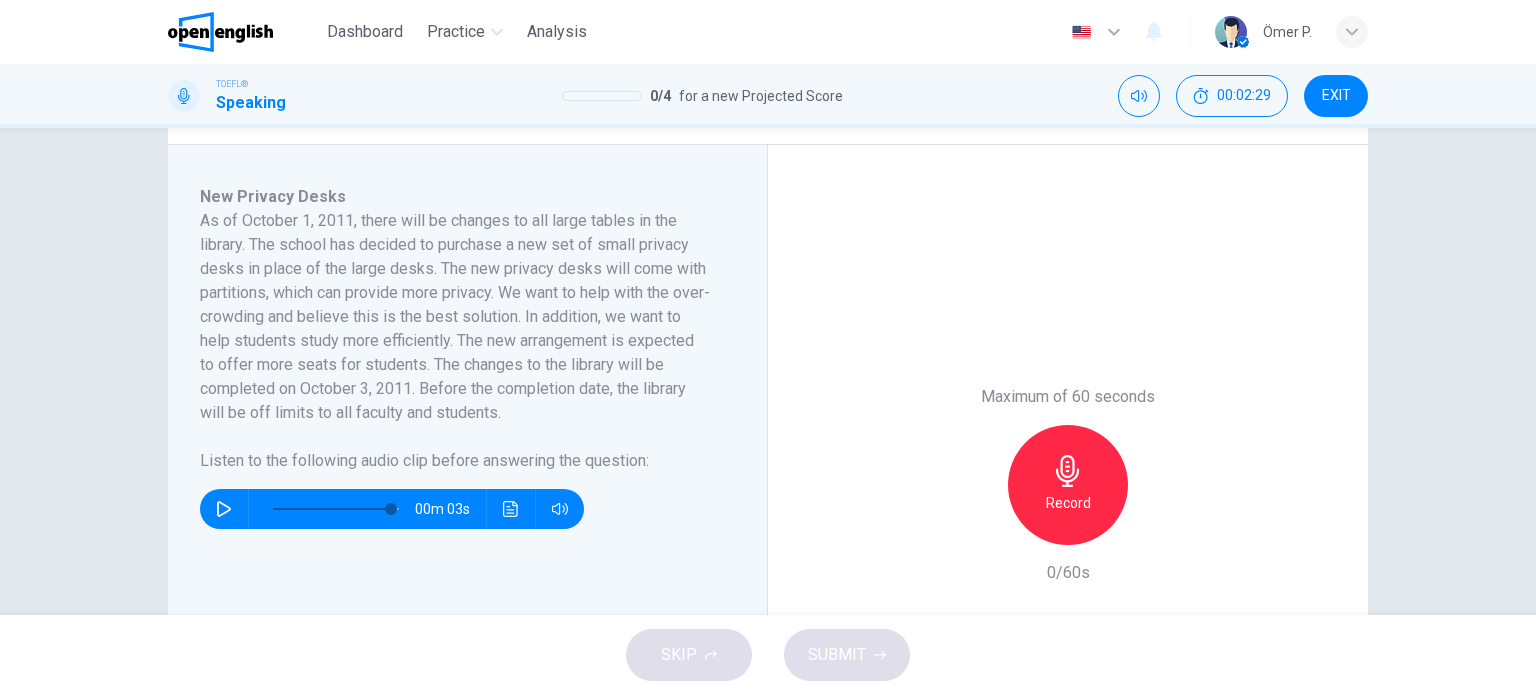 scroll, scrollTop: 300, scrollLeft: 0, axis: vertical 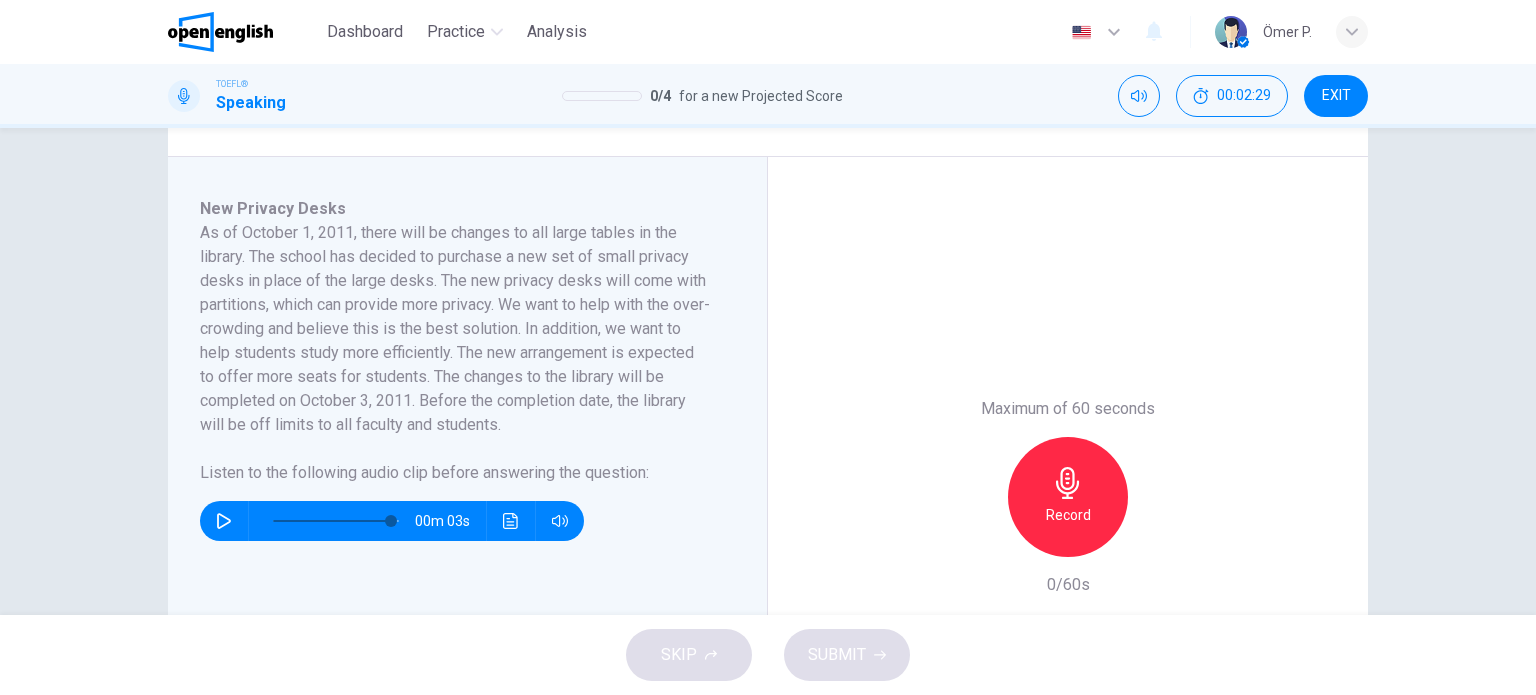 click 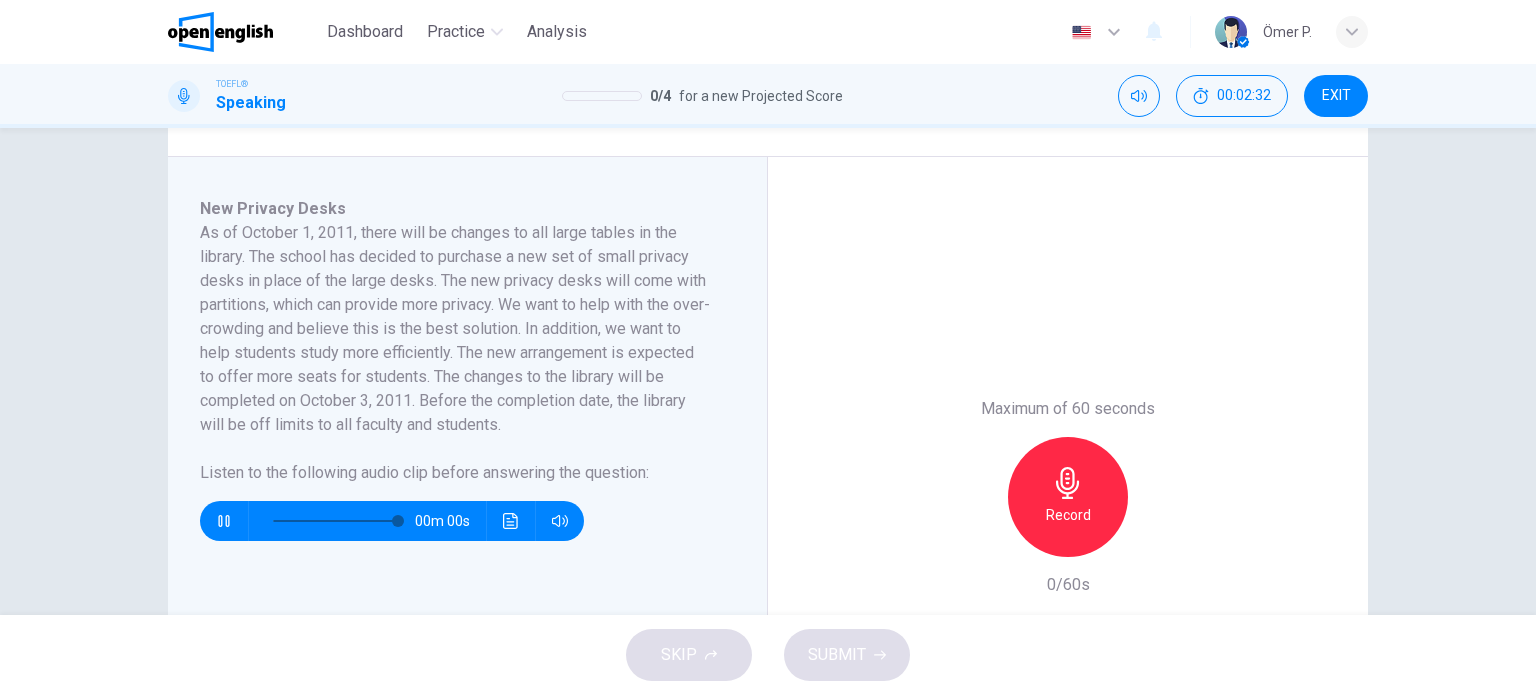type on "*" 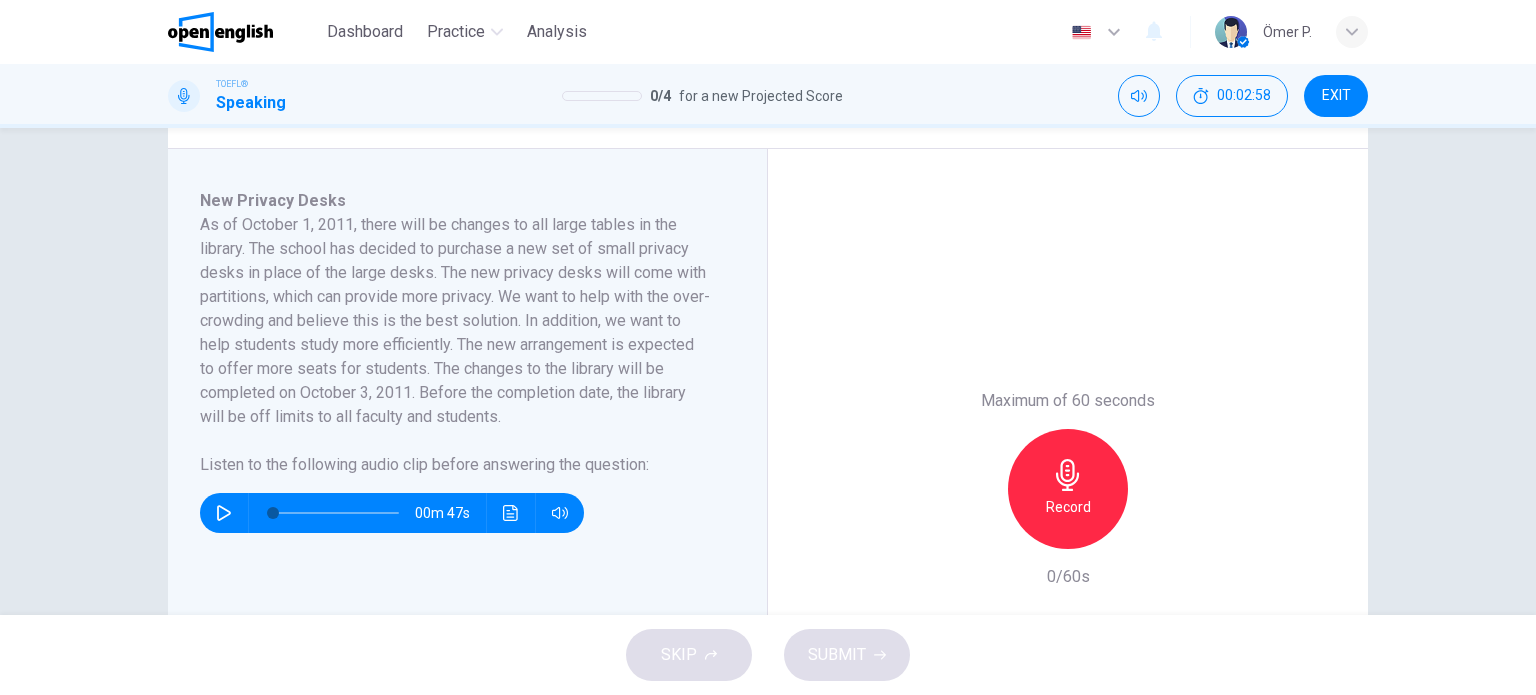 scroll, scrollTop: 300, scrollLeft: 0, axis: vertical 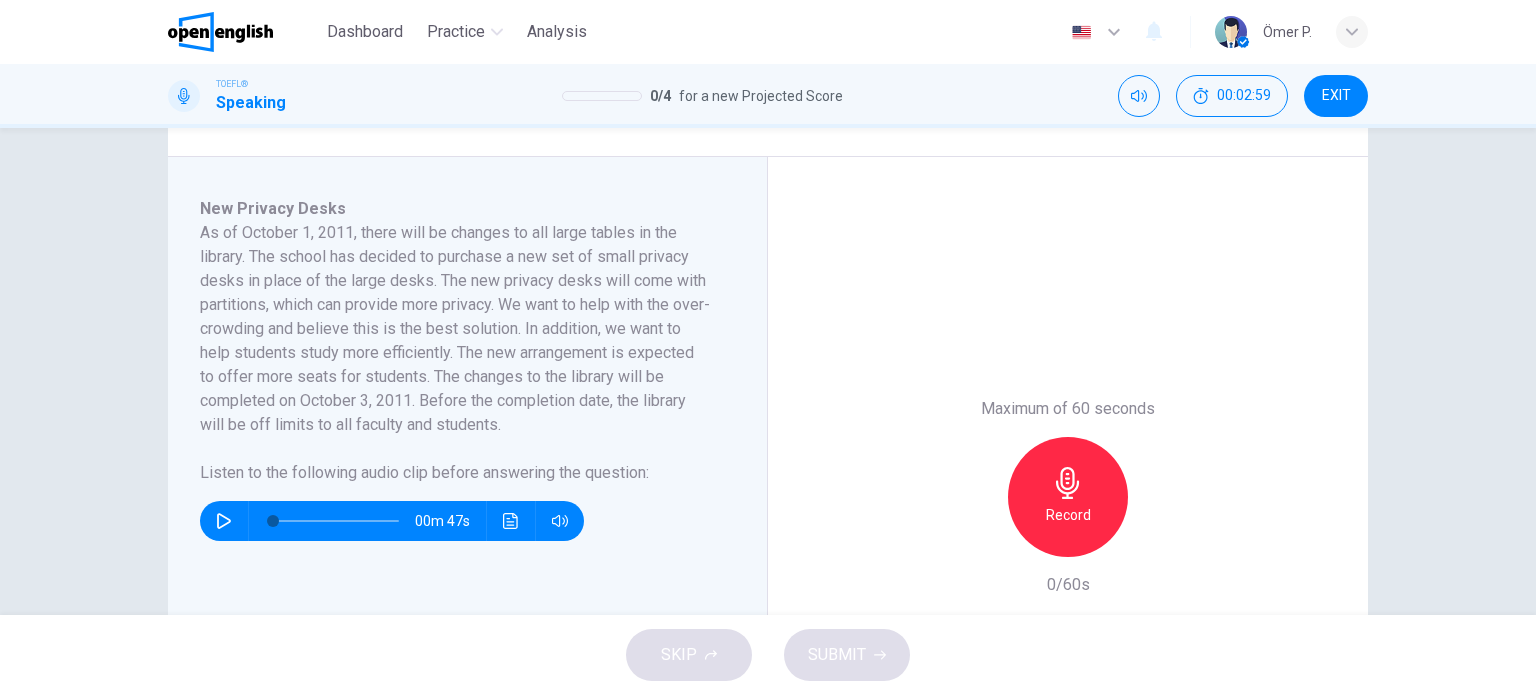 click on "Record" at bounding box center [1068, 497] 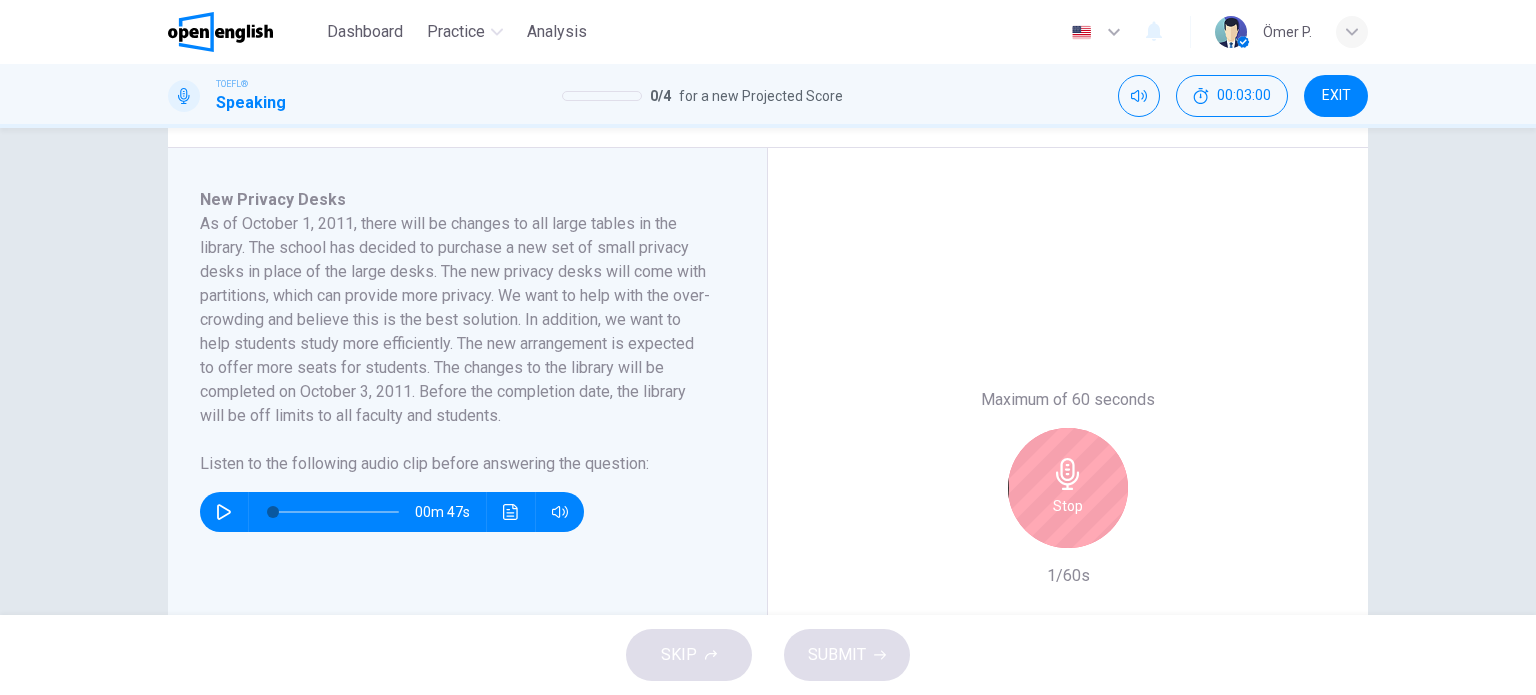 scroll, scrollTop: 300, scrollLeft: 0, axis: vertical 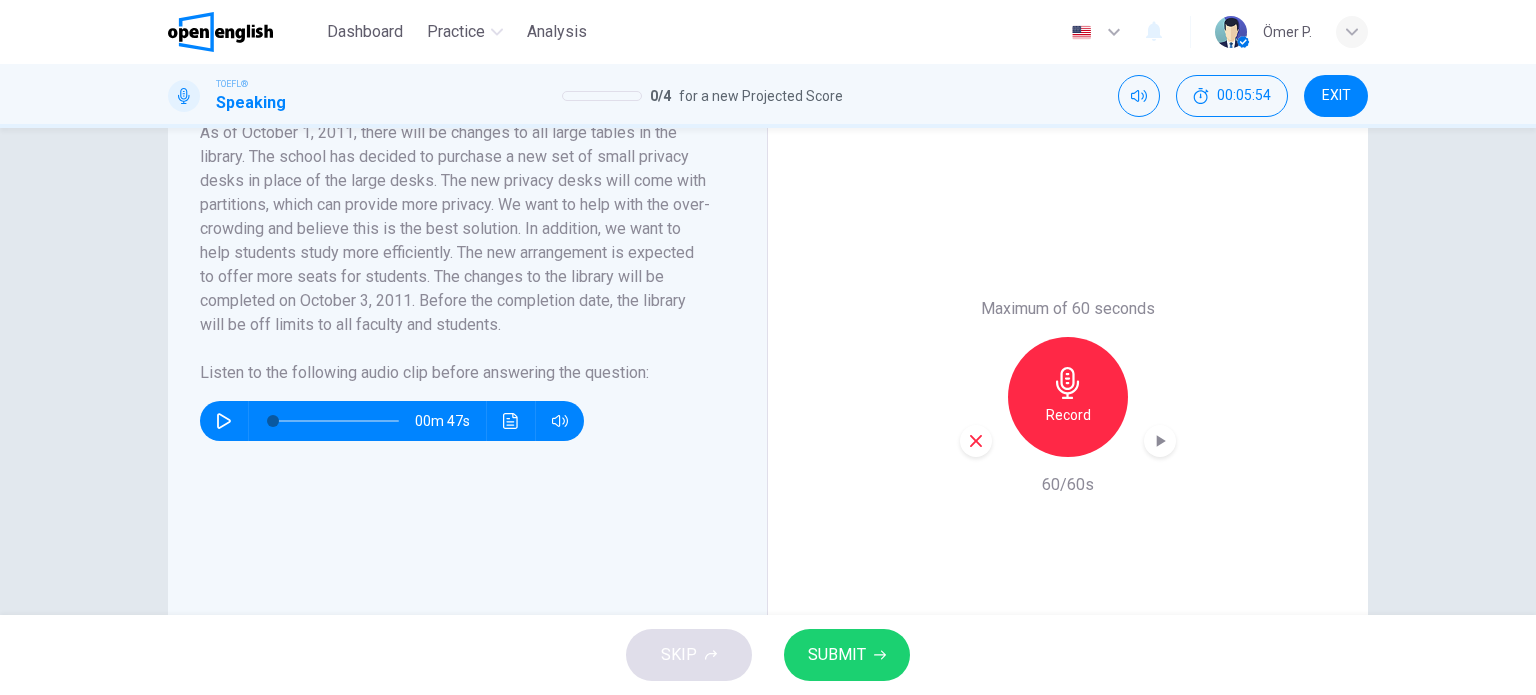 click 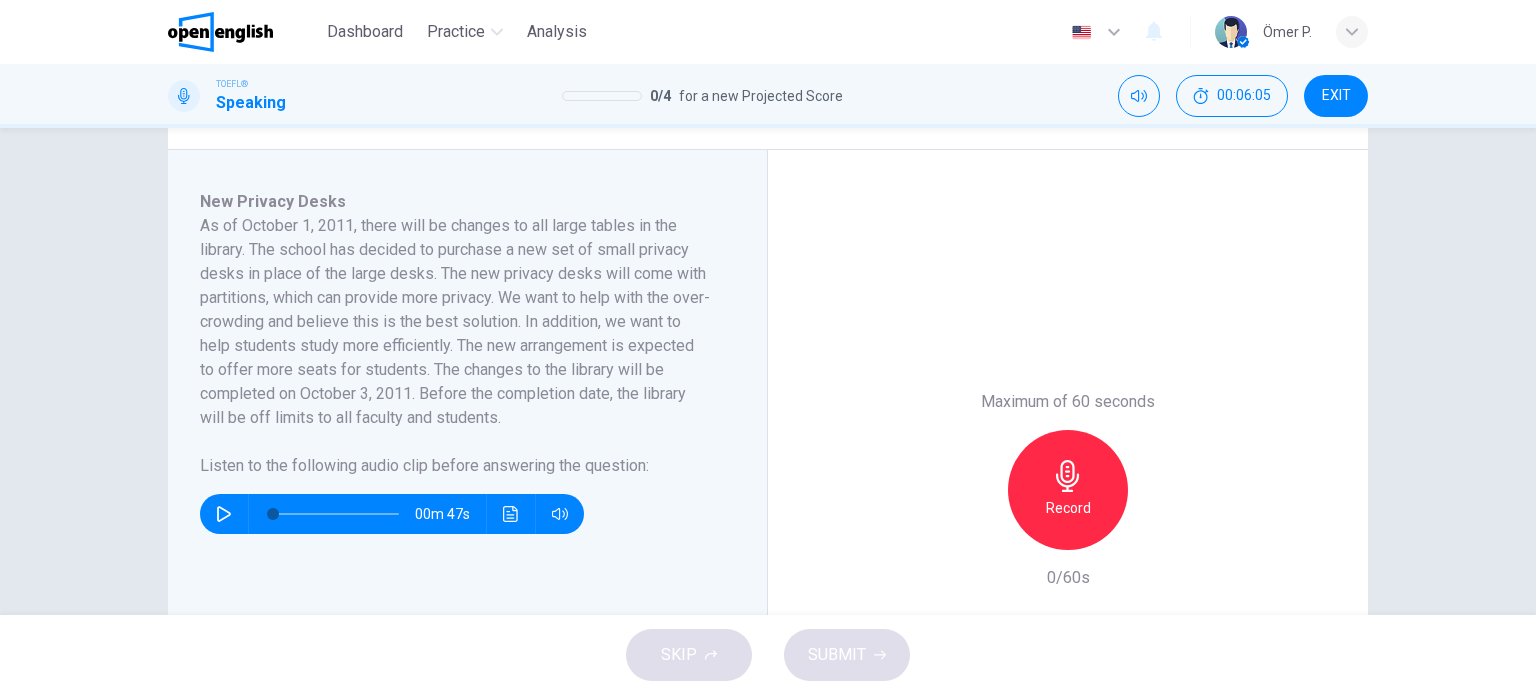 scroll, scrollTop: 300, scrollLeft: 0, axis: vertical 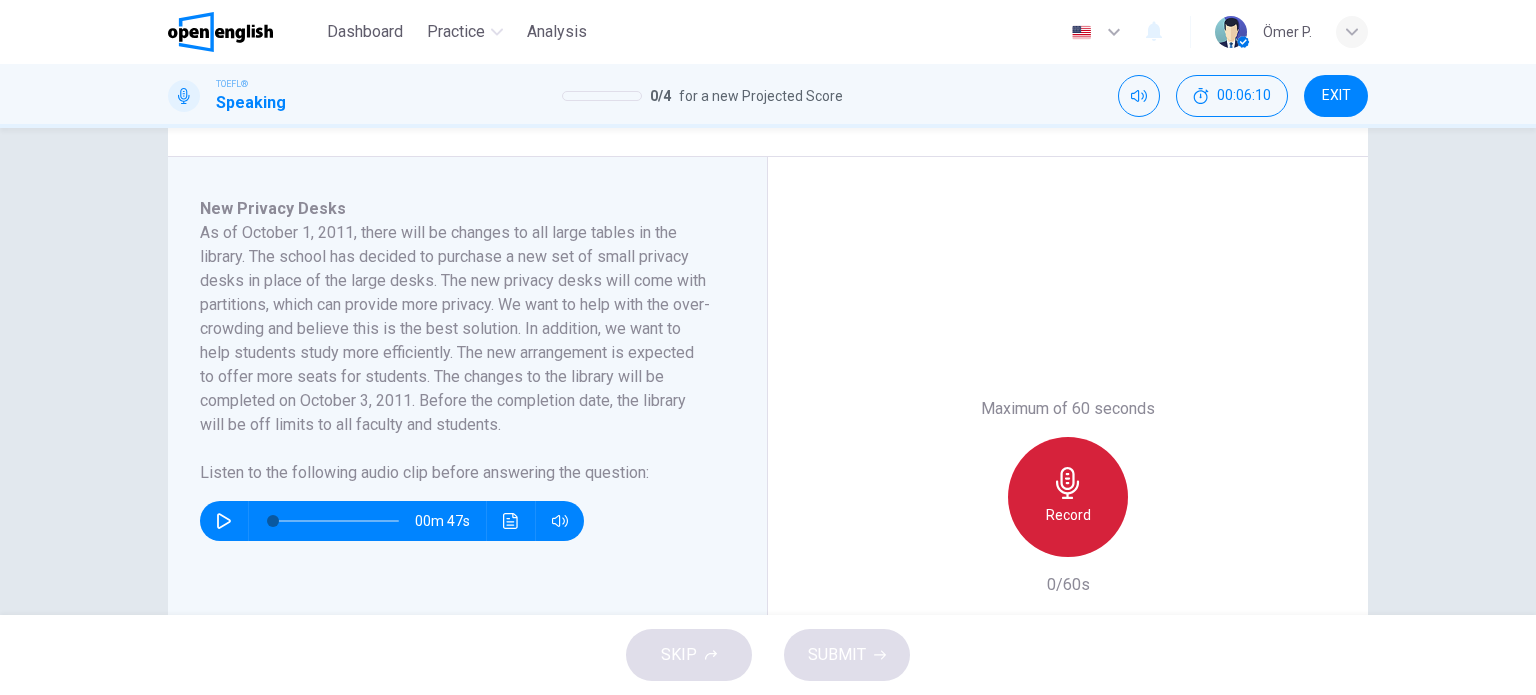 click 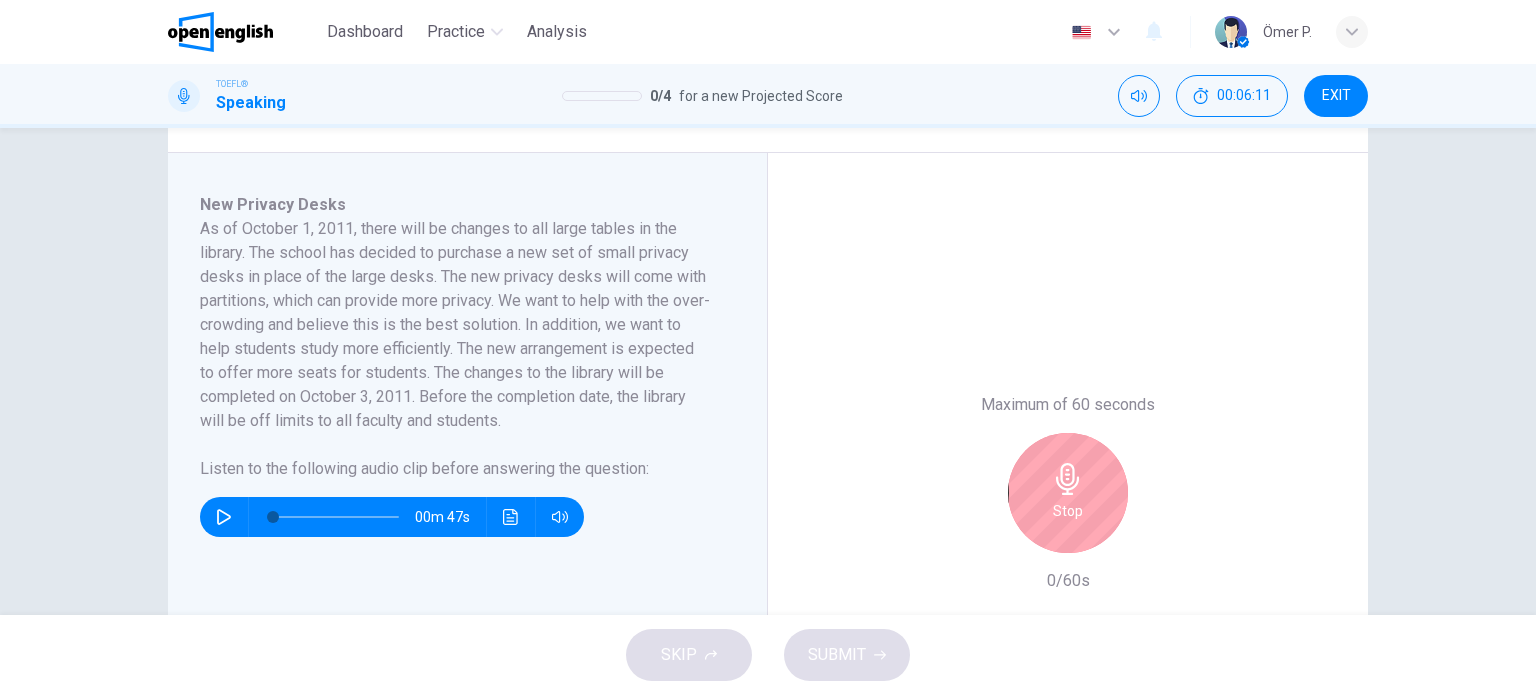 scroll, scrollTop: 300, scrollLeft: 0, axis: vertical 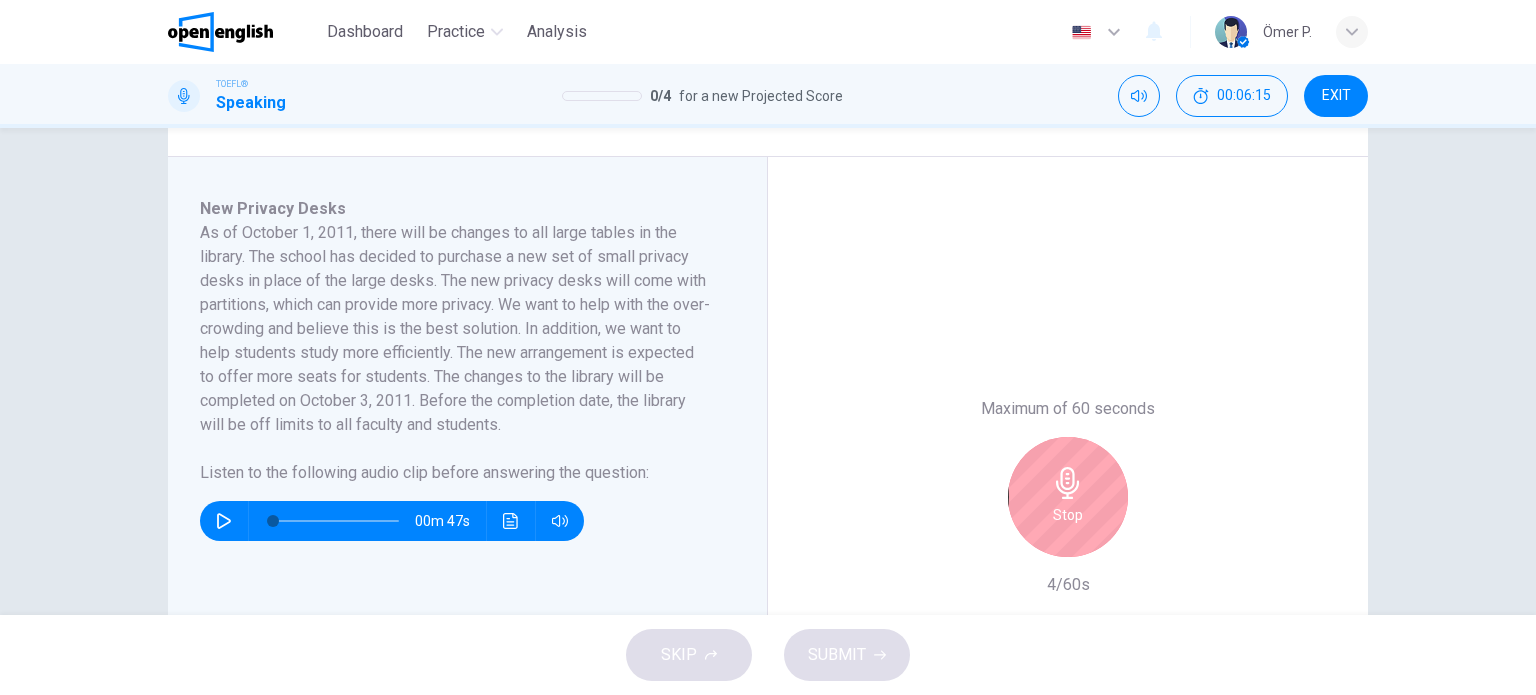 click on "Stop" at bounding box center (1068, 497) 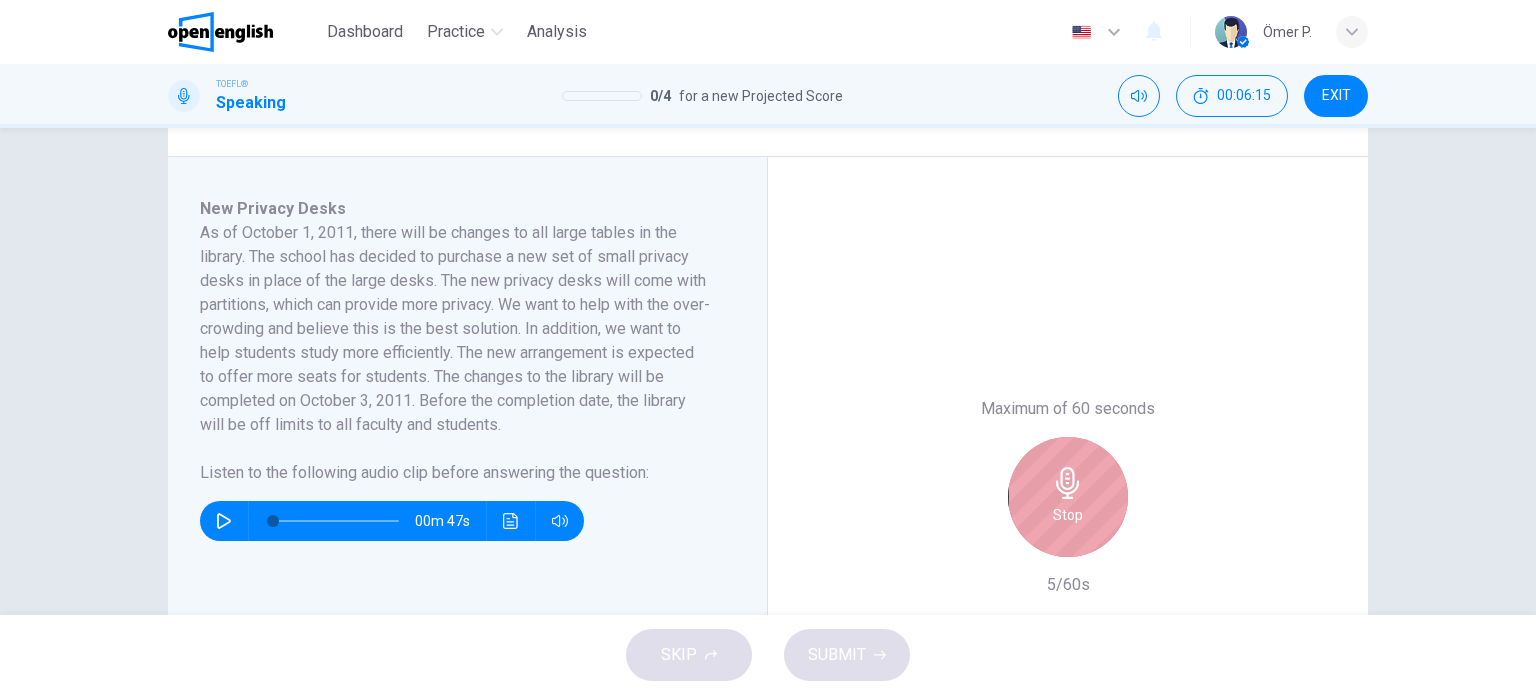 click on "Stop" at bounding box center (1068, 497) 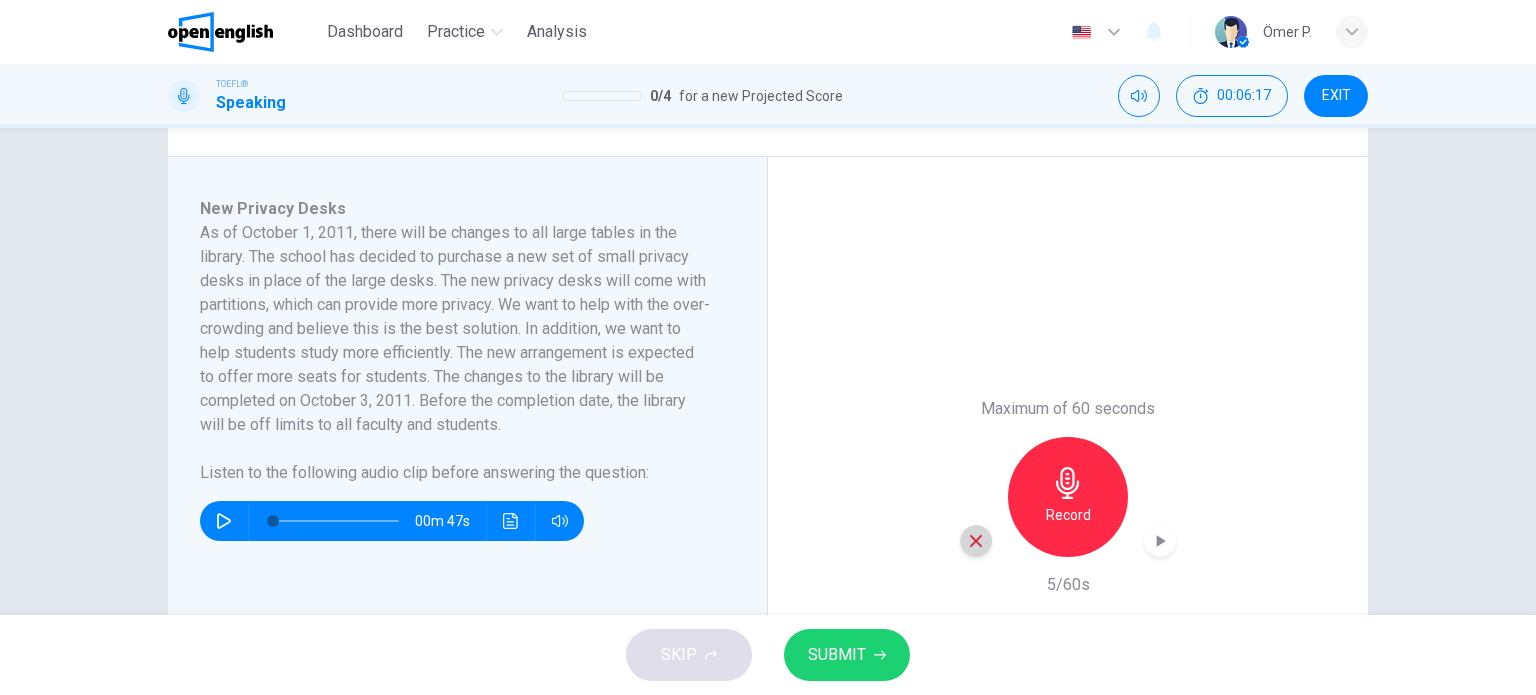 click at bounding box center (976, 541) 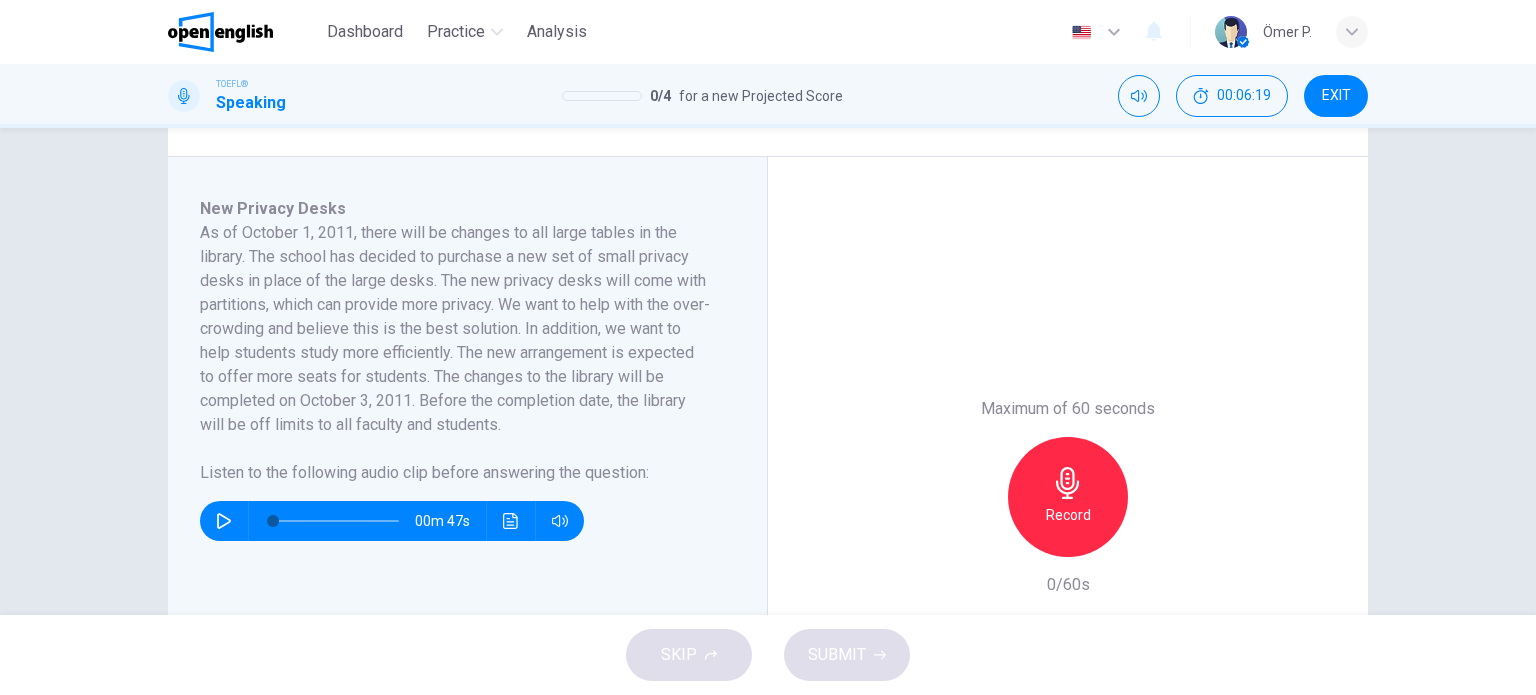 click on "Record" at bounding box center [1068, 515] 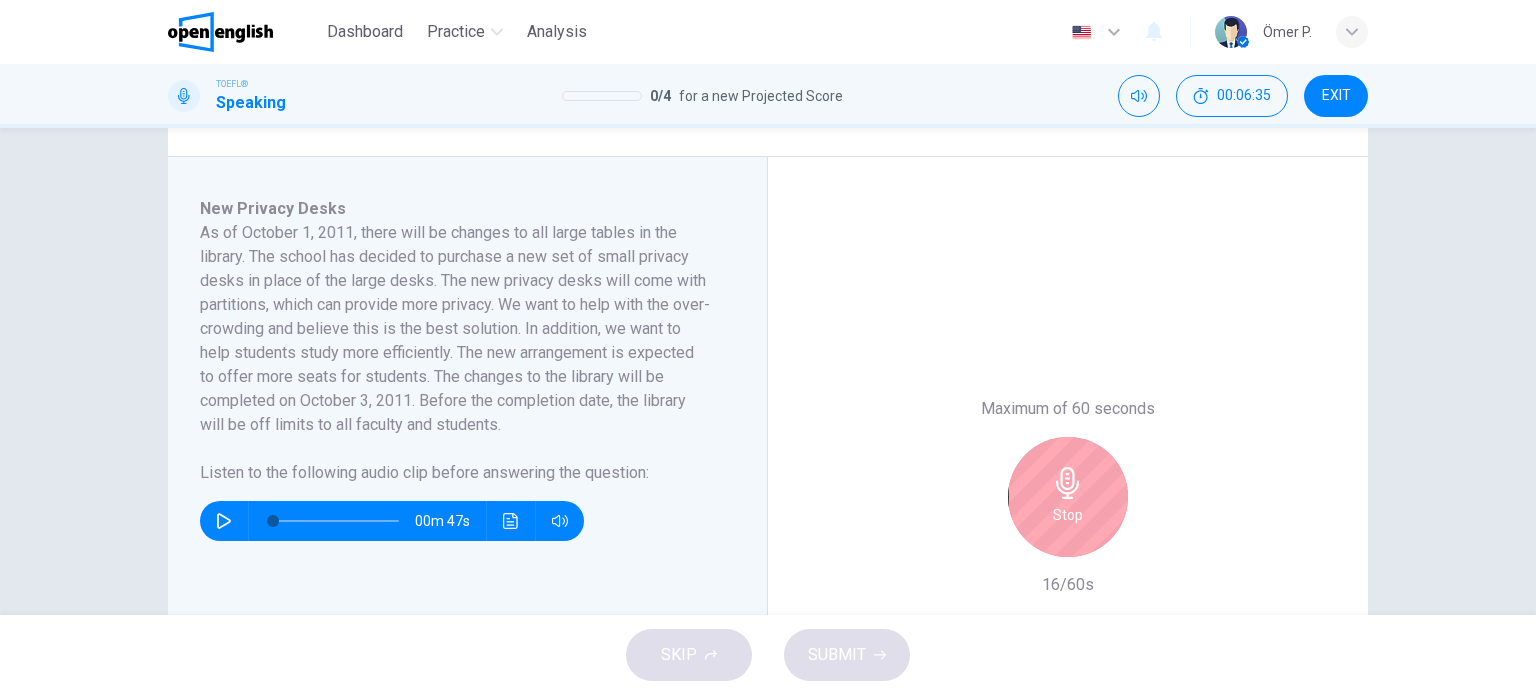 click on "Stop" at bounding box center [1068, 497] 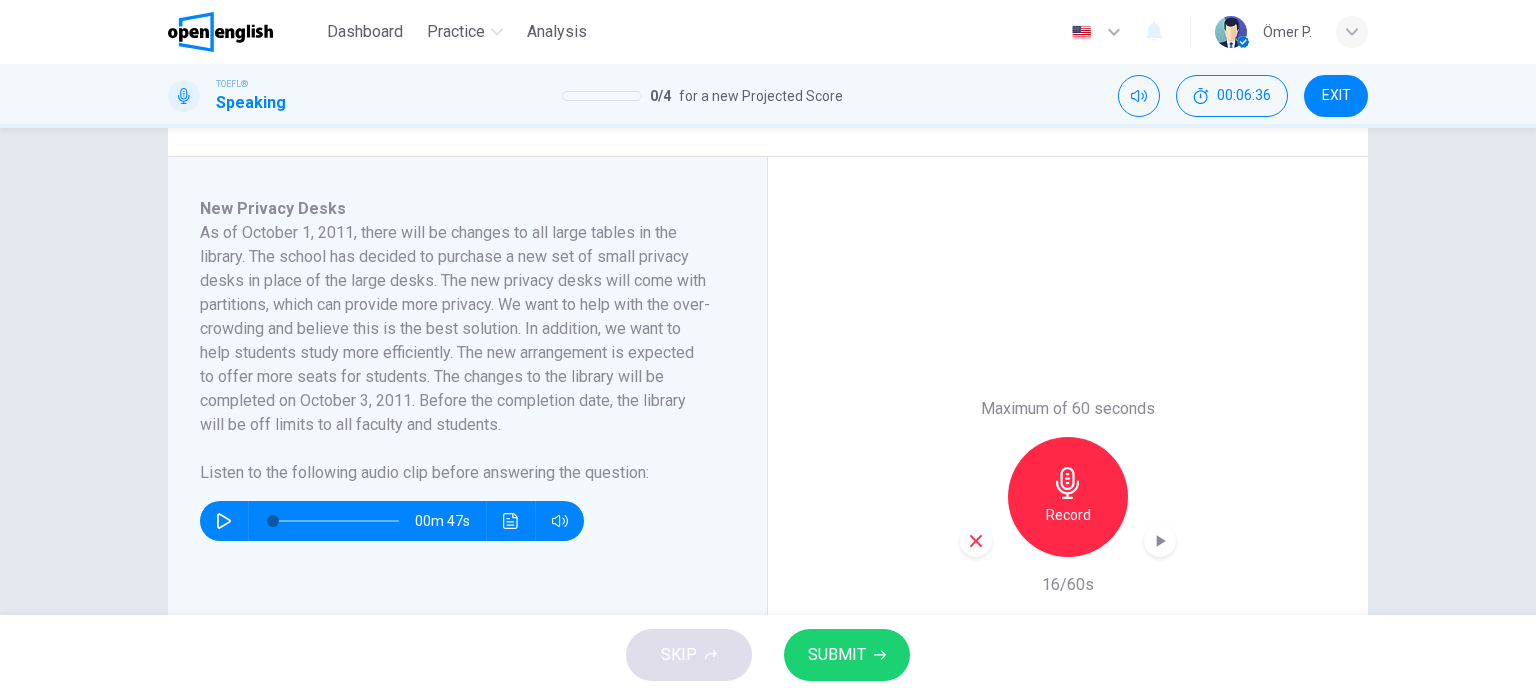 click on "Record" at bounding box center (1068, 497) 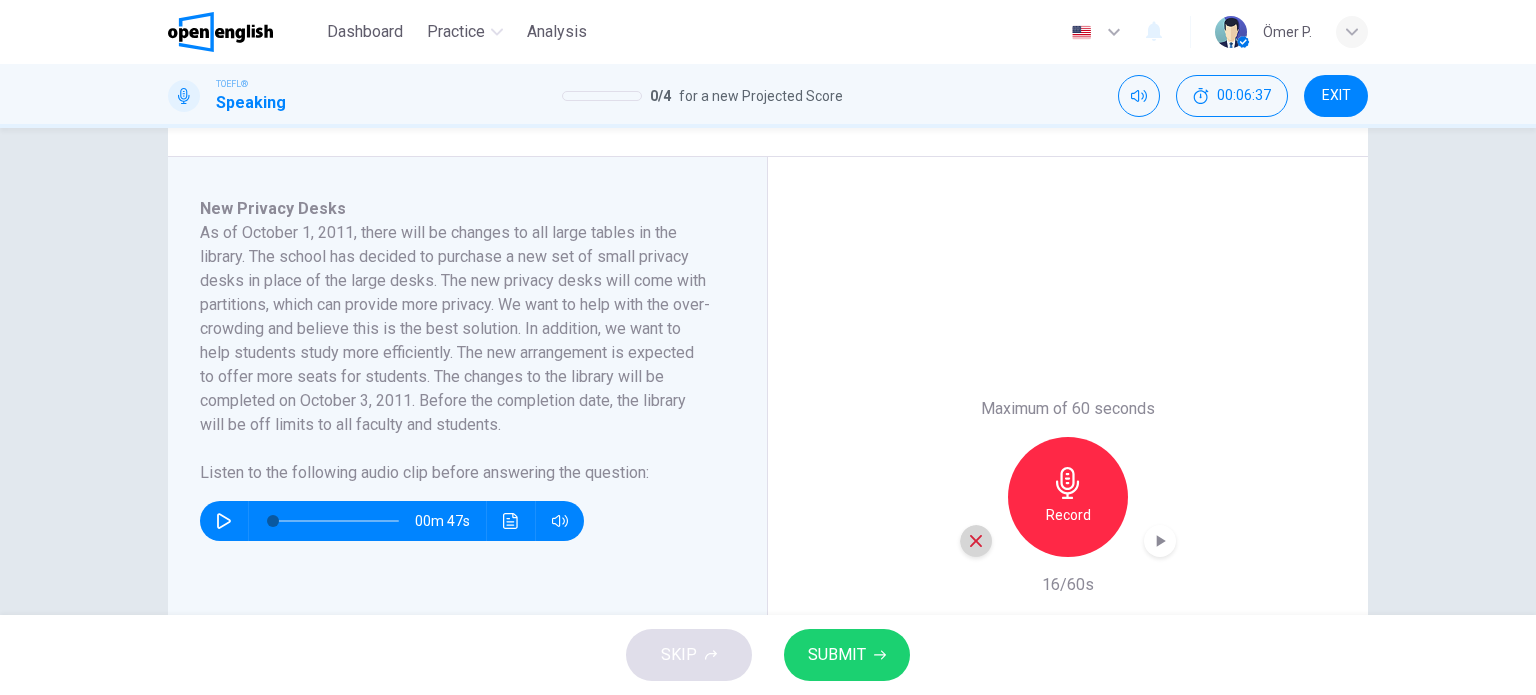 click at bounding box center [976, 541] 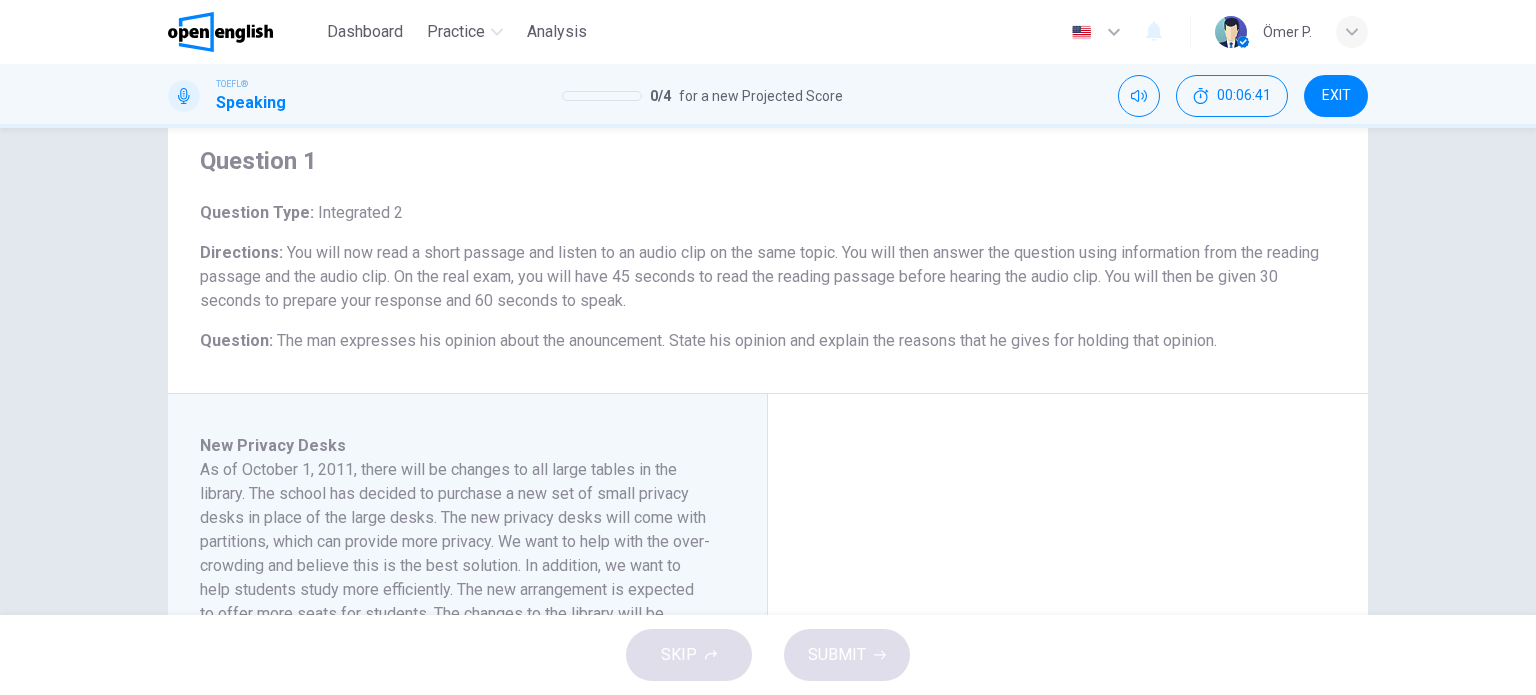 scroll, scrollTop: 0, scrollLeft: 0, axis: both 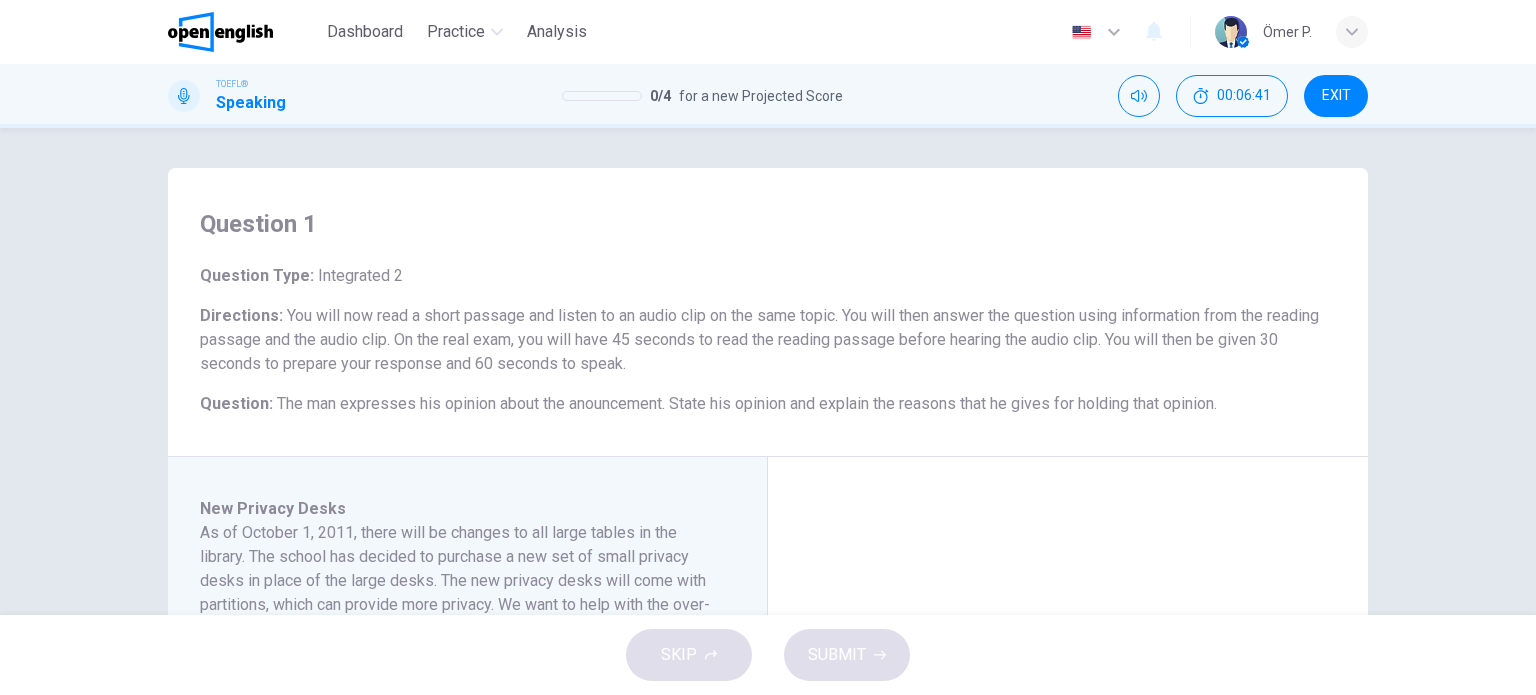 click on "EXIT" at bounding box center (1336, 96) 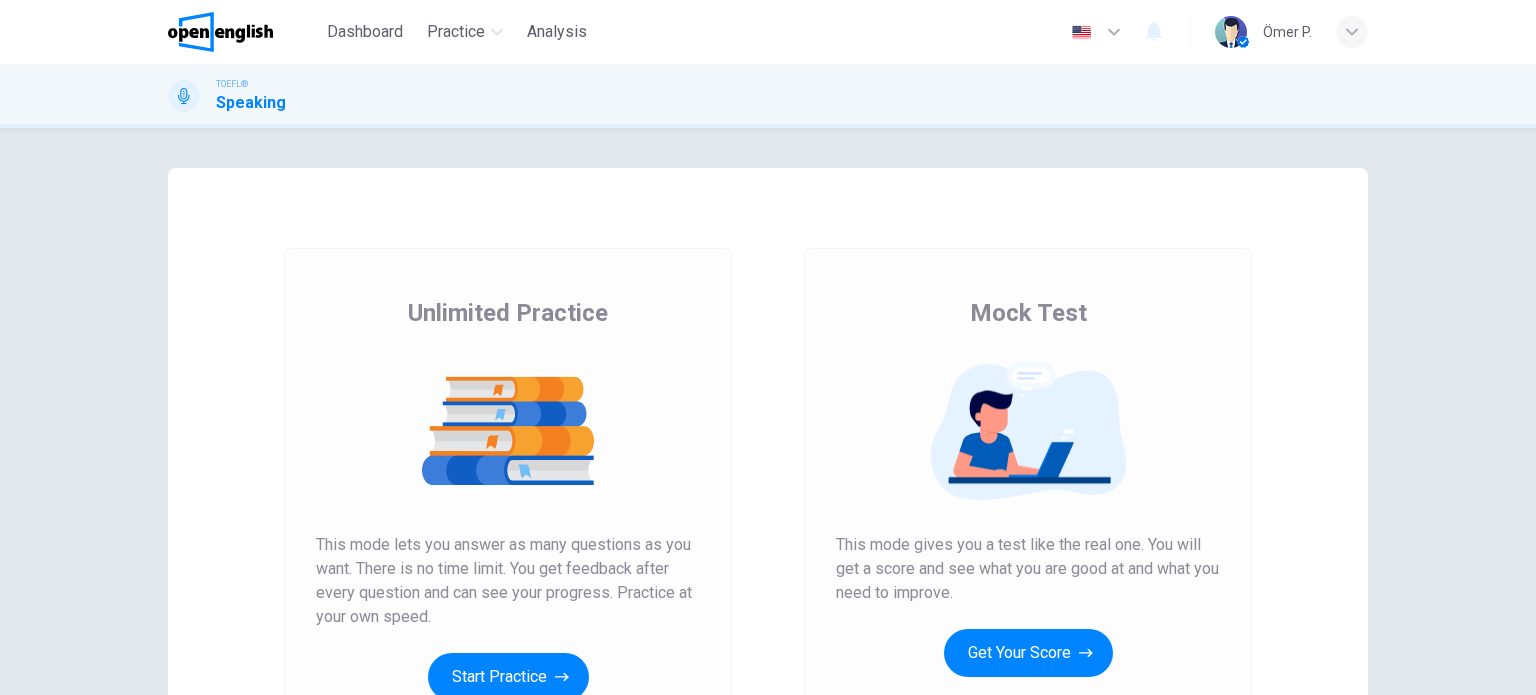 scroll, scrollTop: 0, scrollLeft: 0, axis: both 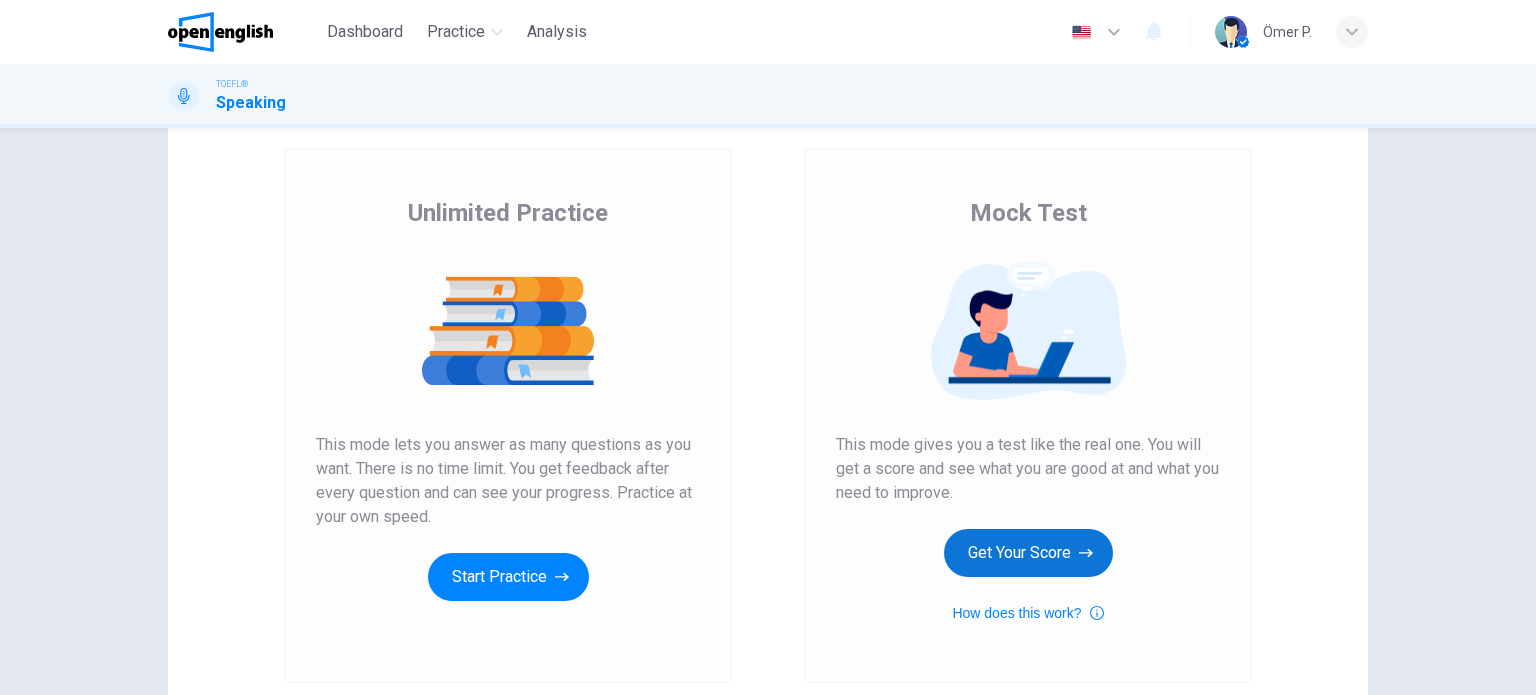 click on "Get Your Score" at bounding box center (1028, 553) 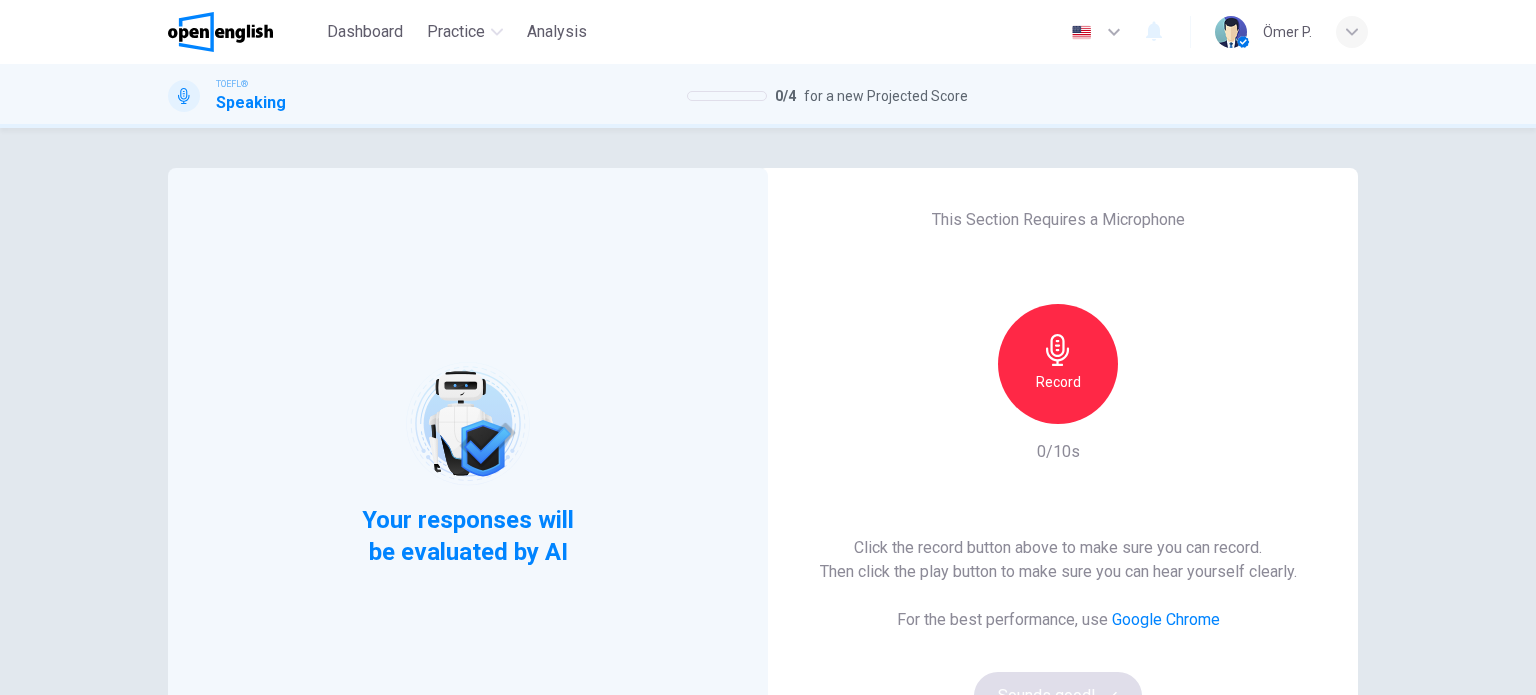 click on "Record" at bounding box center [1058, 364] 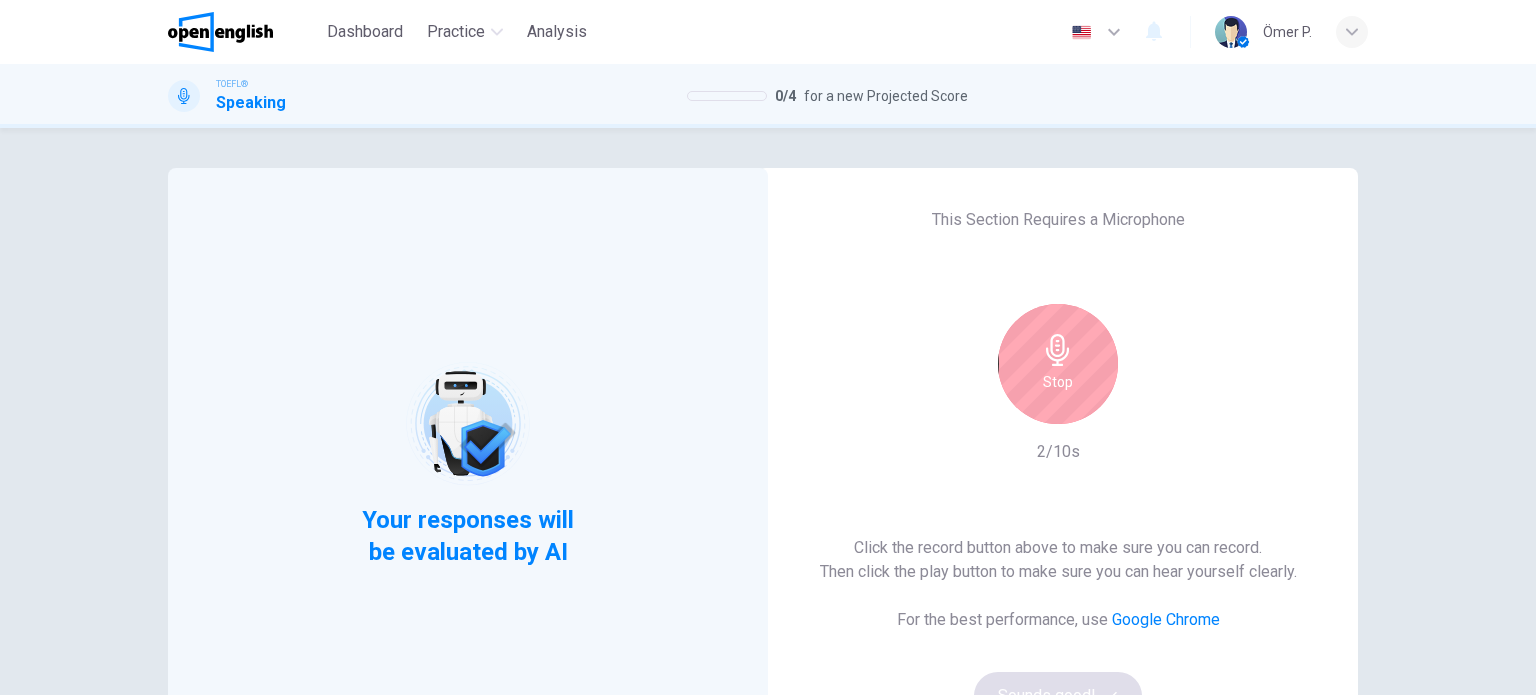 click 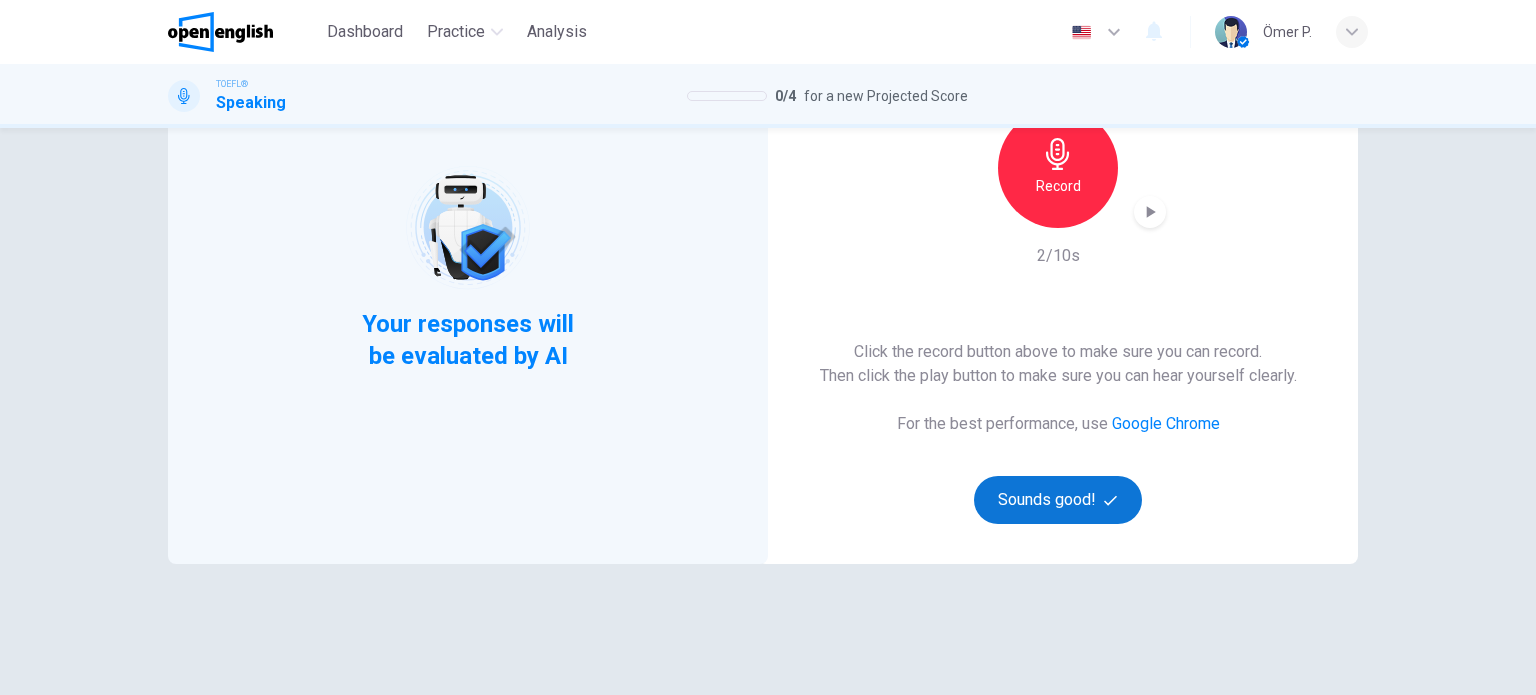 scroll, scrollTop: 200, scrollLeft: 0, axis: vertical 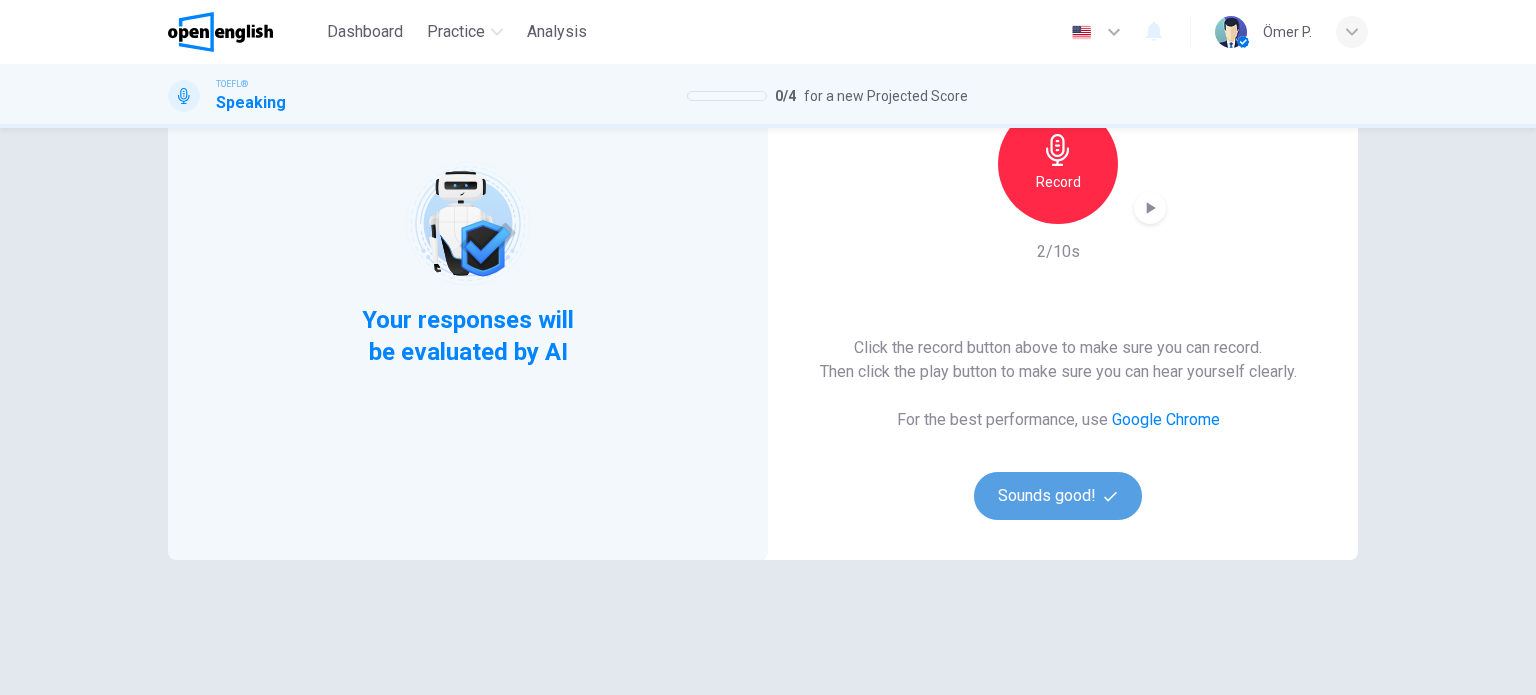 click on "Sounds good!" at bounding box center [1058, 496] 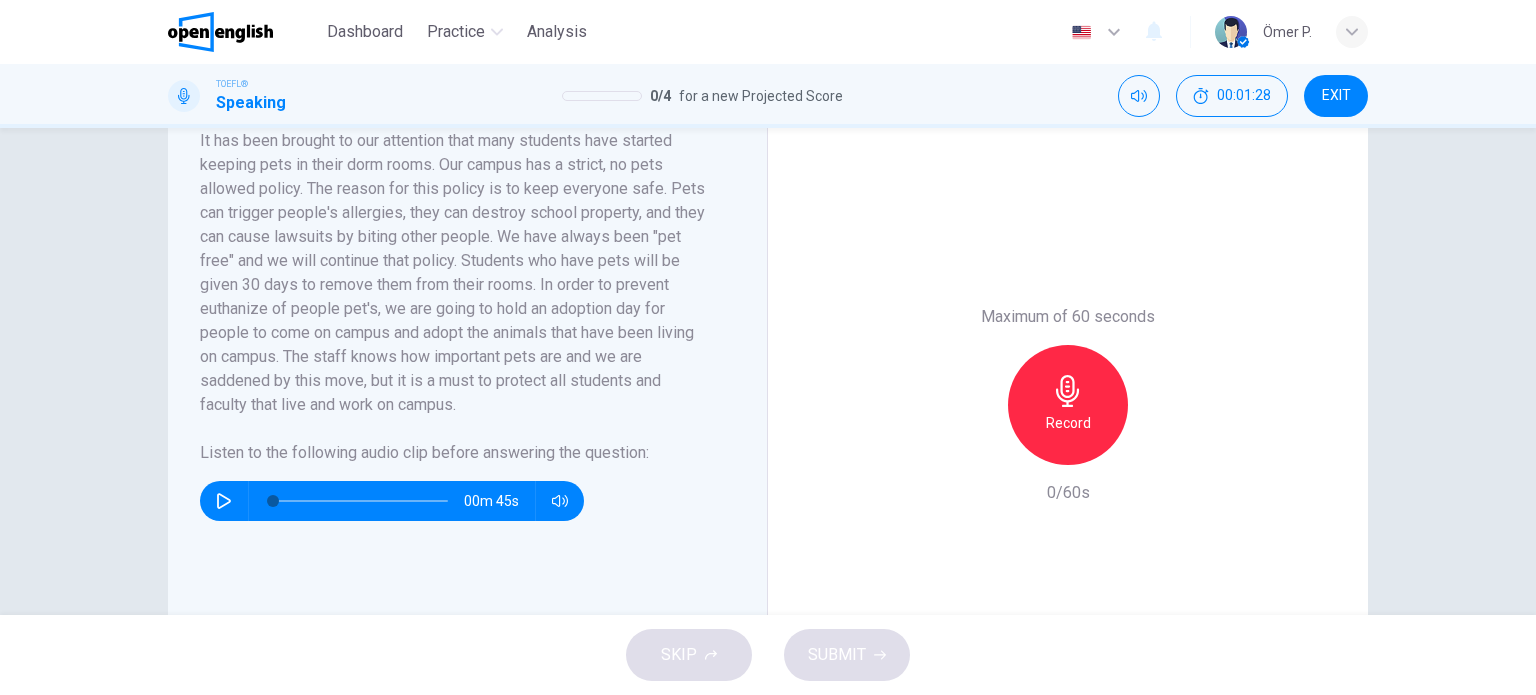 scroll, scrollTop: 400, scrollLeft: 0, axis: vertical 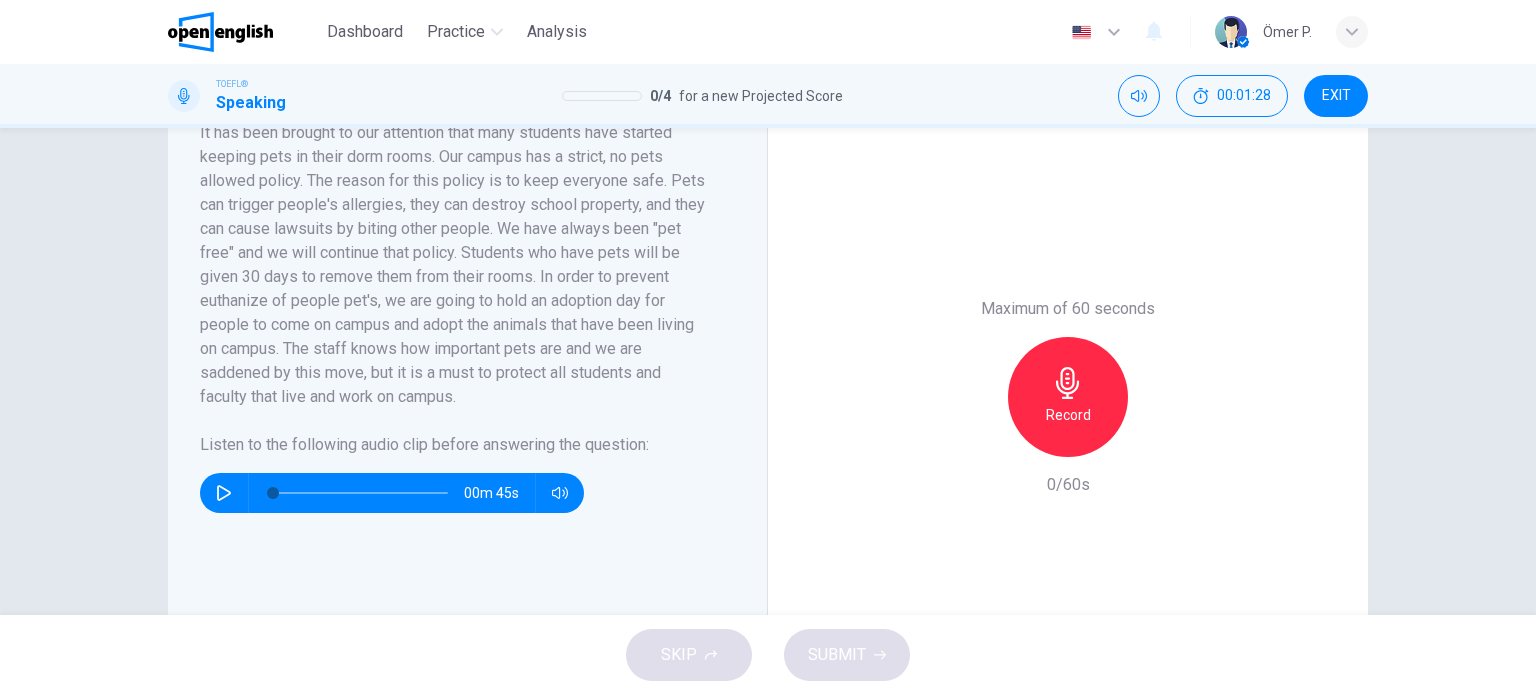 click on "00m 45s" at bounding box center (392, 493) 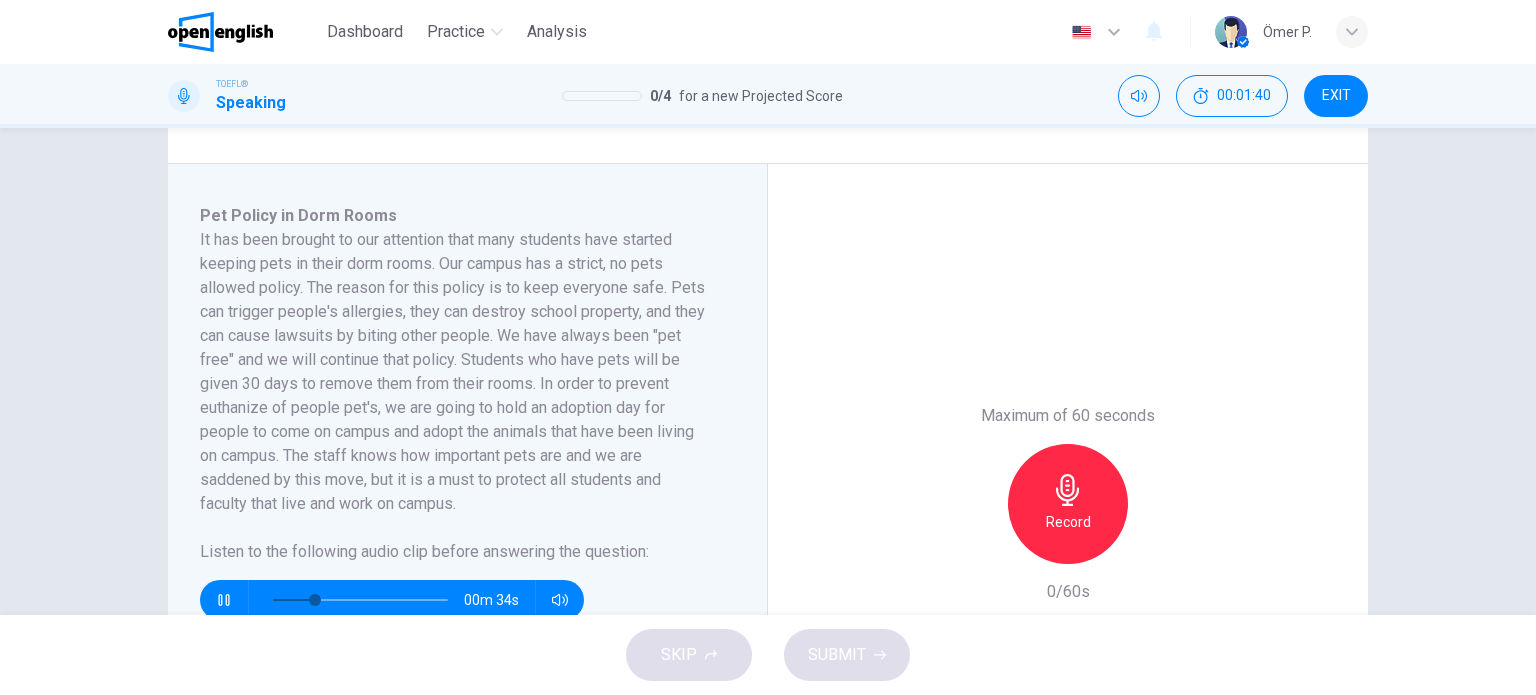 scroll, scrollTop: 300, scrollLeft: 0, axis: vertical 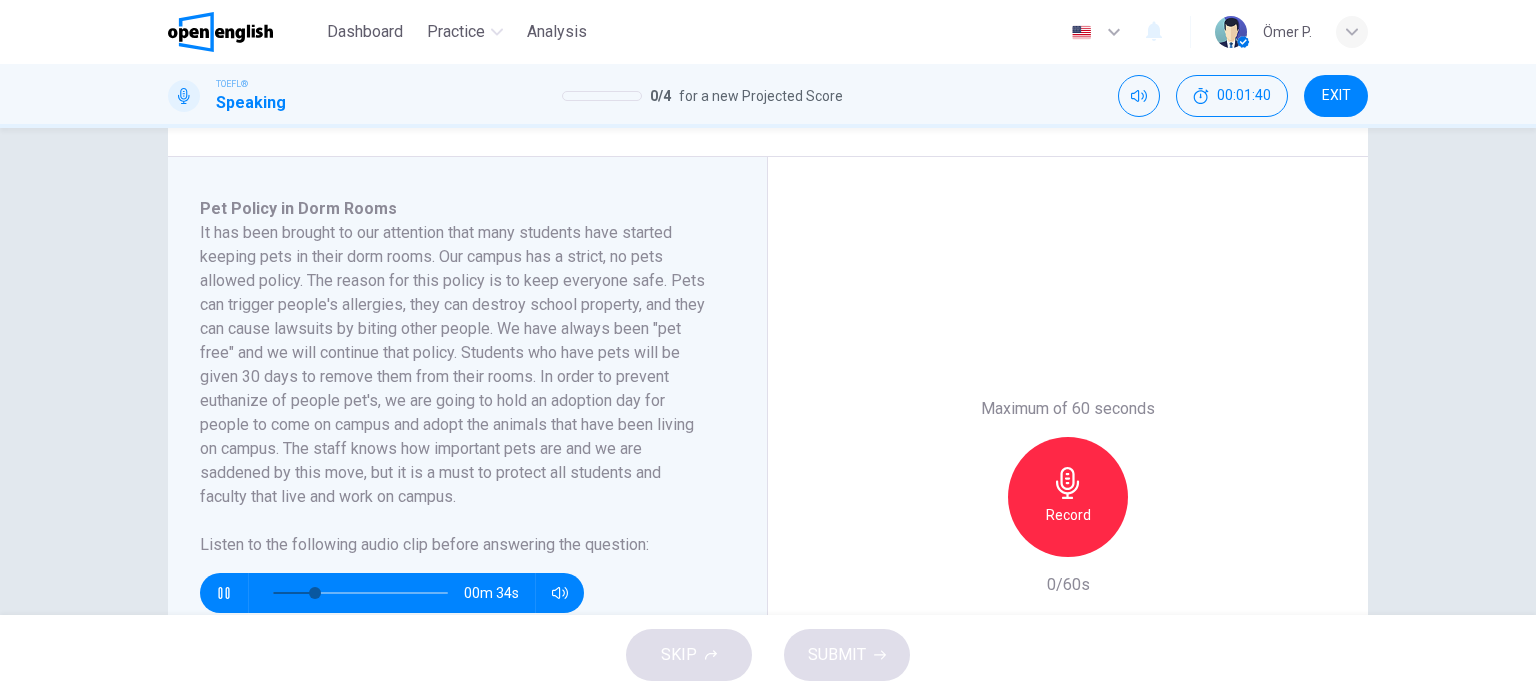 type on "**" 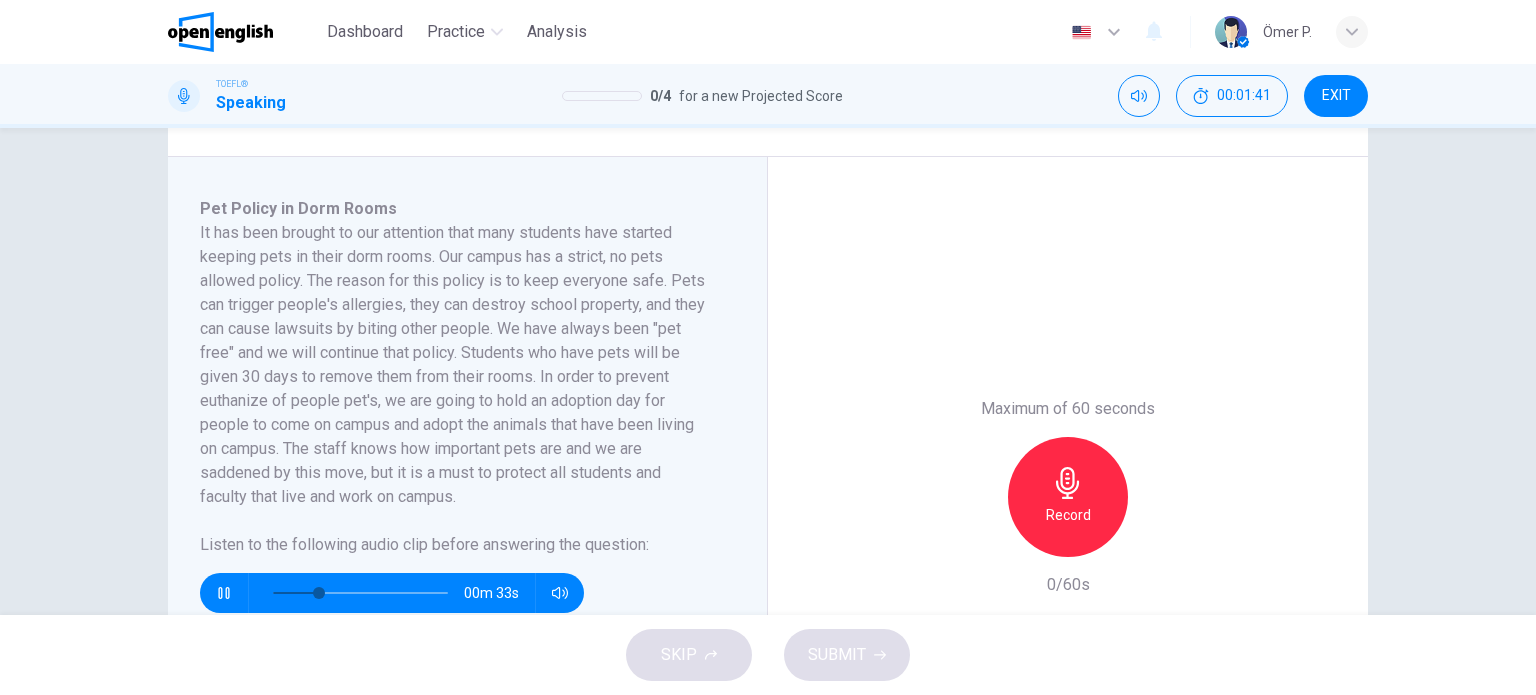 type 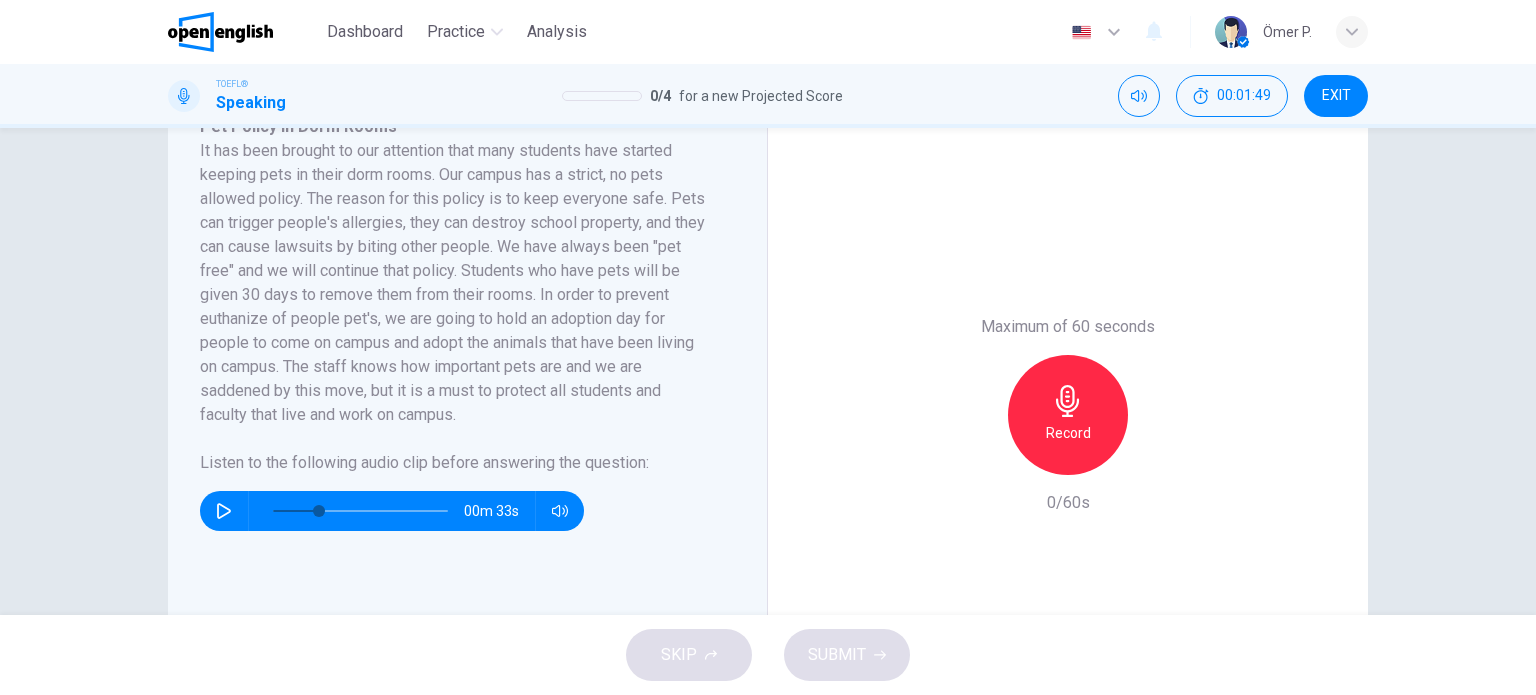 scroll, scrollTop: 400, scrollLeft: 0, axis: vertical 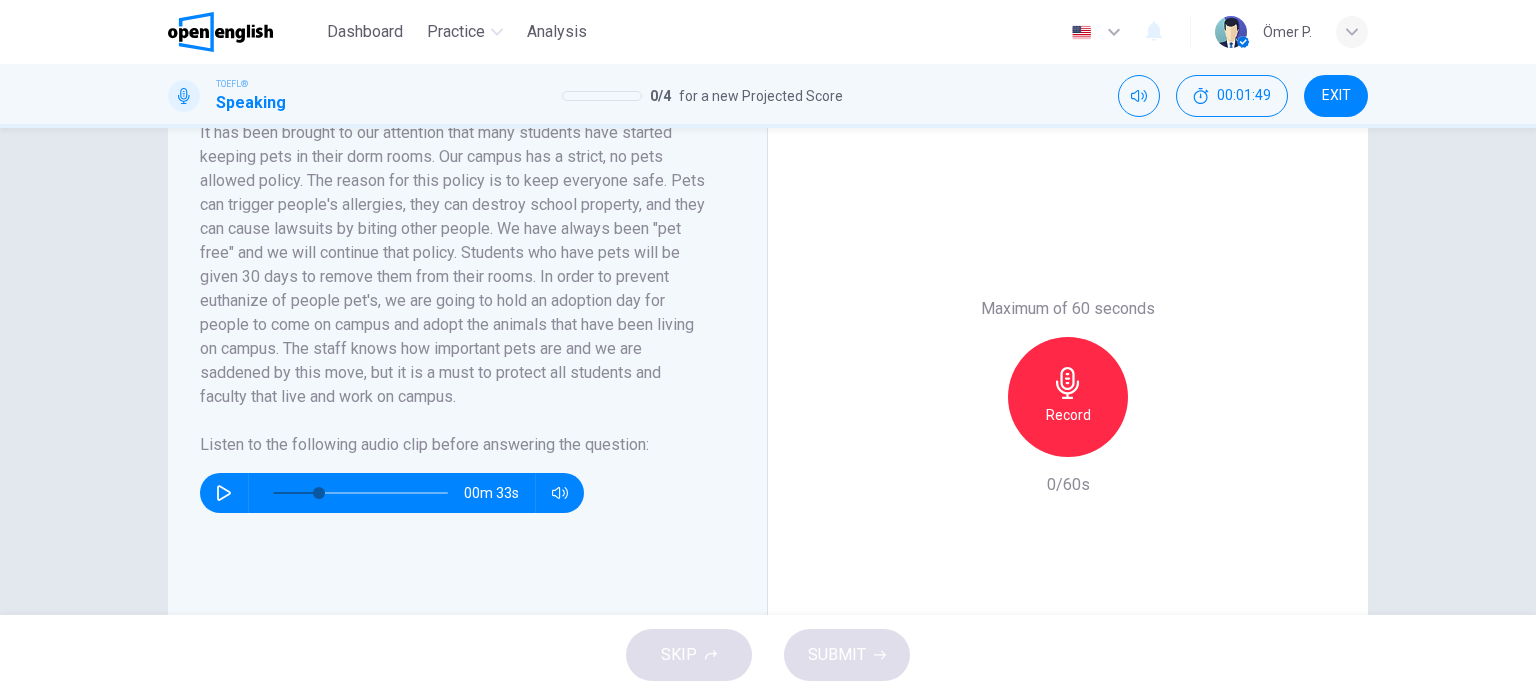 click at bounding box center (319, 493) 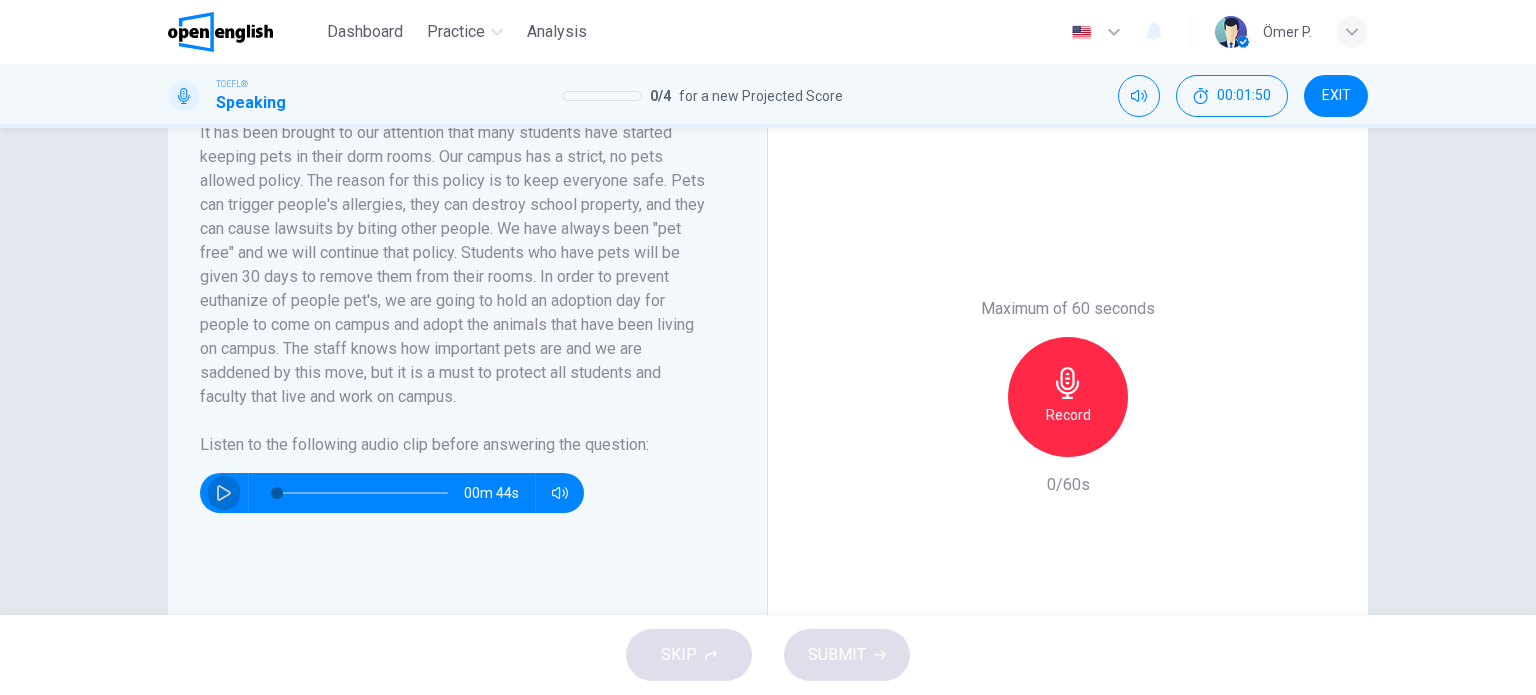 click 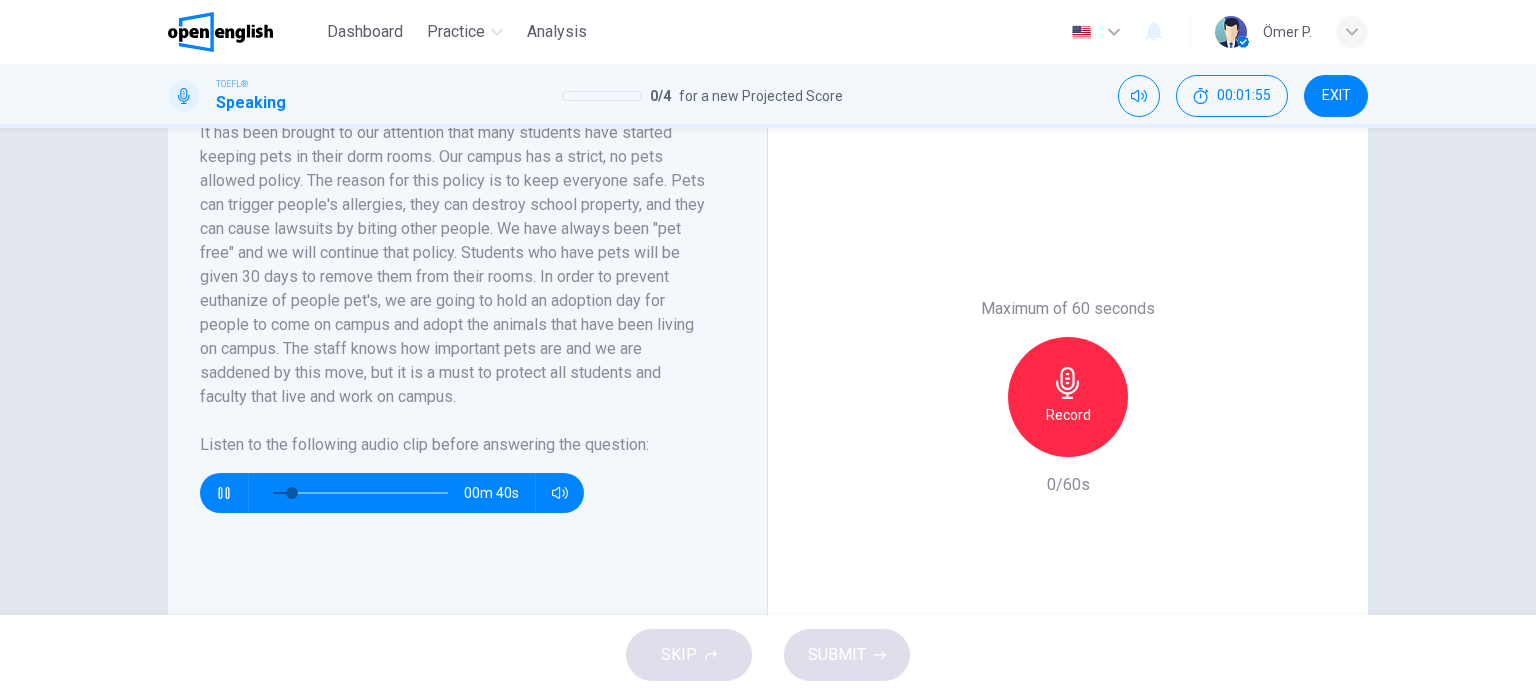 drag, startPoint x: 235, startPoint y: 502, endPoint x: 199, endPoint y: 489, distance: 38.27532 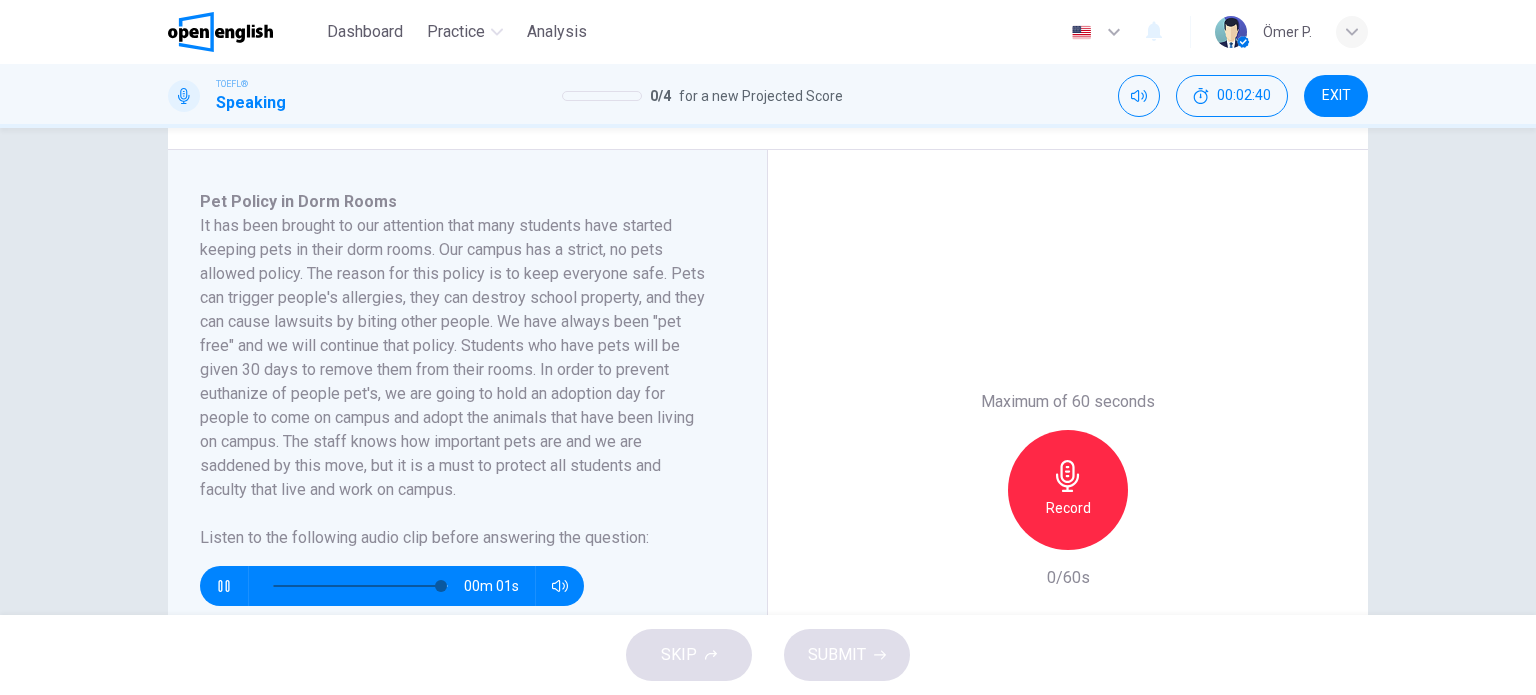 scroll, scrollTop: 300, scrollLeft: 0, axis: vertical 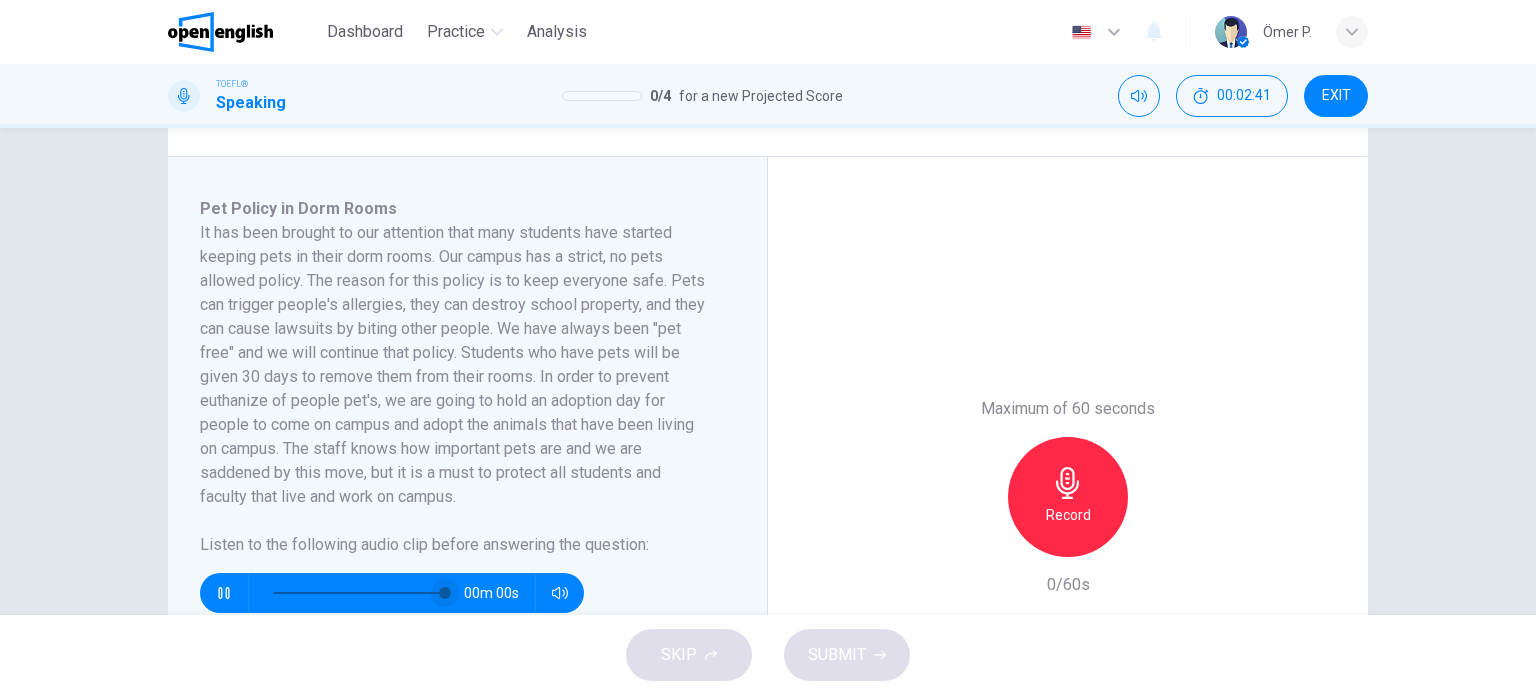 click at bounding box center (445, 593) 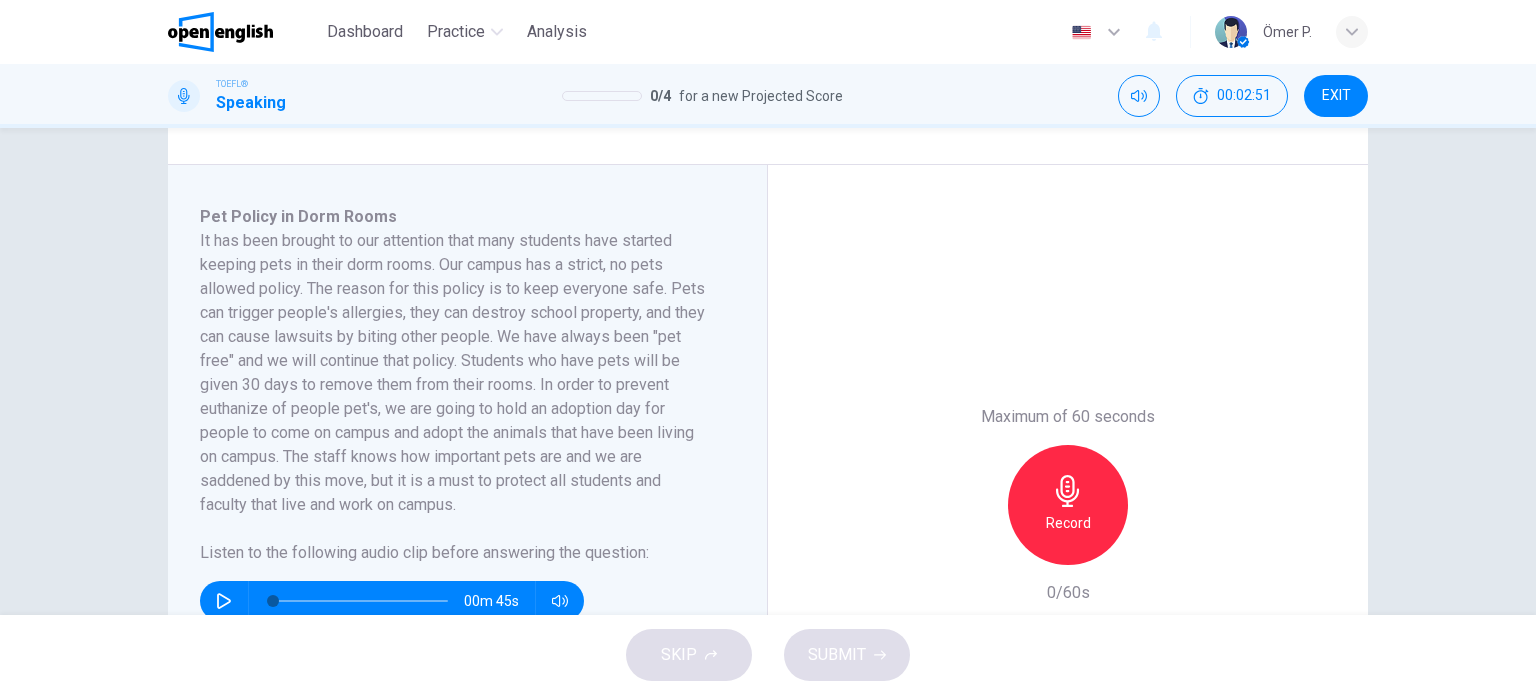 scroll, scrollTop: 300, scrollLeft: 0, axis: vertical 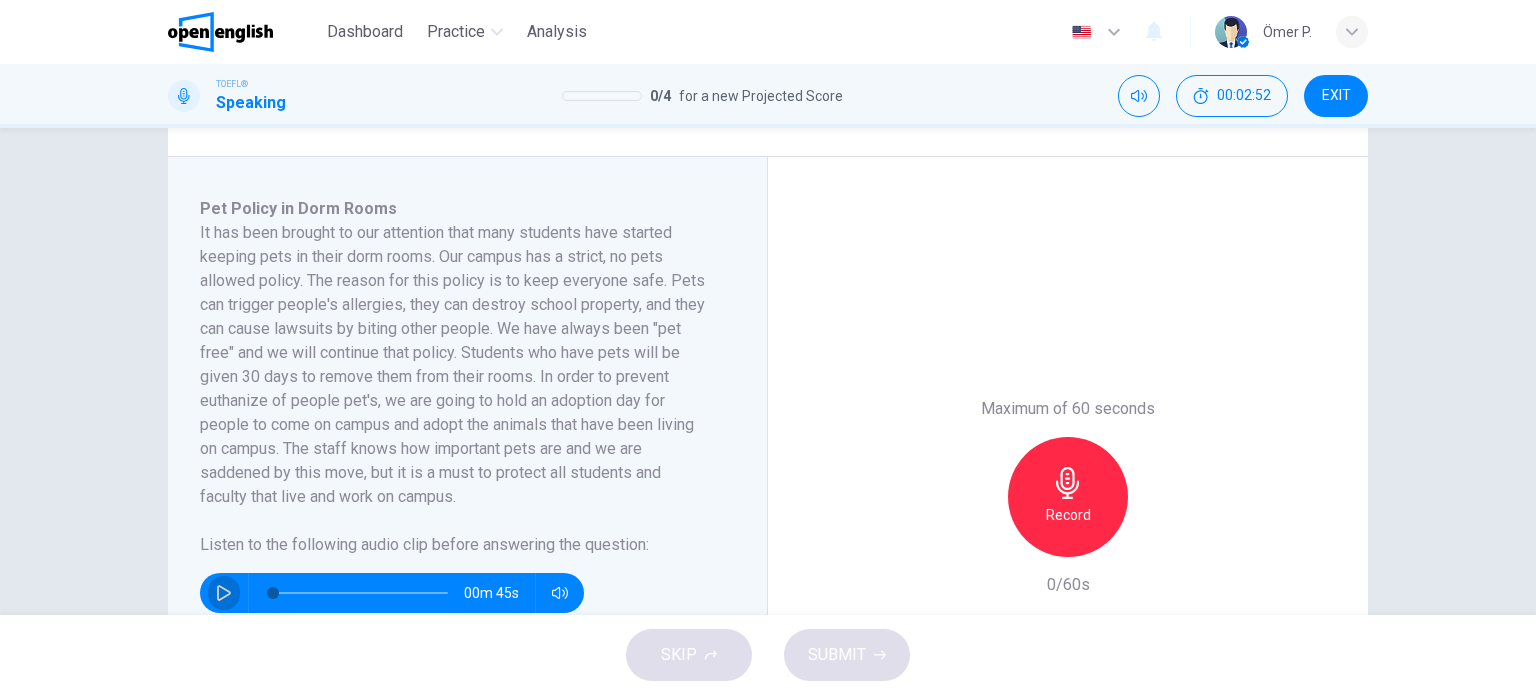 click 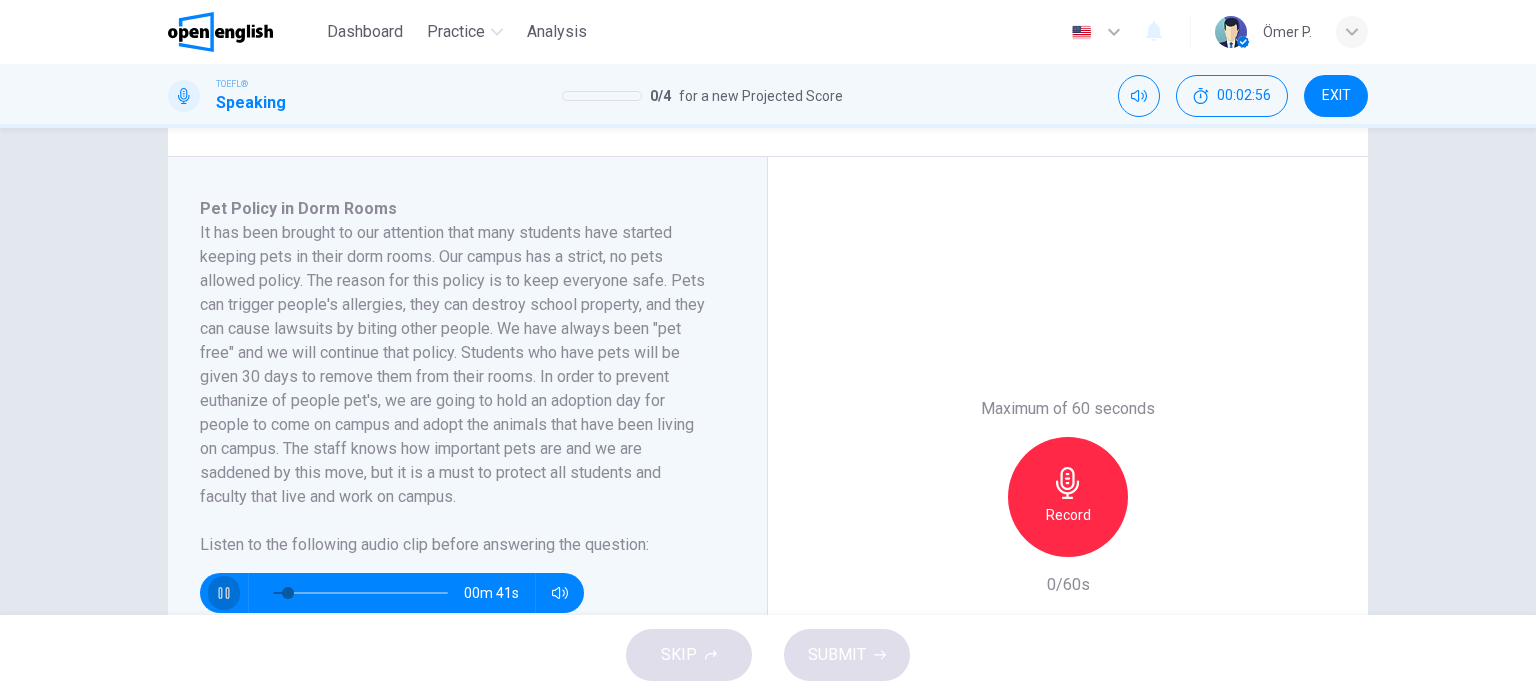 click 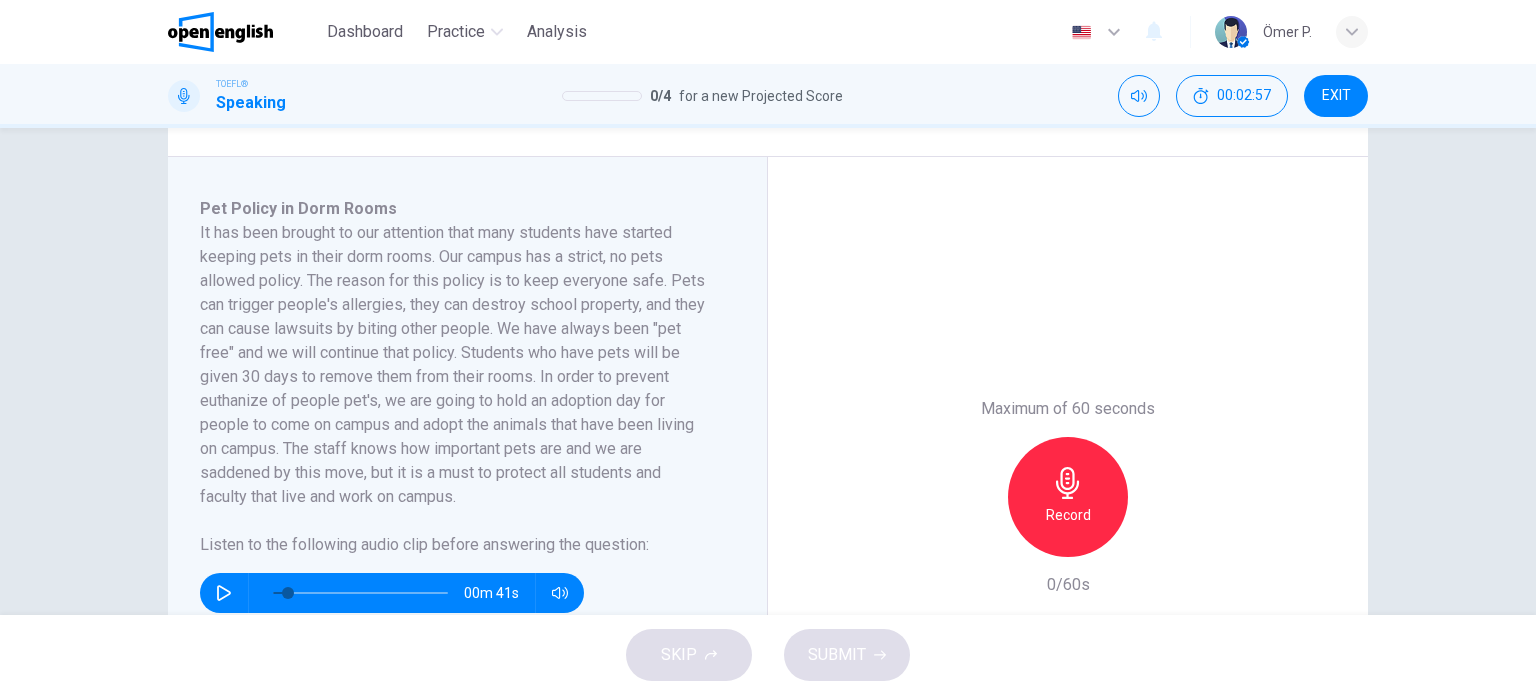 click 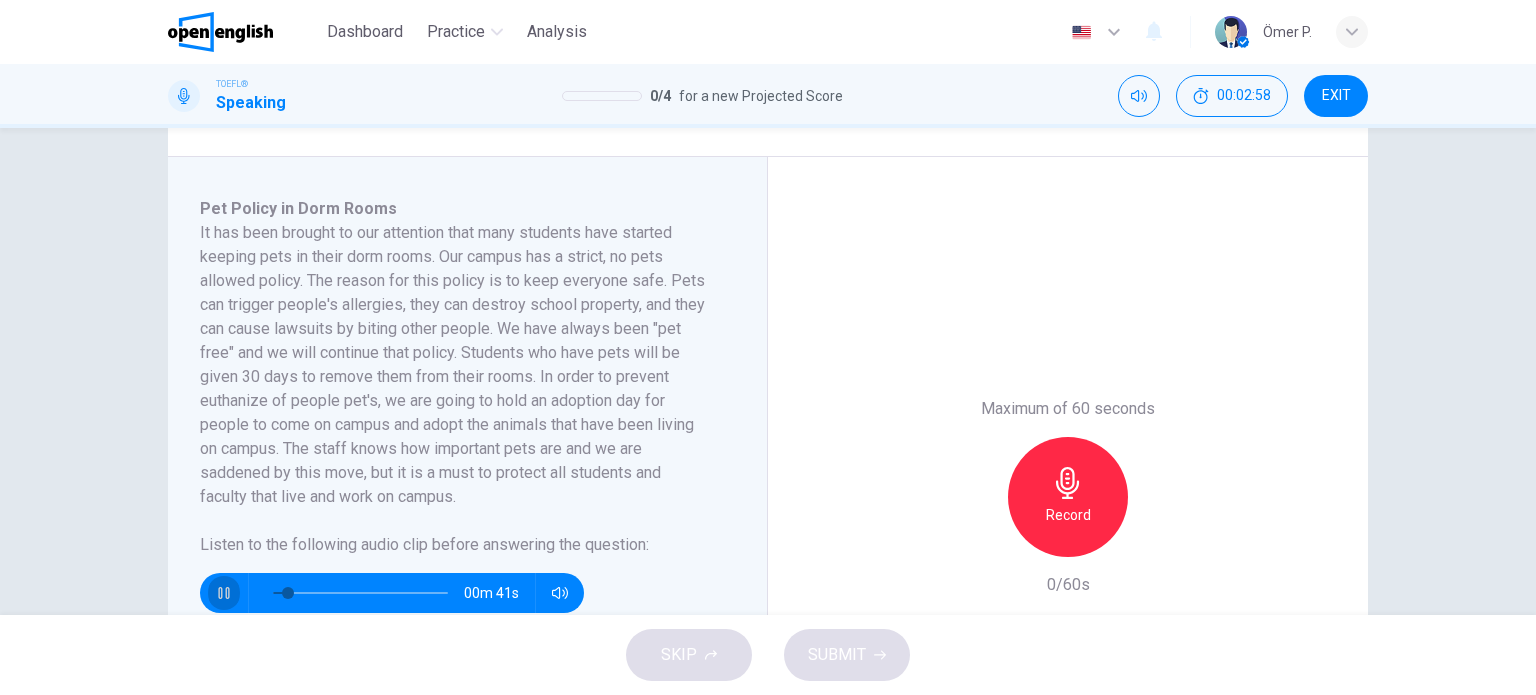 click 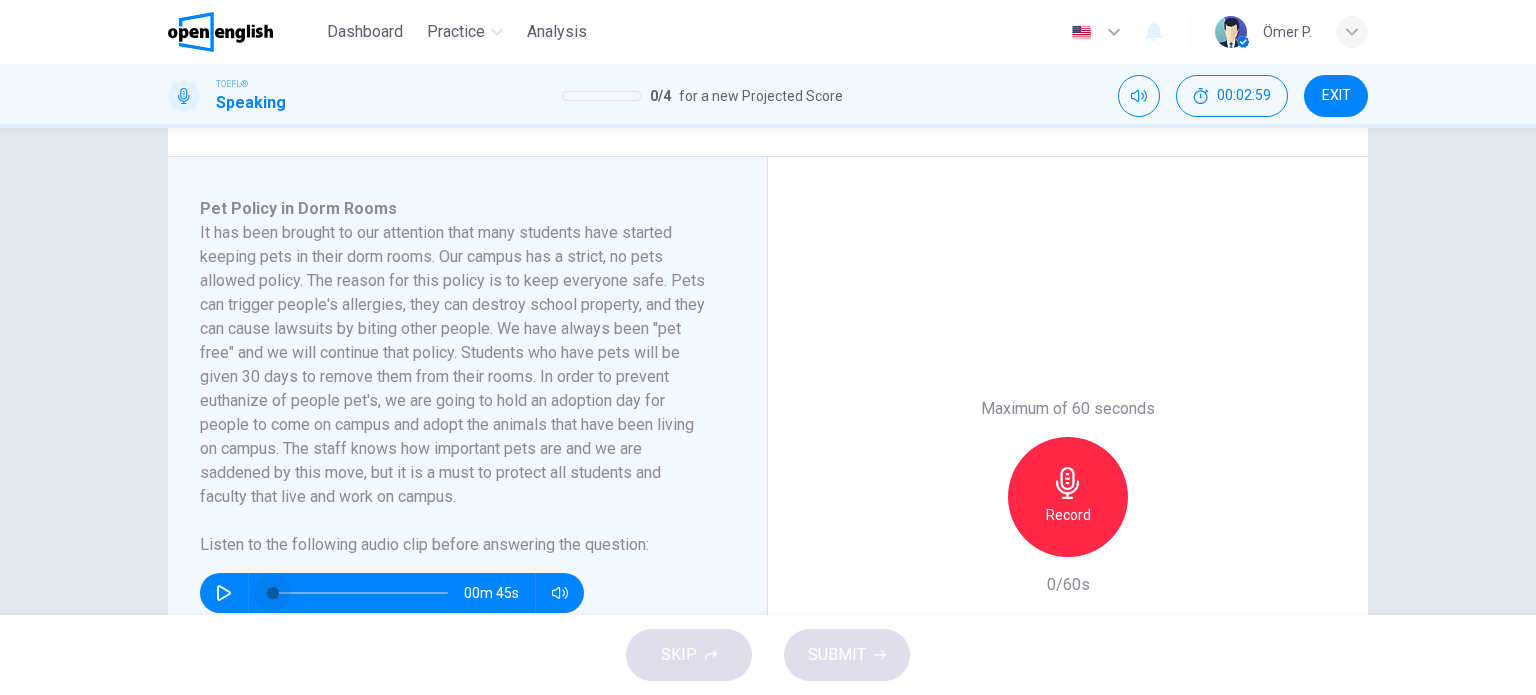 drag, startPoint x: 277, startPoint y: 593, endPoint x: 227, endPoint y: 599, distance: 50.358715 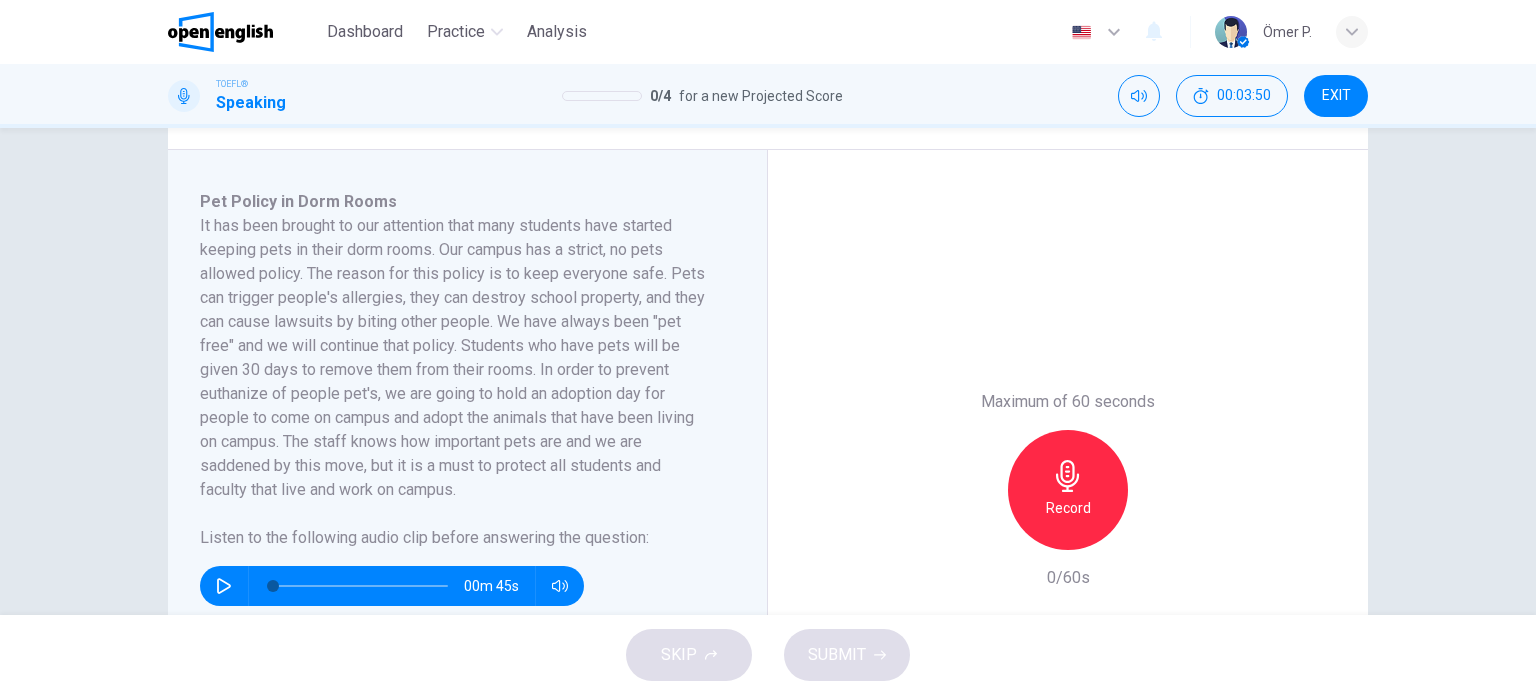 scroll, scrollTop: 300, scrollLeft: 0, axis: vertical 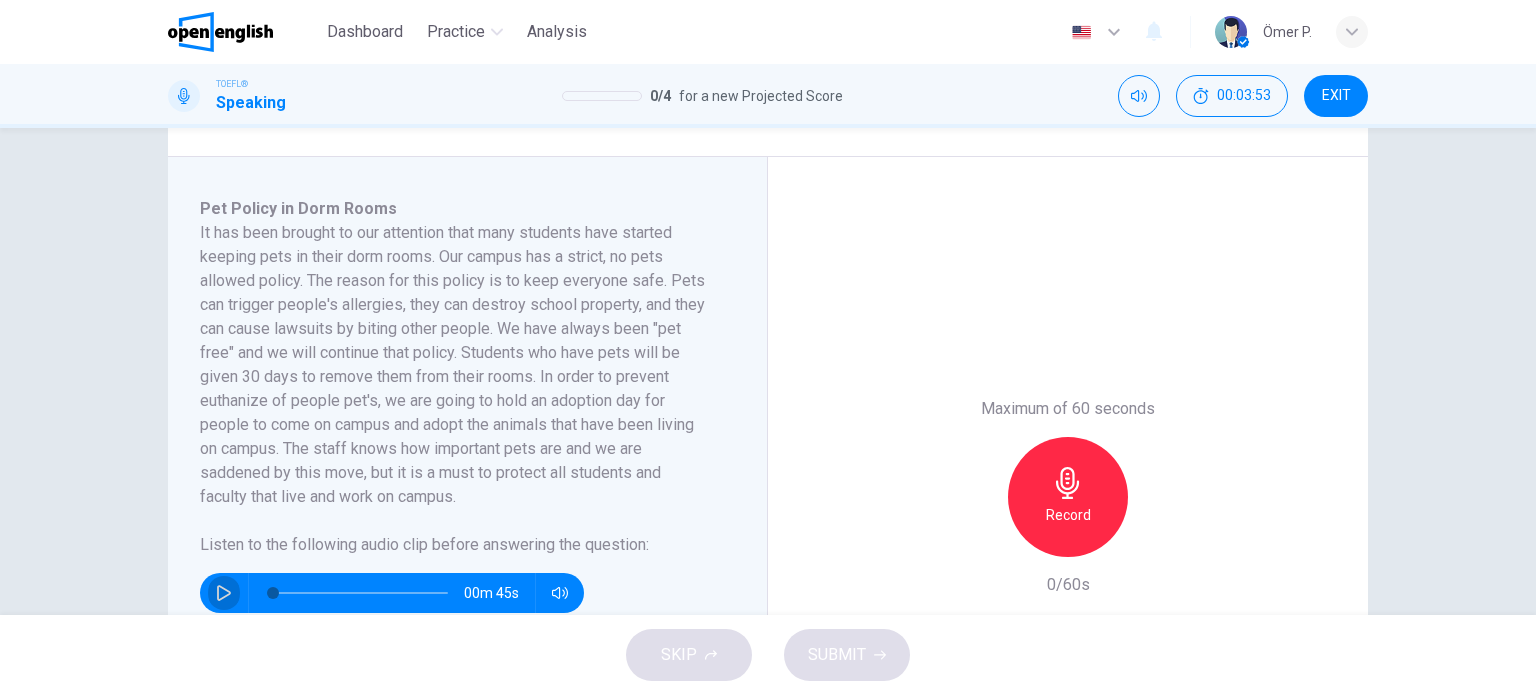 click 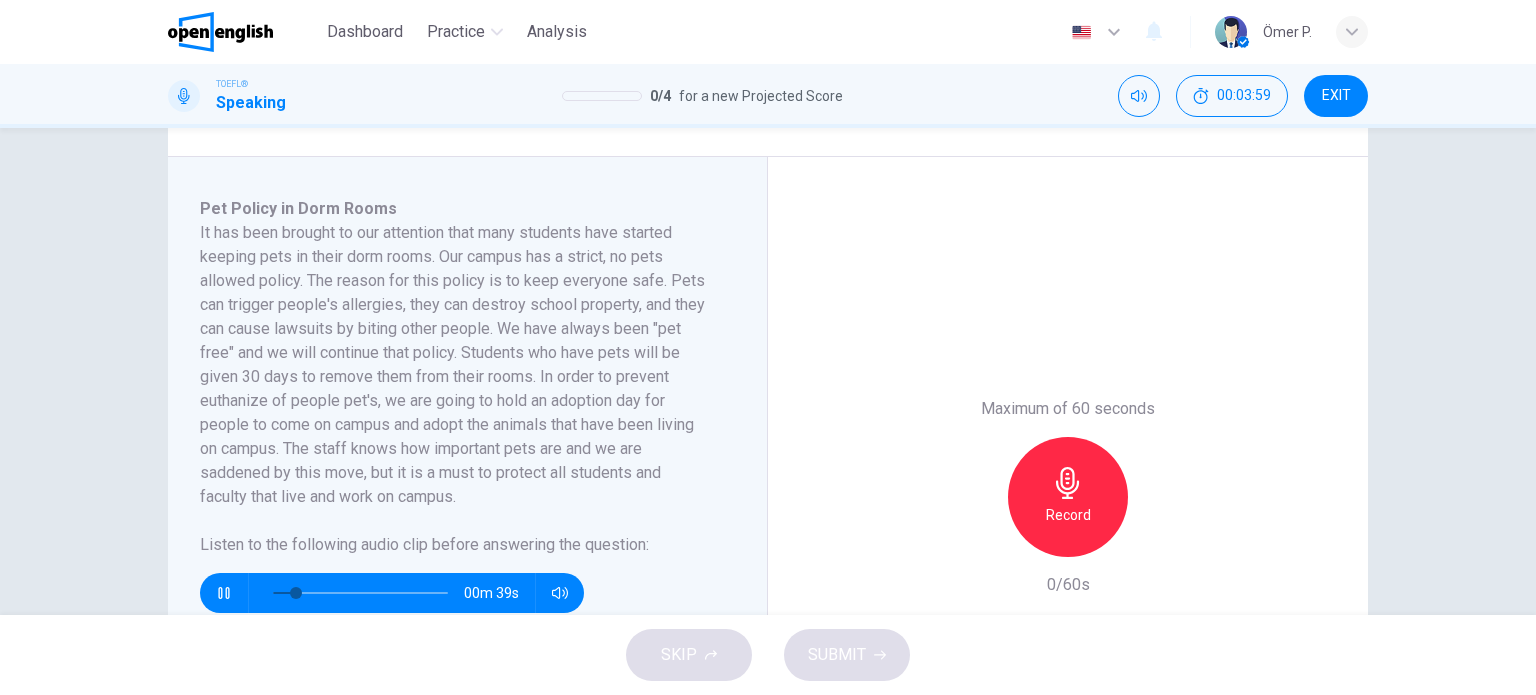 click 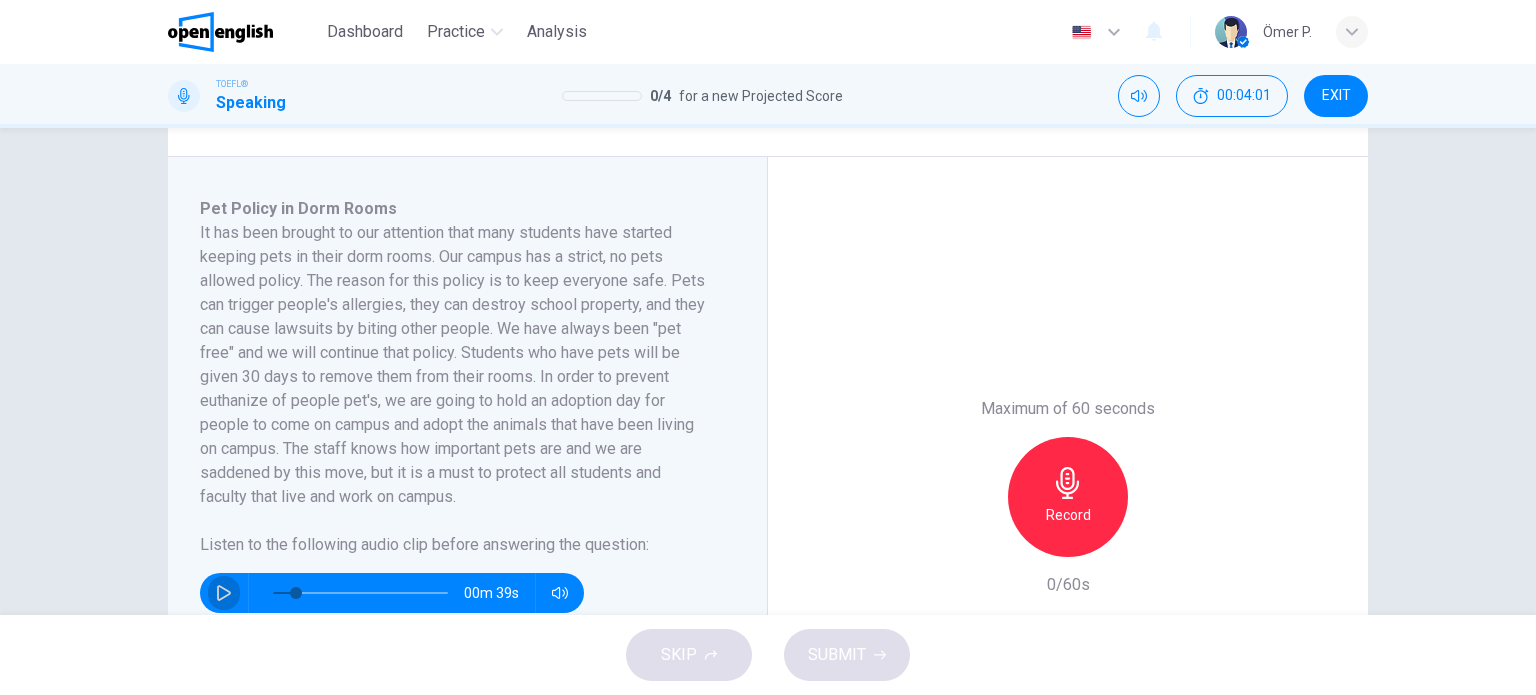 click 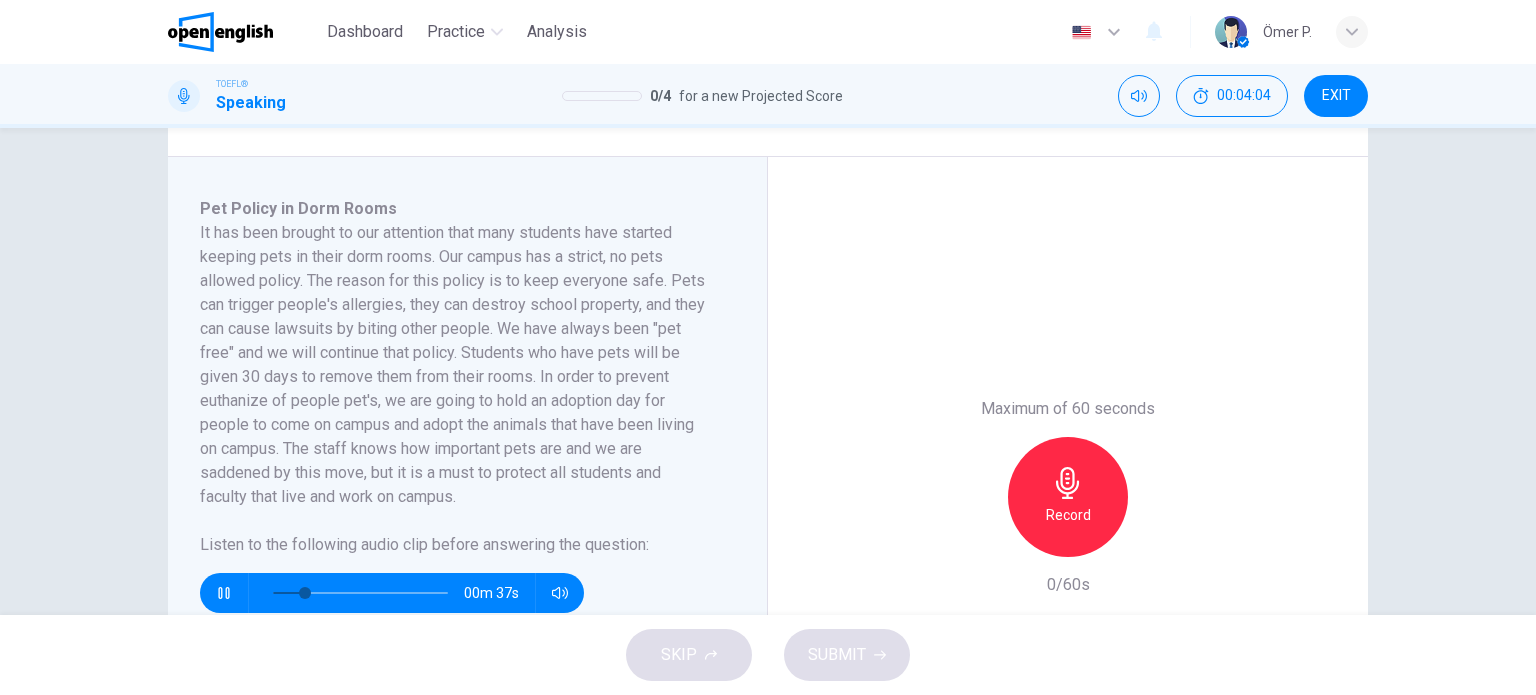 click 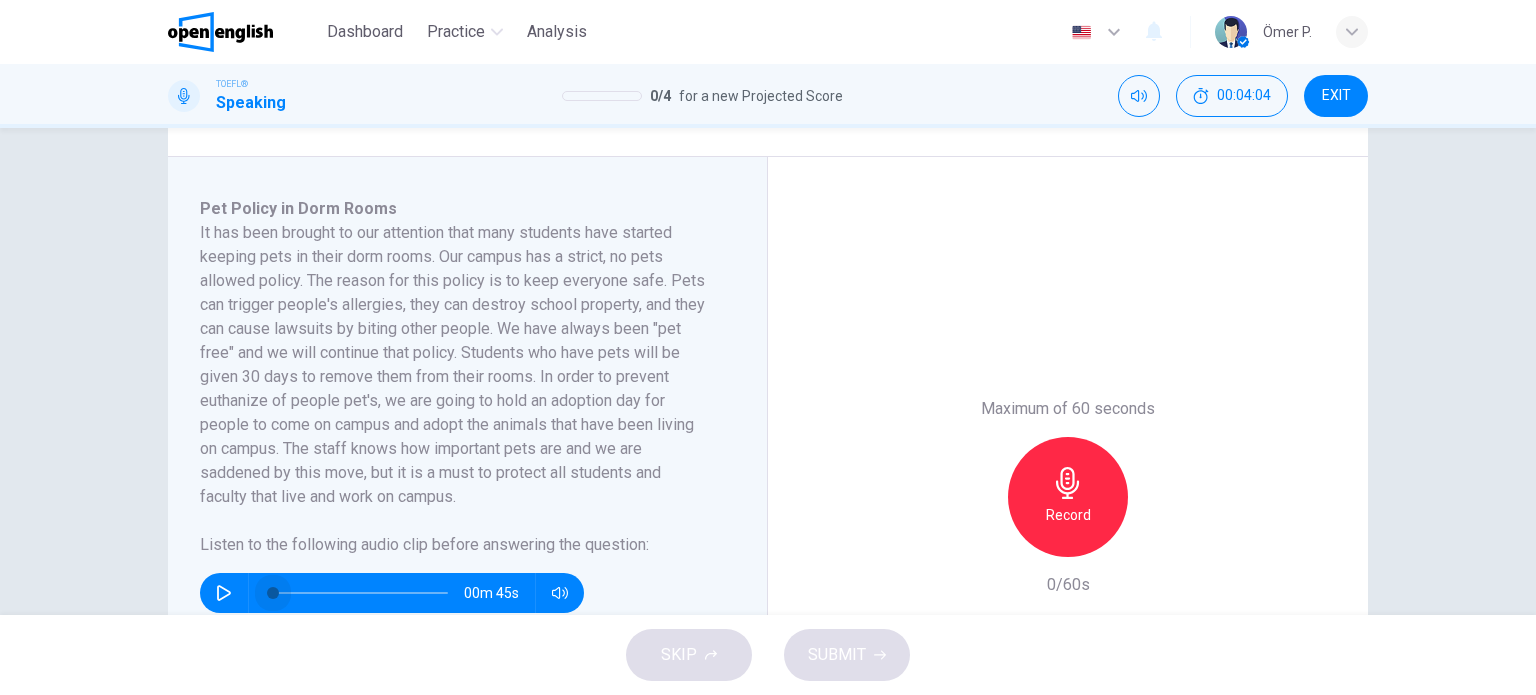 drag, startPoint x: 302, startPoint y: 587, endPoint x: 230, endPoint y: 586, distance: 72.00694 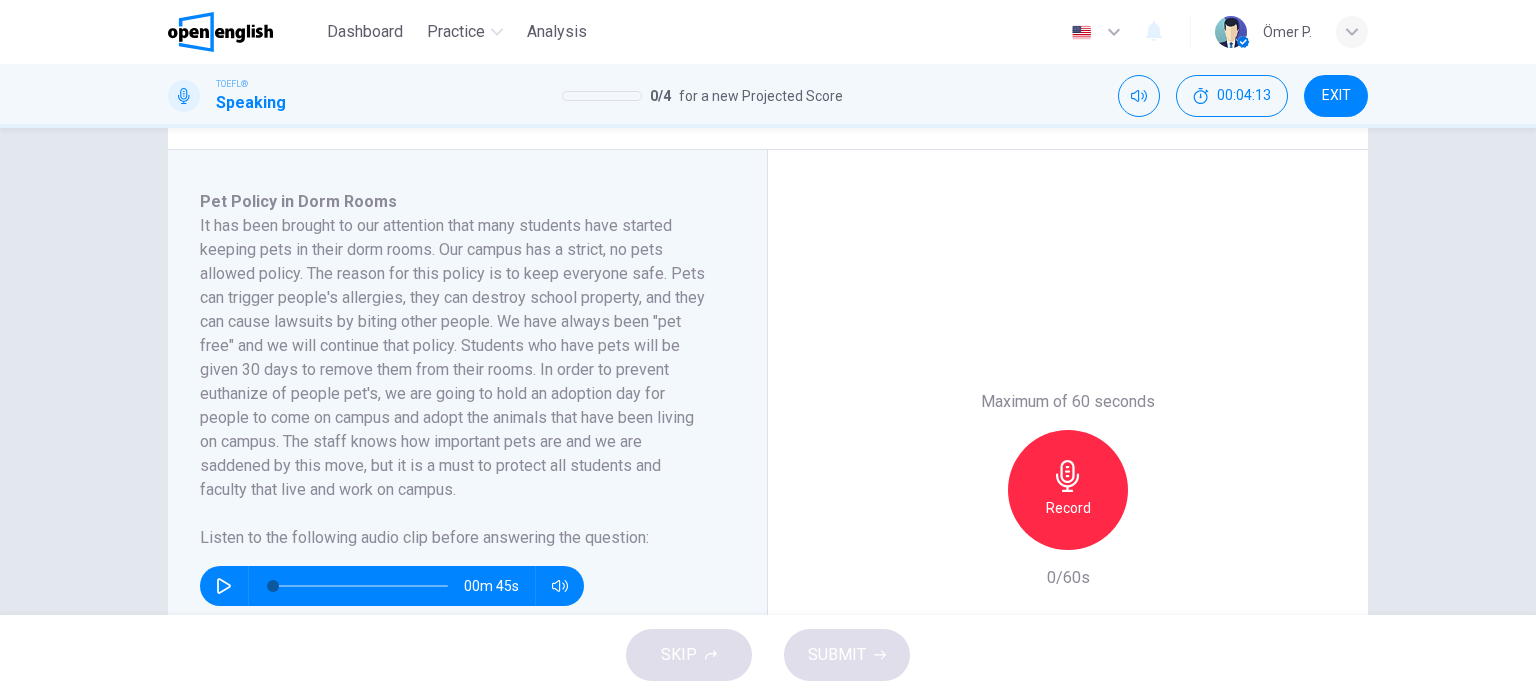 scroll, scrollTop: 300, scrollLeft: 0, axis: vertical 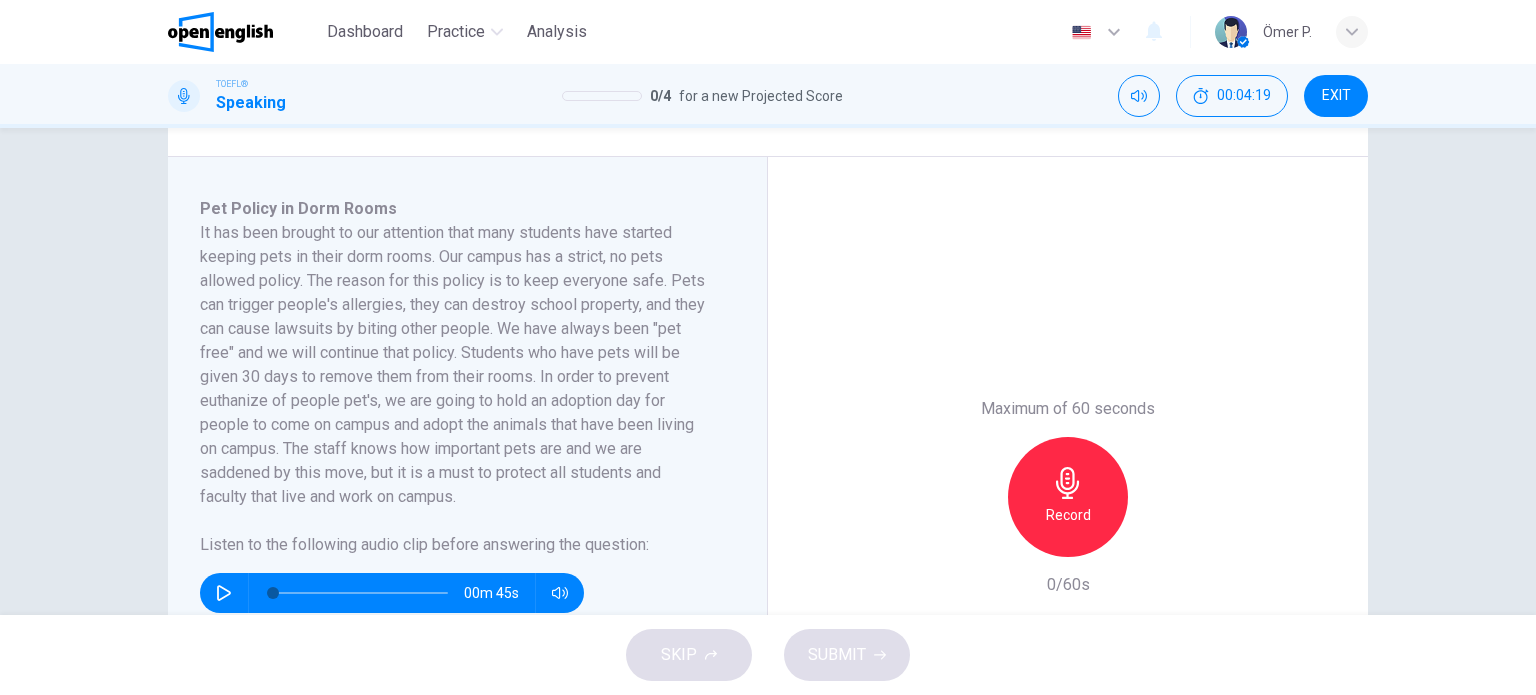 click 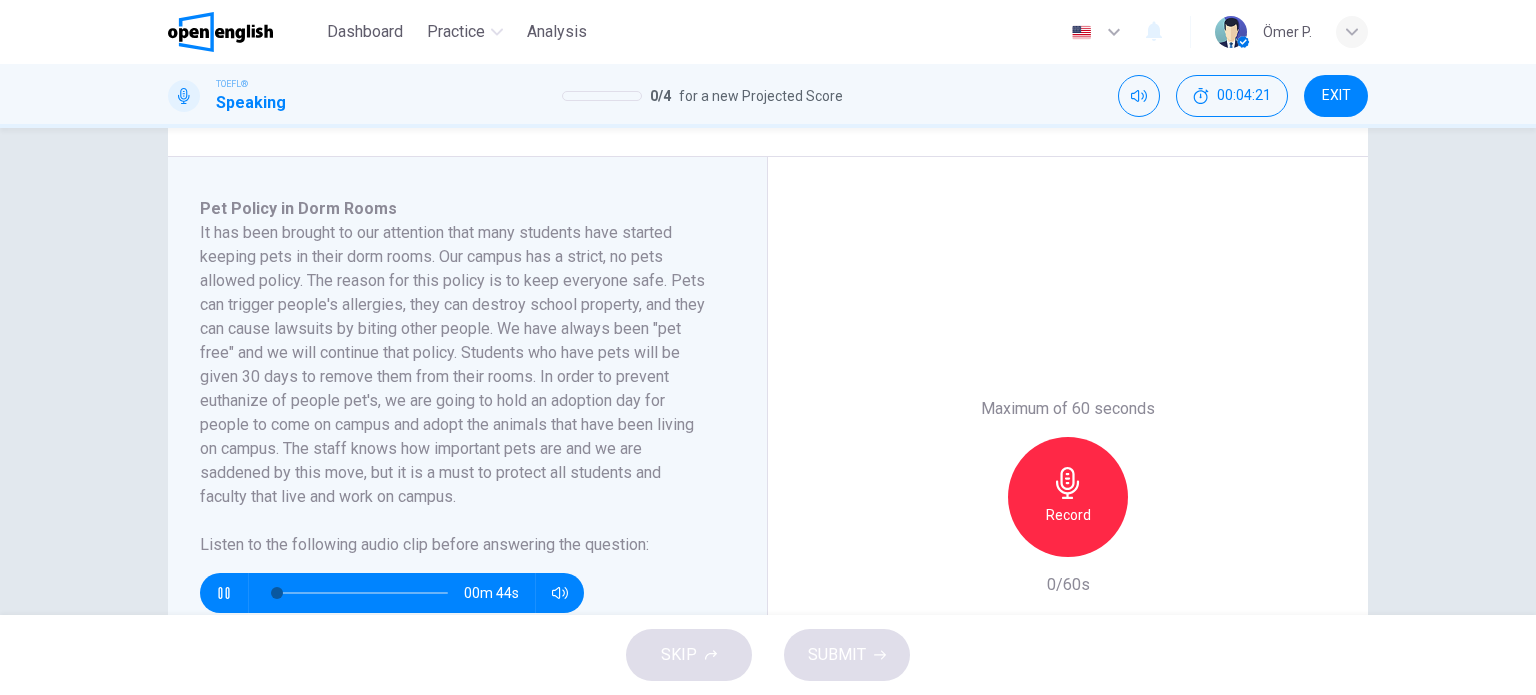 click 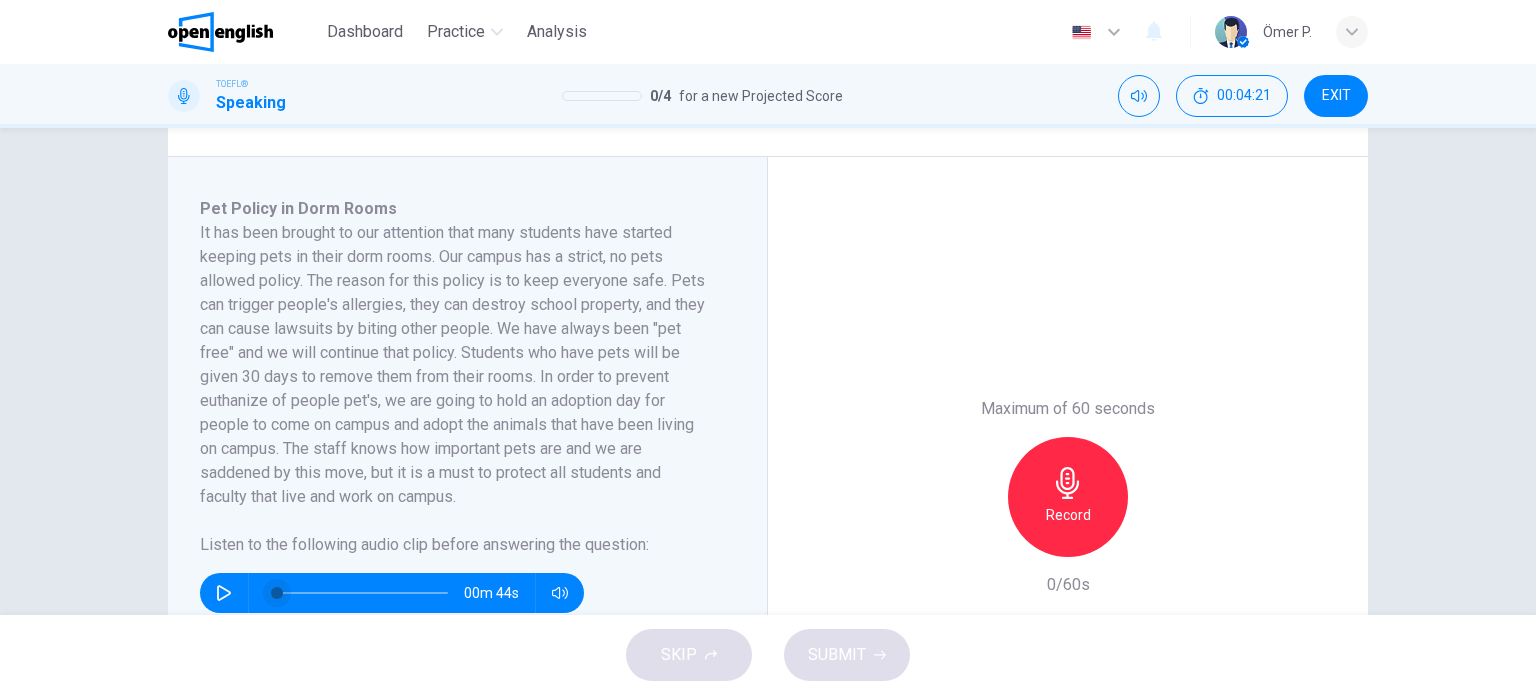 type on "*" 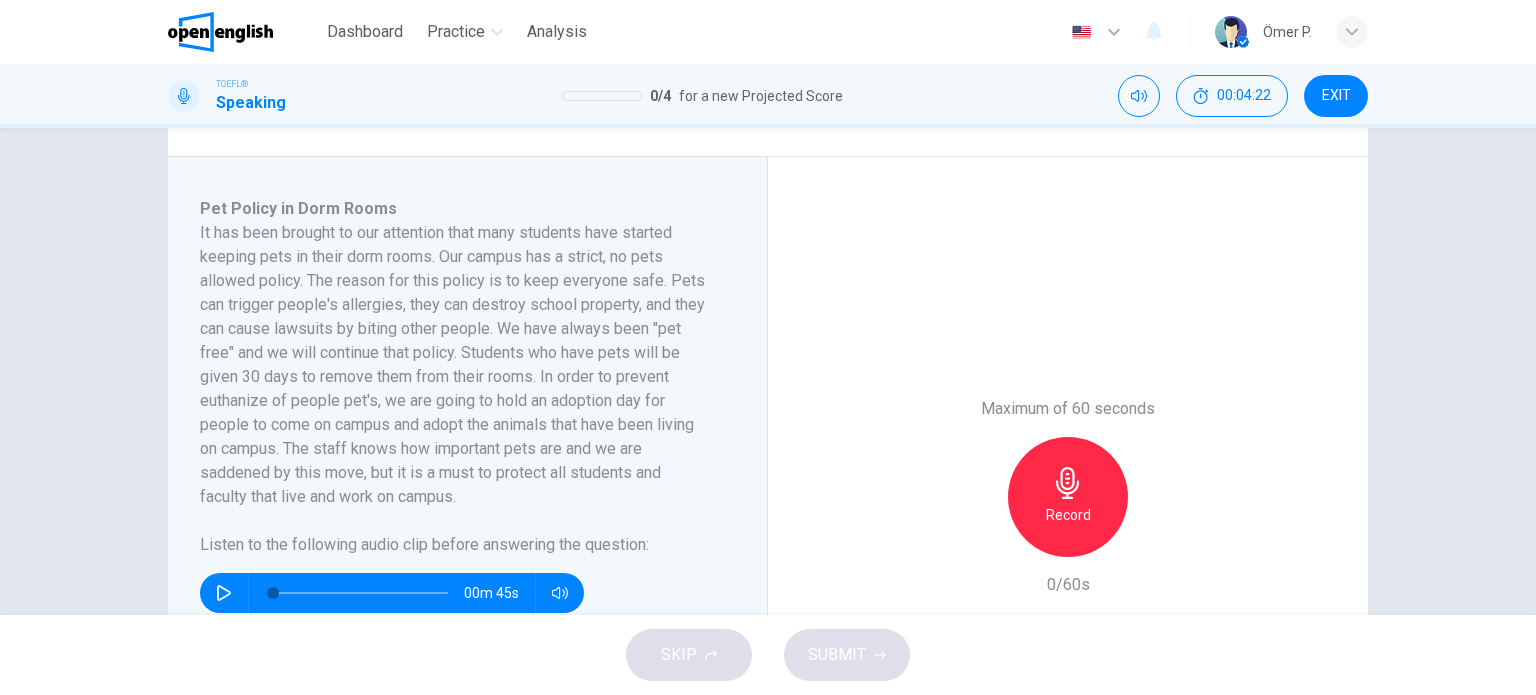 drag, startPoint x: 264, startPoint y: 592, endPoint x: 221, endPoint y: 587, distance: 43.289722 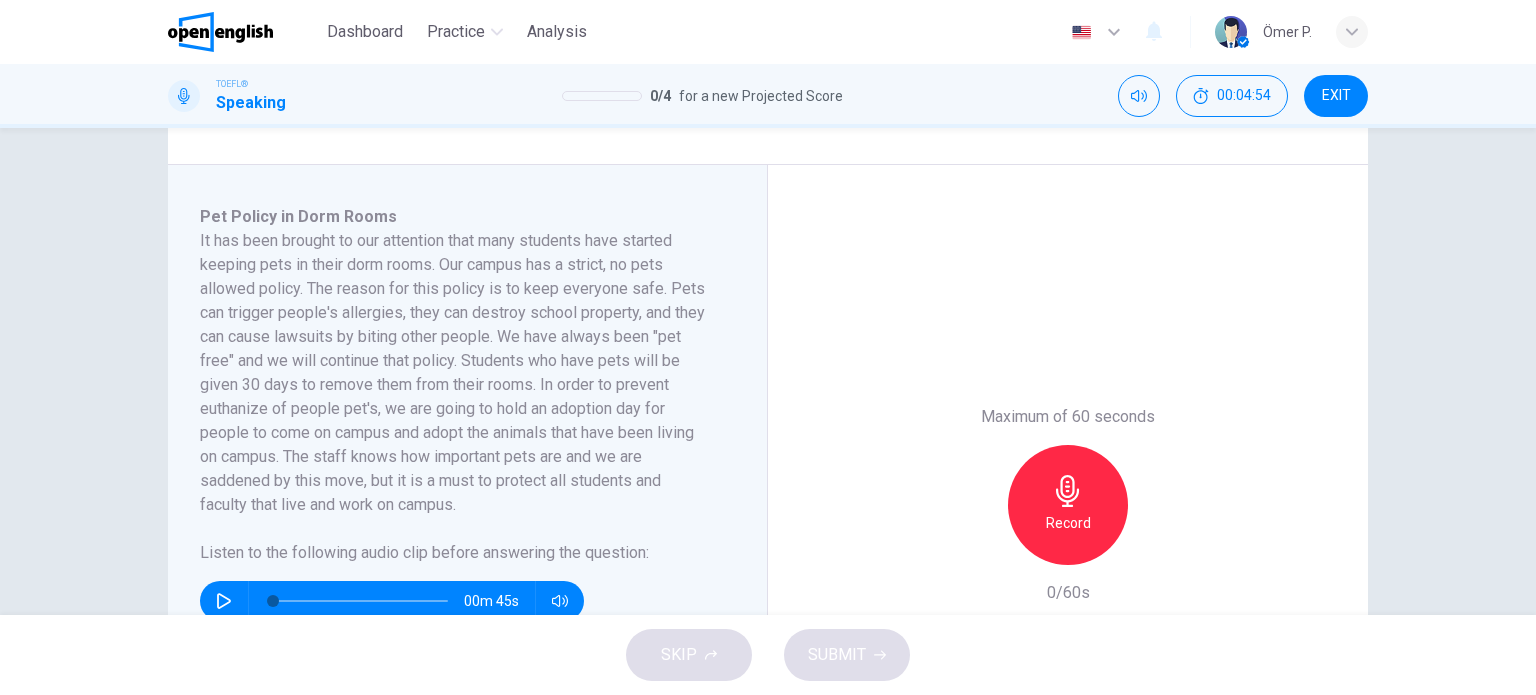 scroll, scrollTop: 300, scrollLeft: 0, axis: vertical 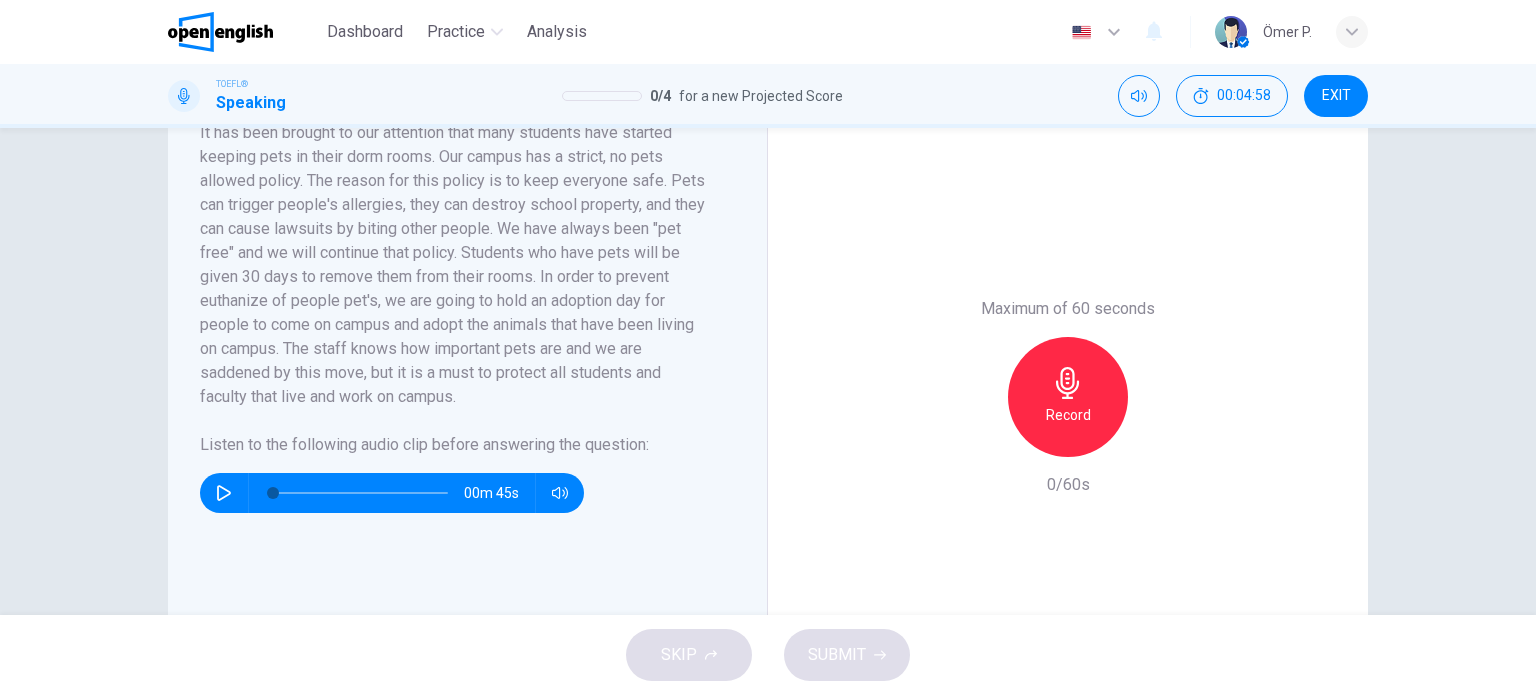 click on "Maximum of 60 seconds Record 0/60s" at bounding box center (1068, 397) 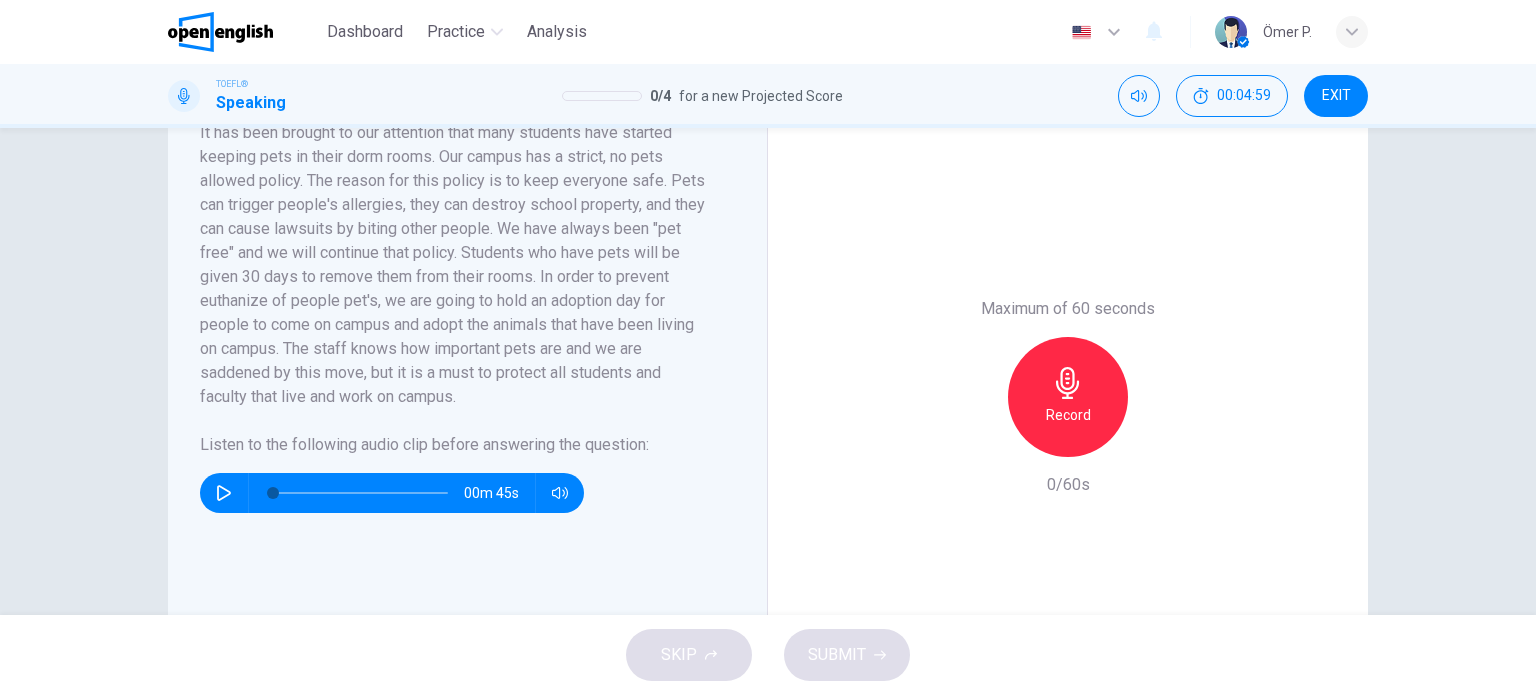 click on "Record" at bounding box center [1068, 397] 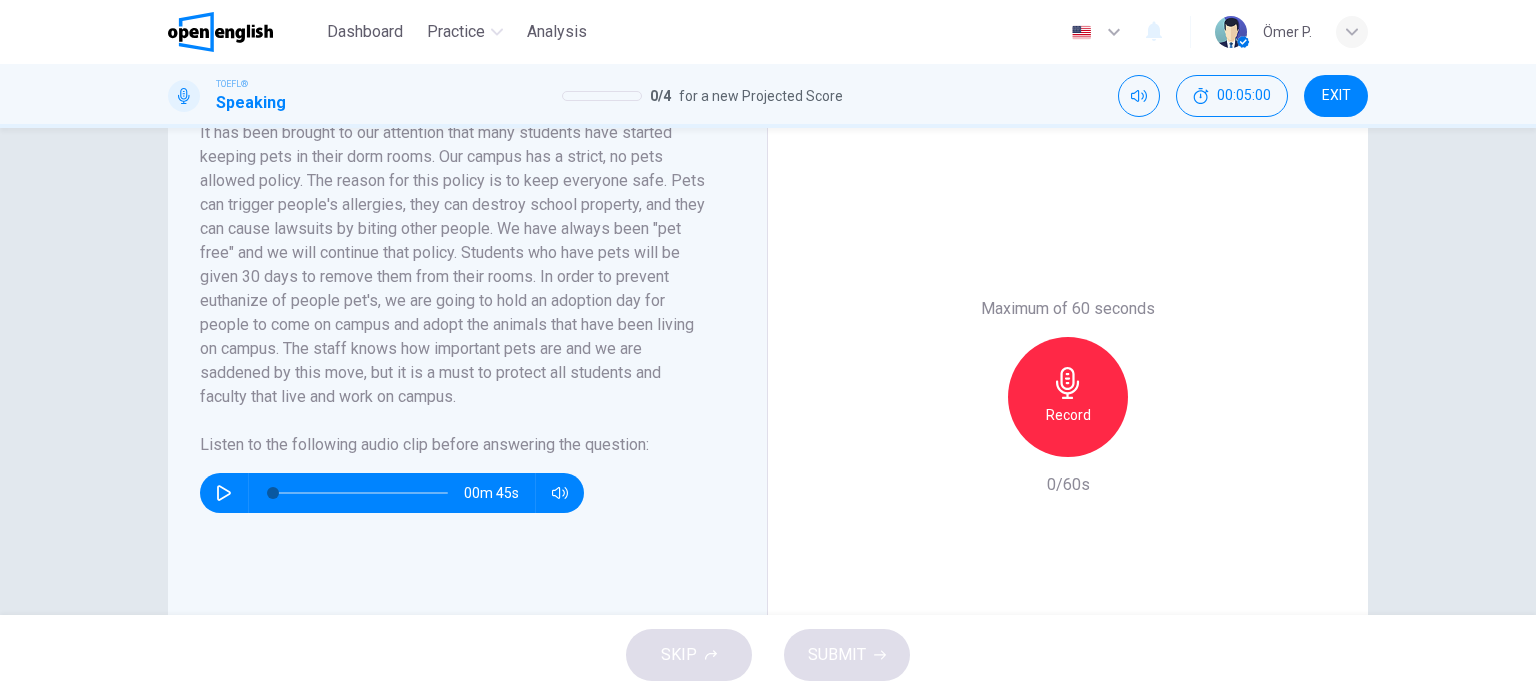 click on "Record" at bounding box center (1068, 397) 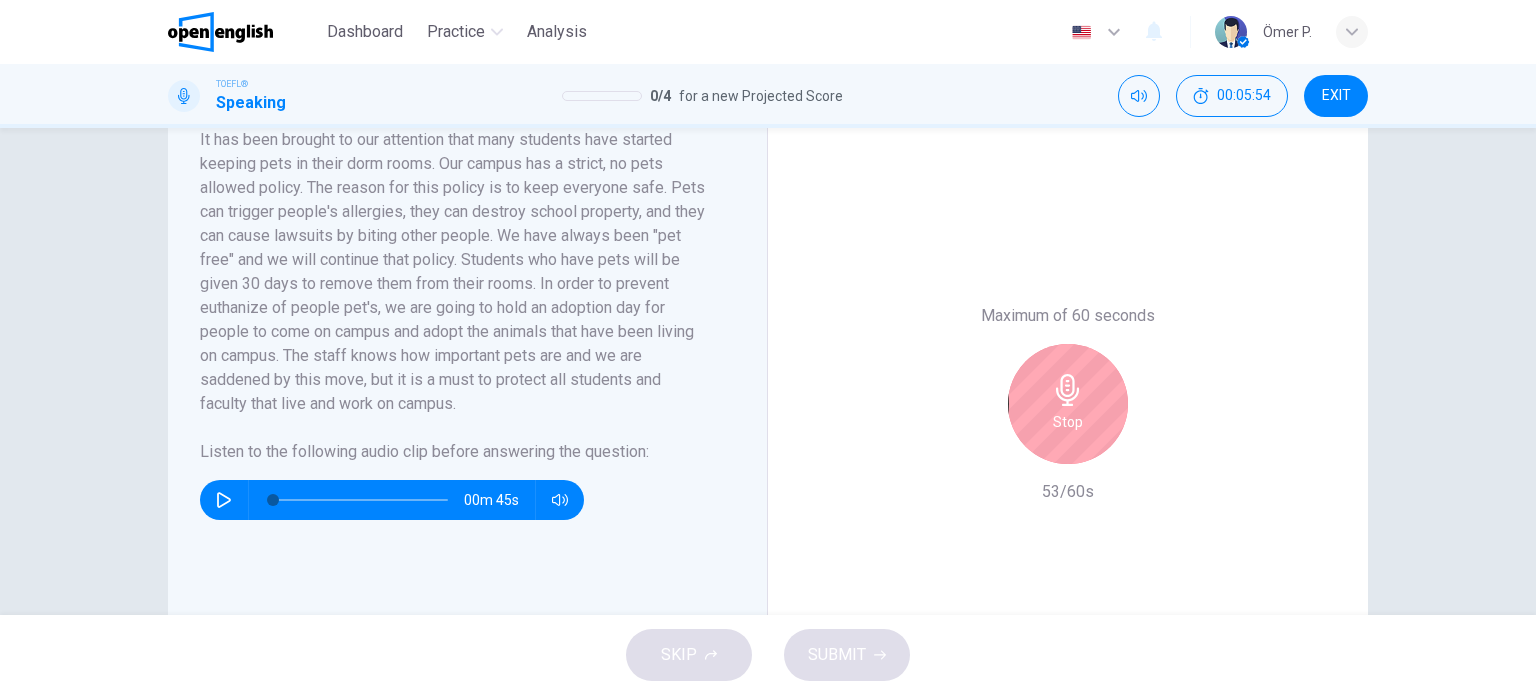 scroll, scrollTop: 400, scrollLeft: 0, axis: vertical 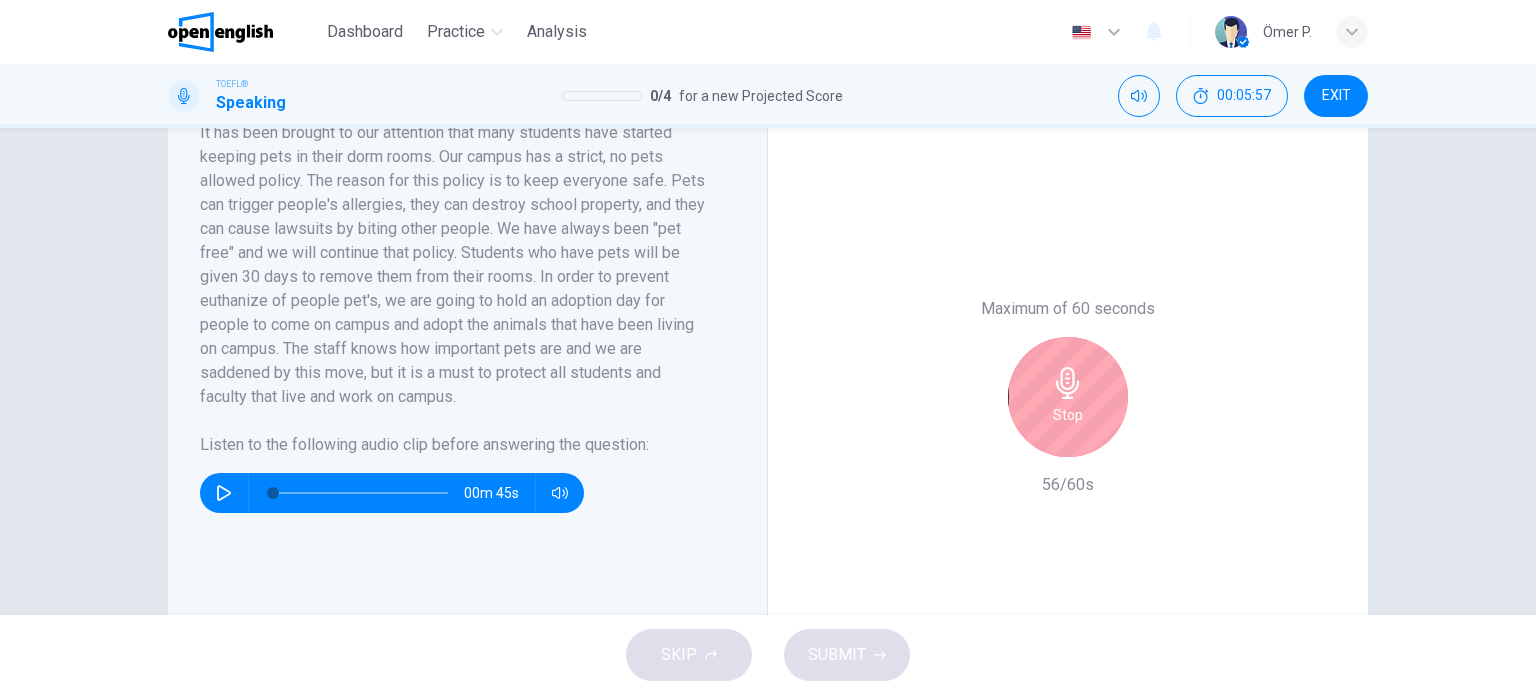 click 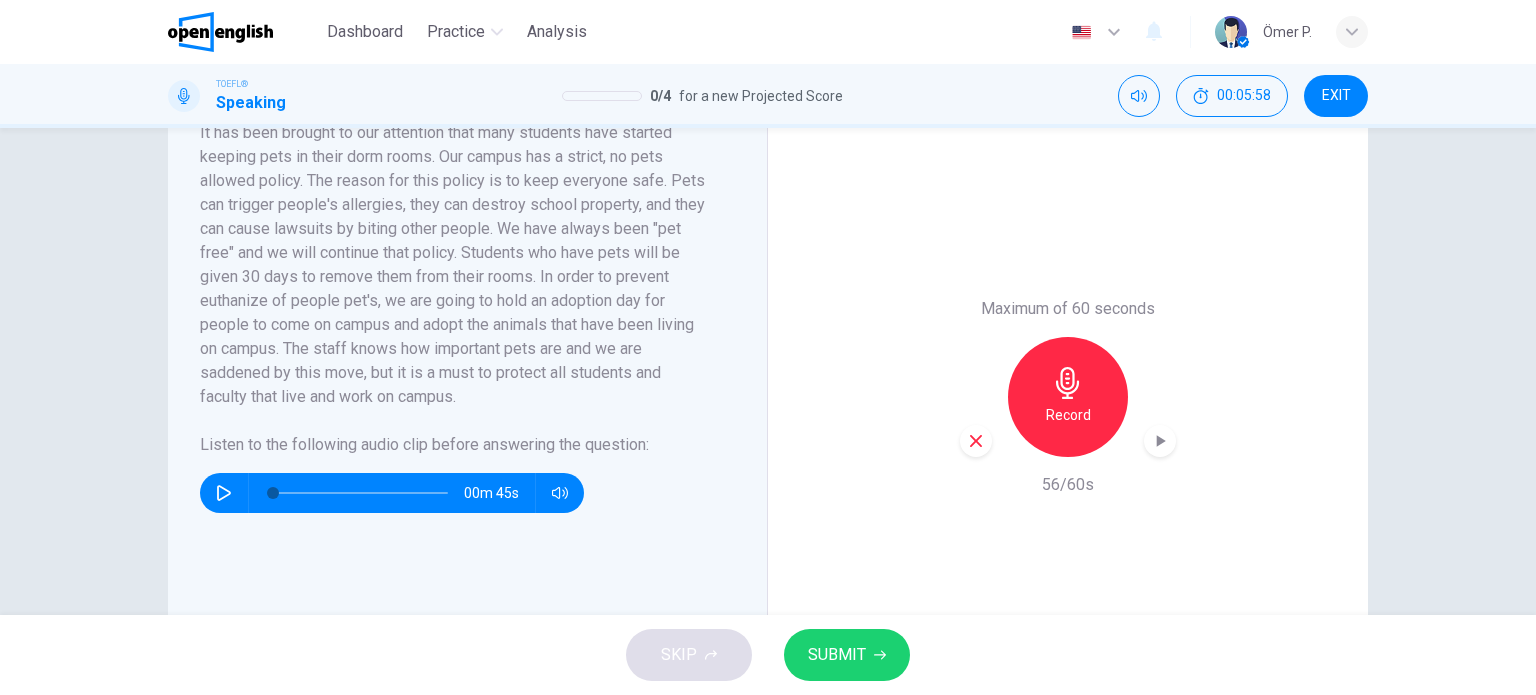 click 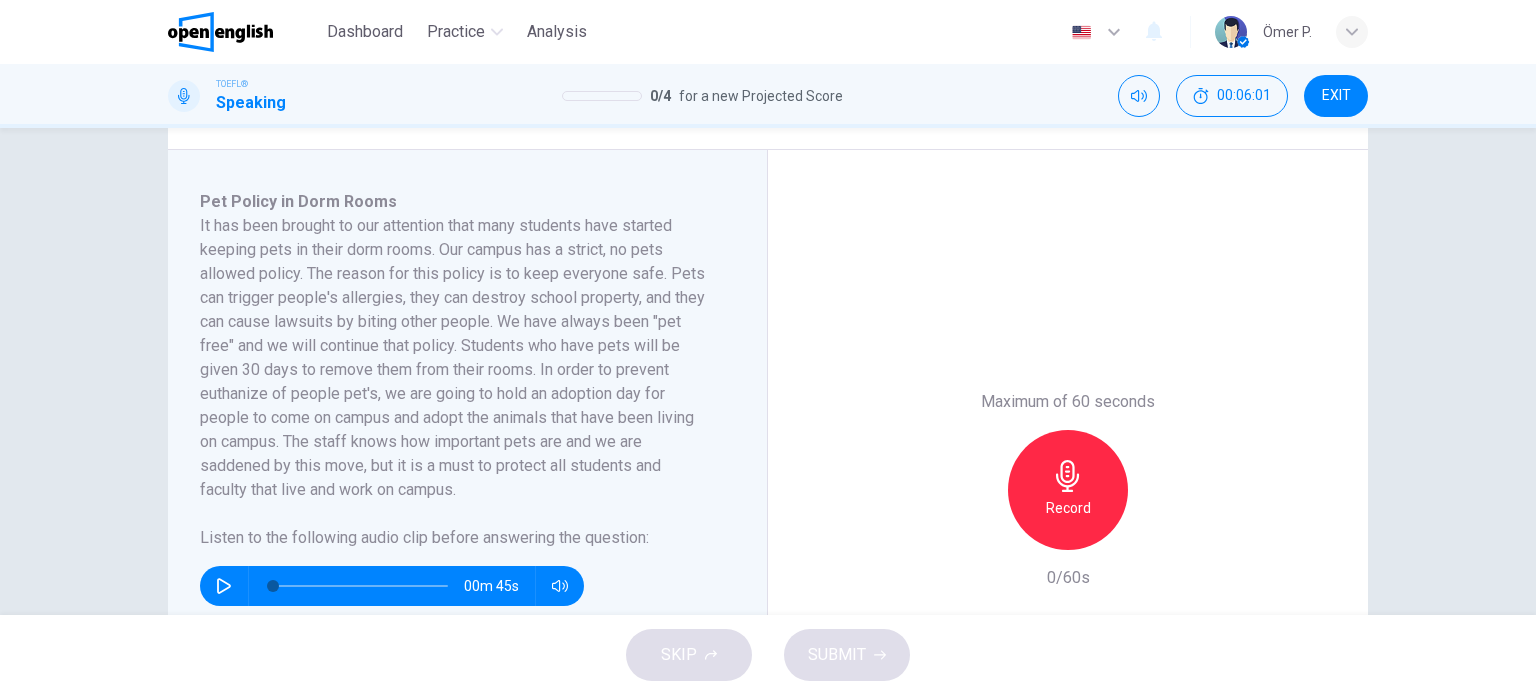 scroll, scrollTop: 300, scrollLeft: 0, axis: vertical 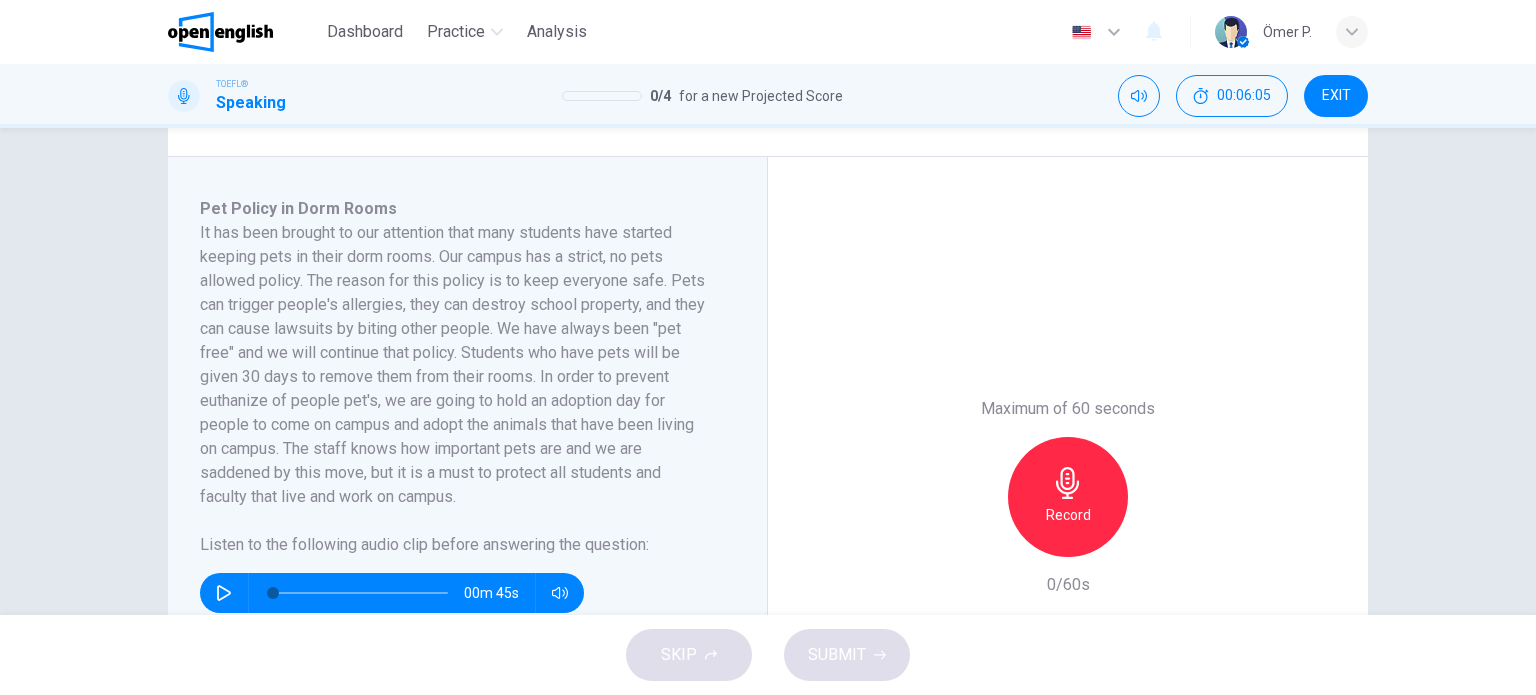 click on "Record" at bounding box center (1068, 497) 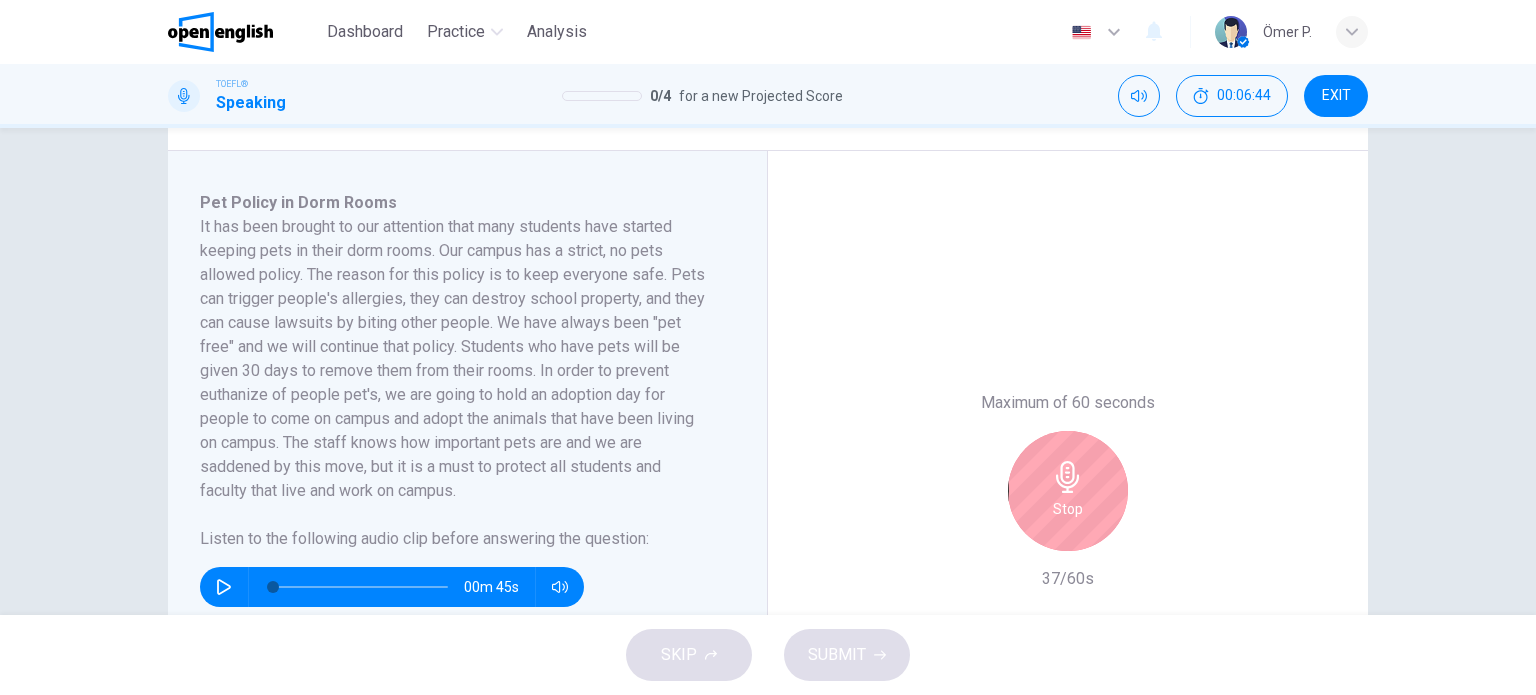 scroll, scrollTop: 300, scrollLeft: 0, axis: vertical 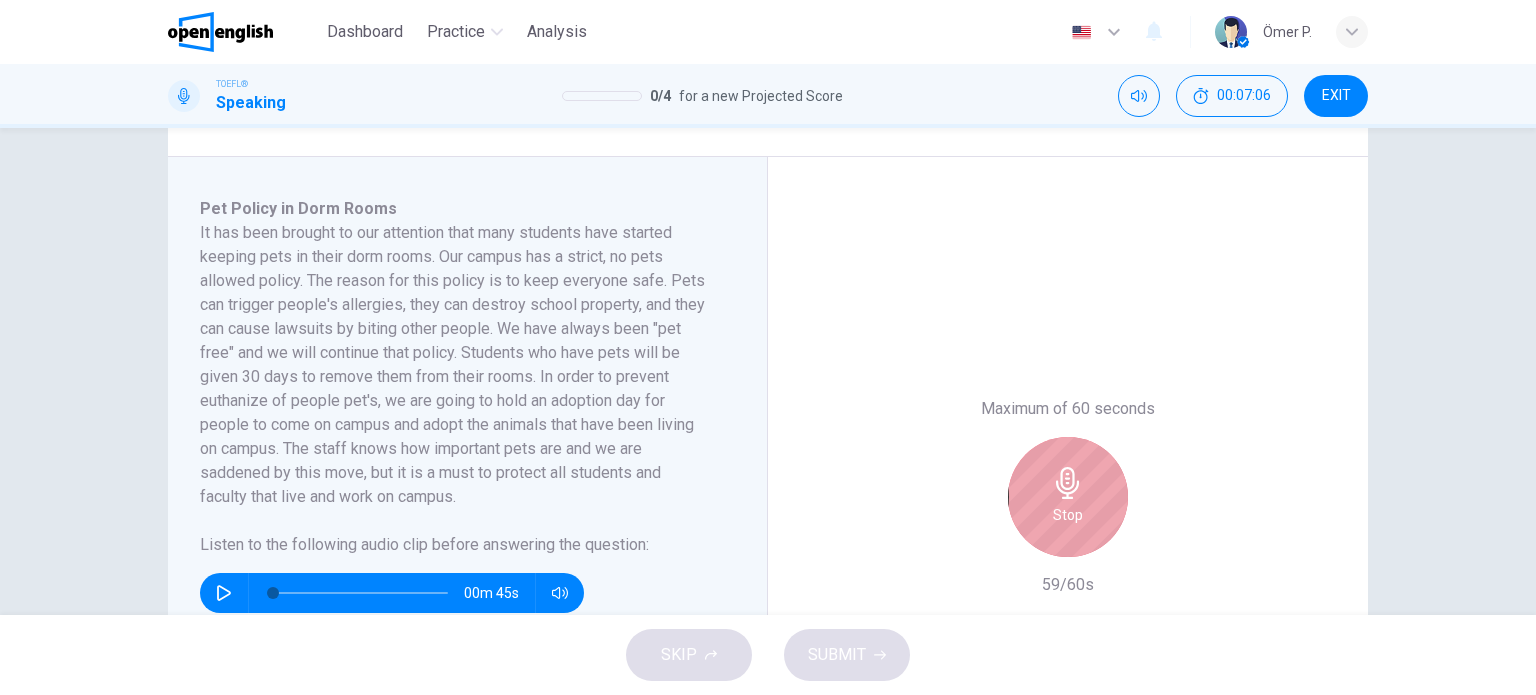 click 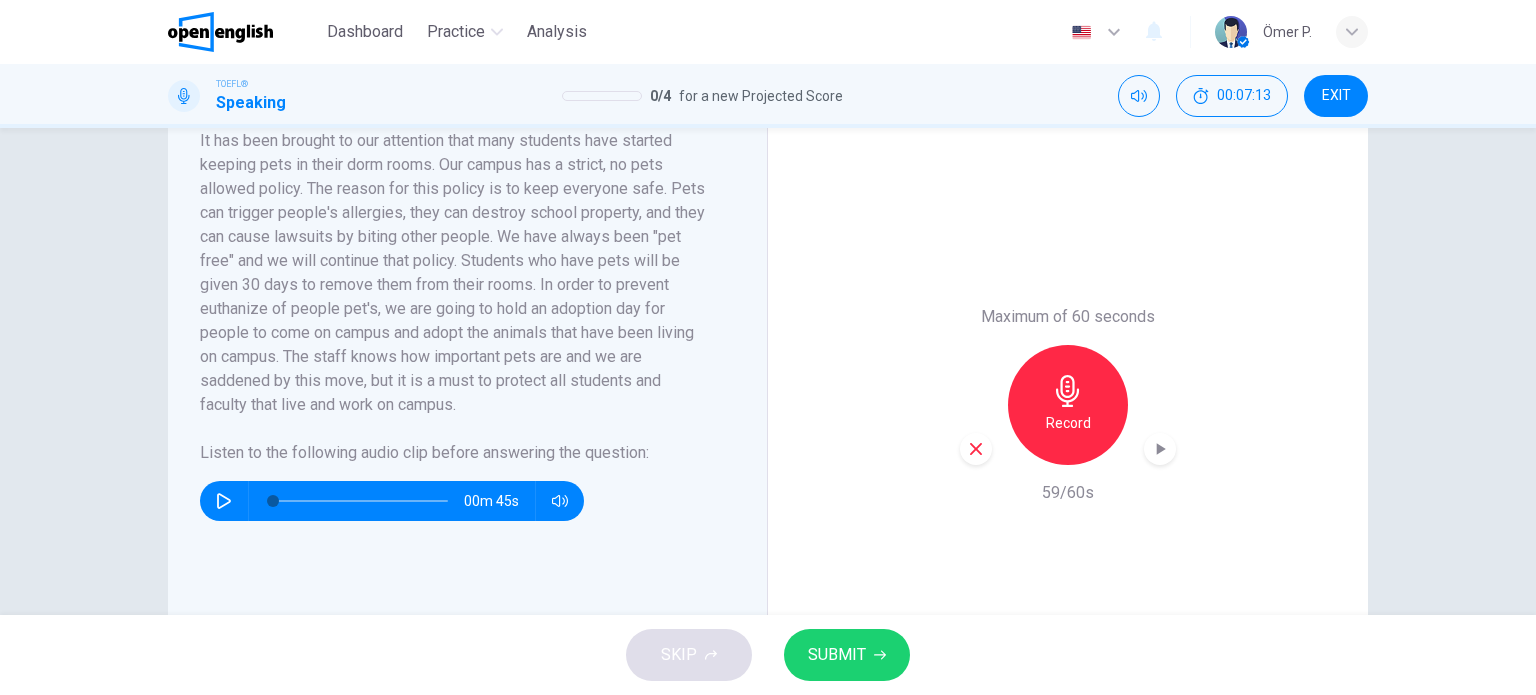 scroll, scrollTop: 400, scrollLeft: 0, axis: vertical 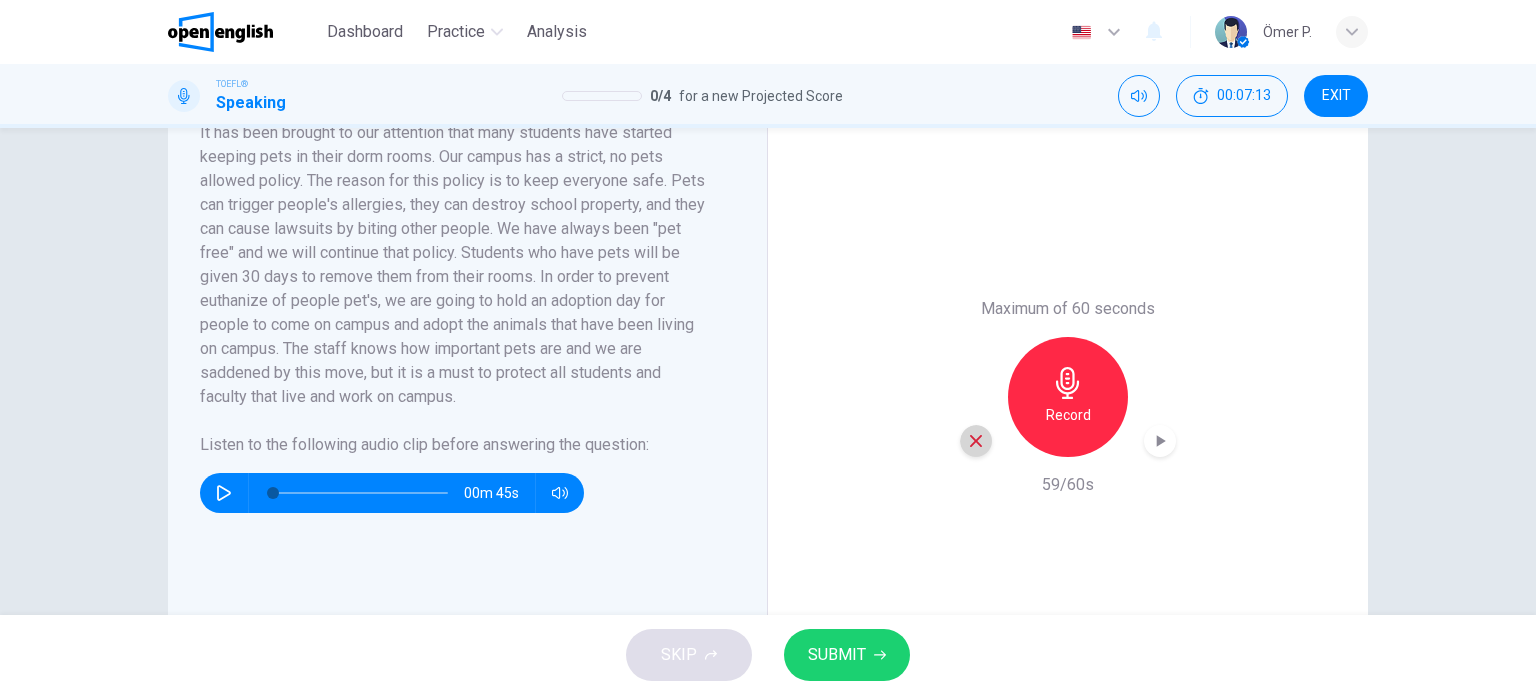 click 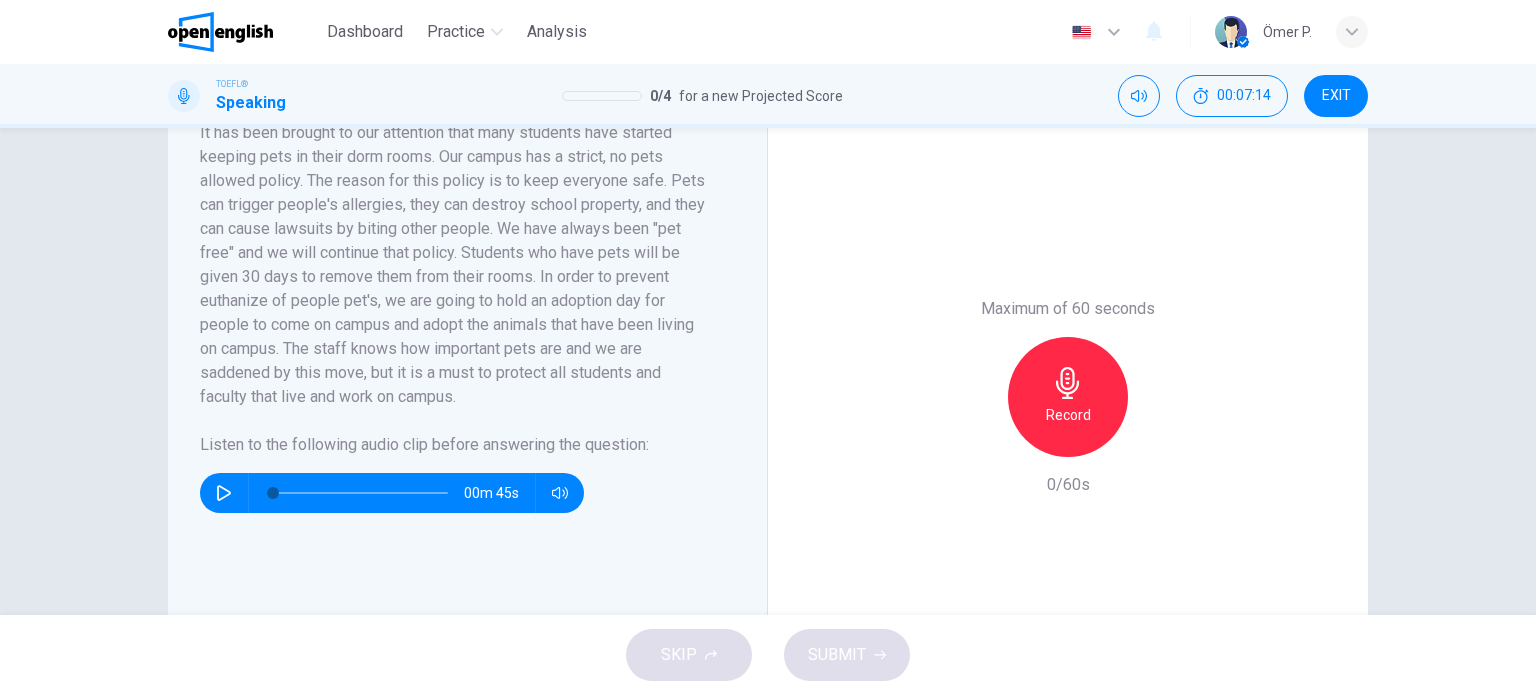 click on "Record" at bounding box center (1068, 415) 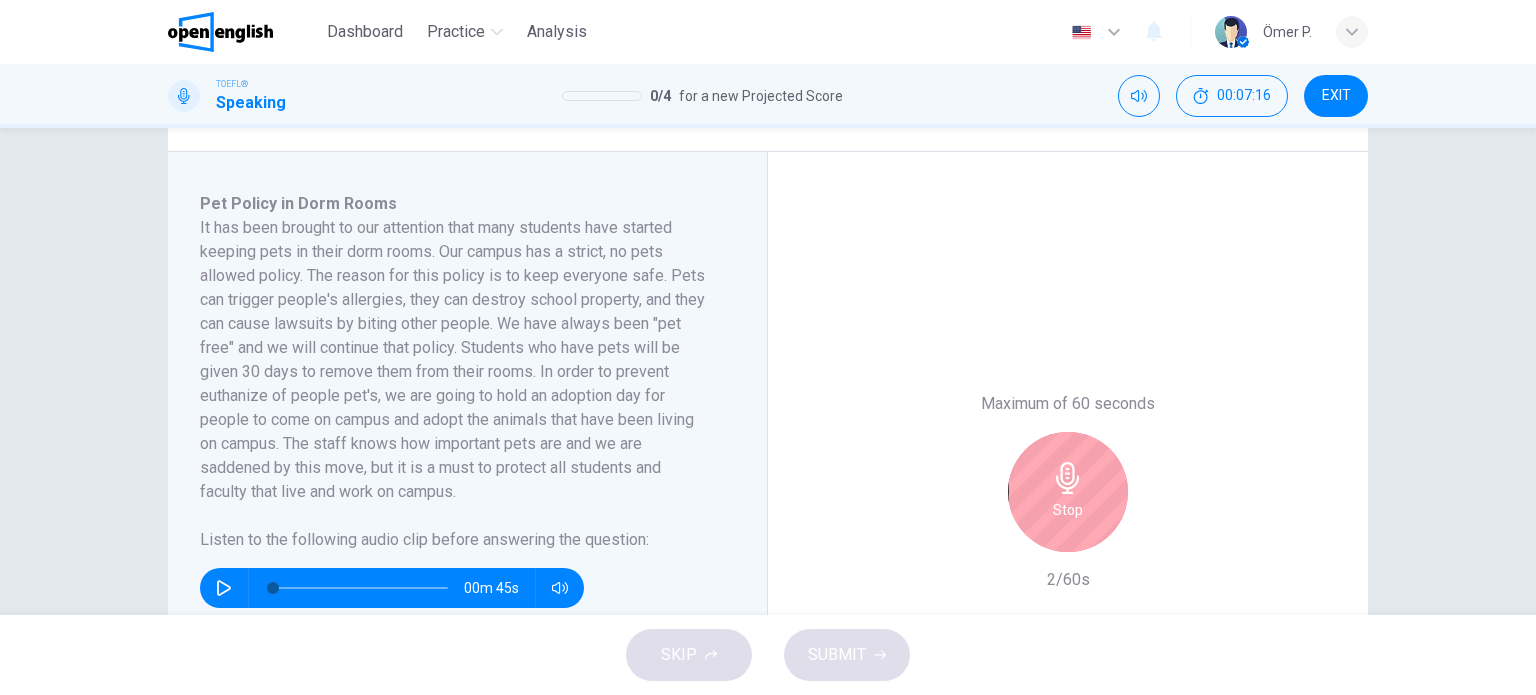 scroll, scrollTop: 300, scrollLeft: 0, axis: vertical 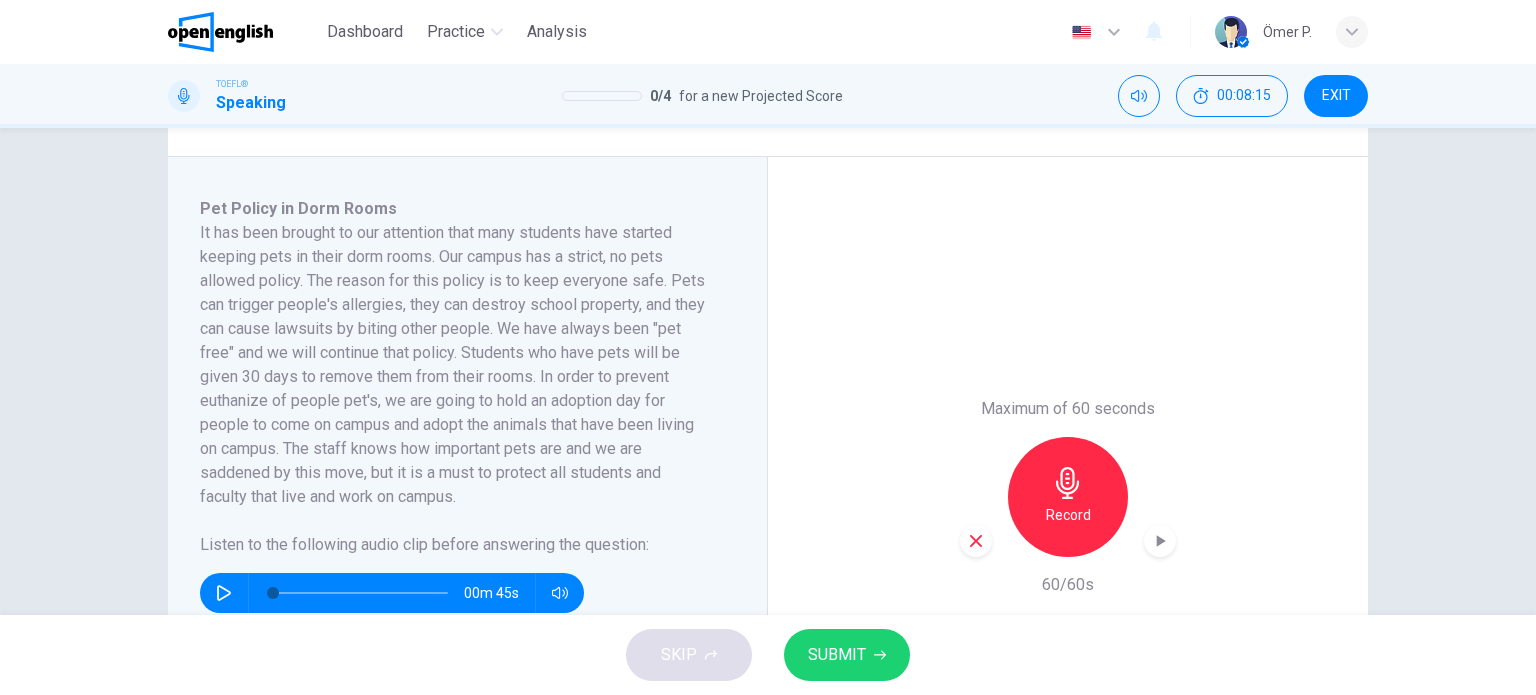 click on "SUBMIT" at bounding box center (837, 655) 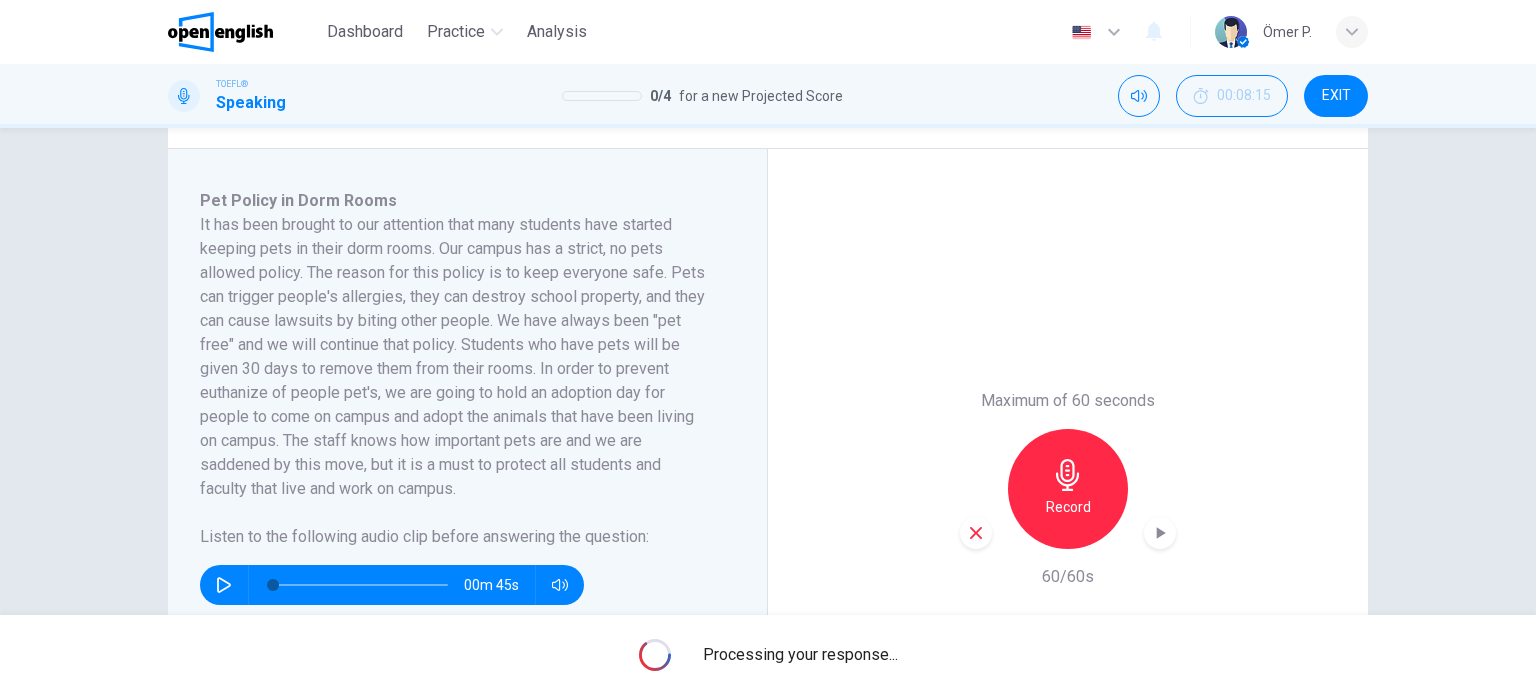 scroll, scrollTop: 300, scrollLeft: 0, axis: vertical 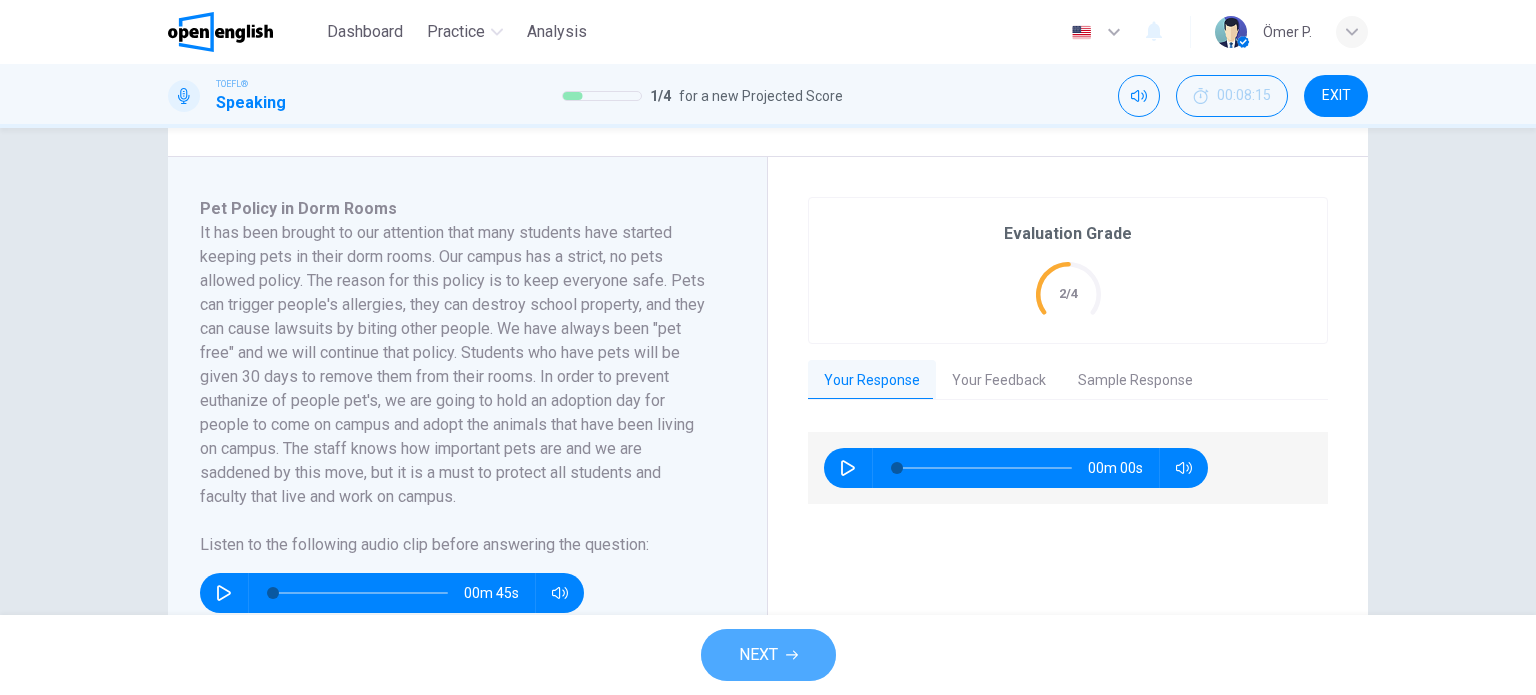 click on "NEXT" at bounding box center [768, 655] 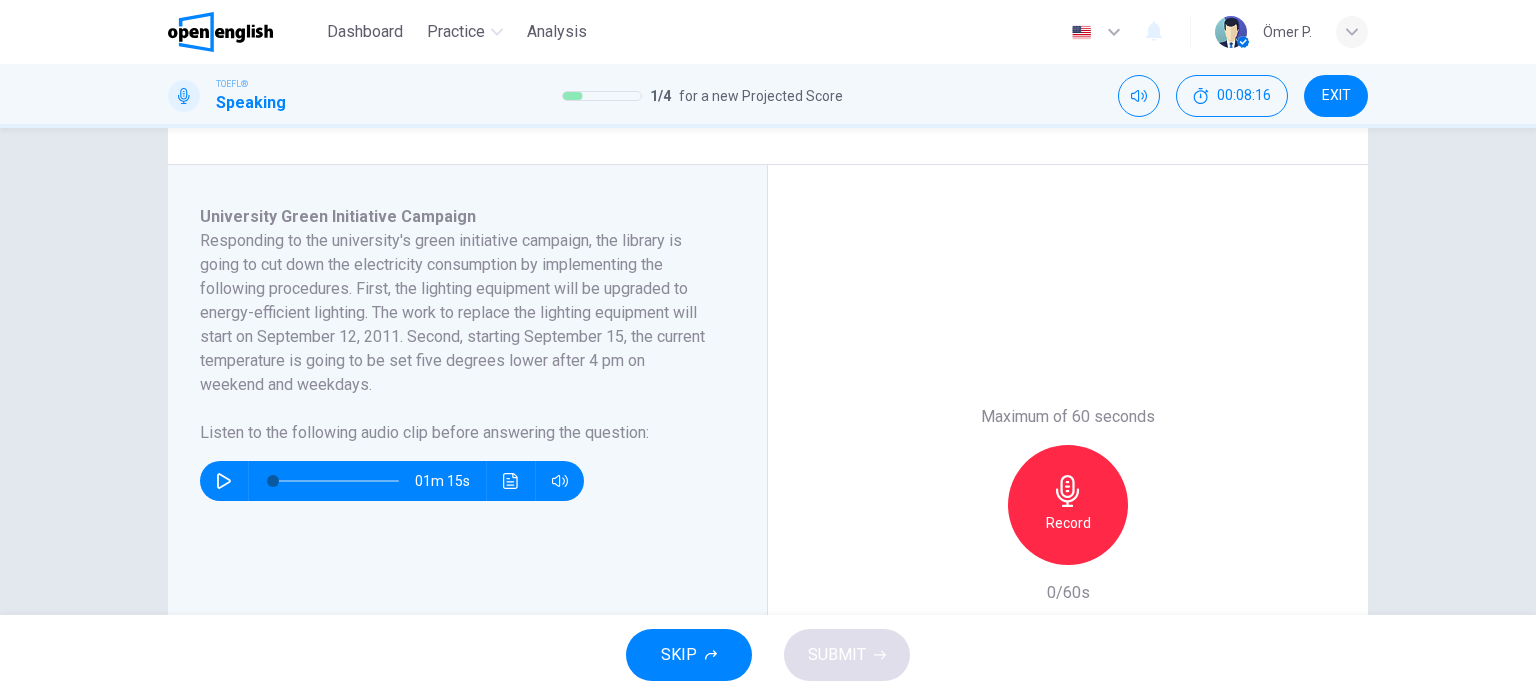 scroll, scrollTop: 300, scrollLeft: 0, axis: vertical 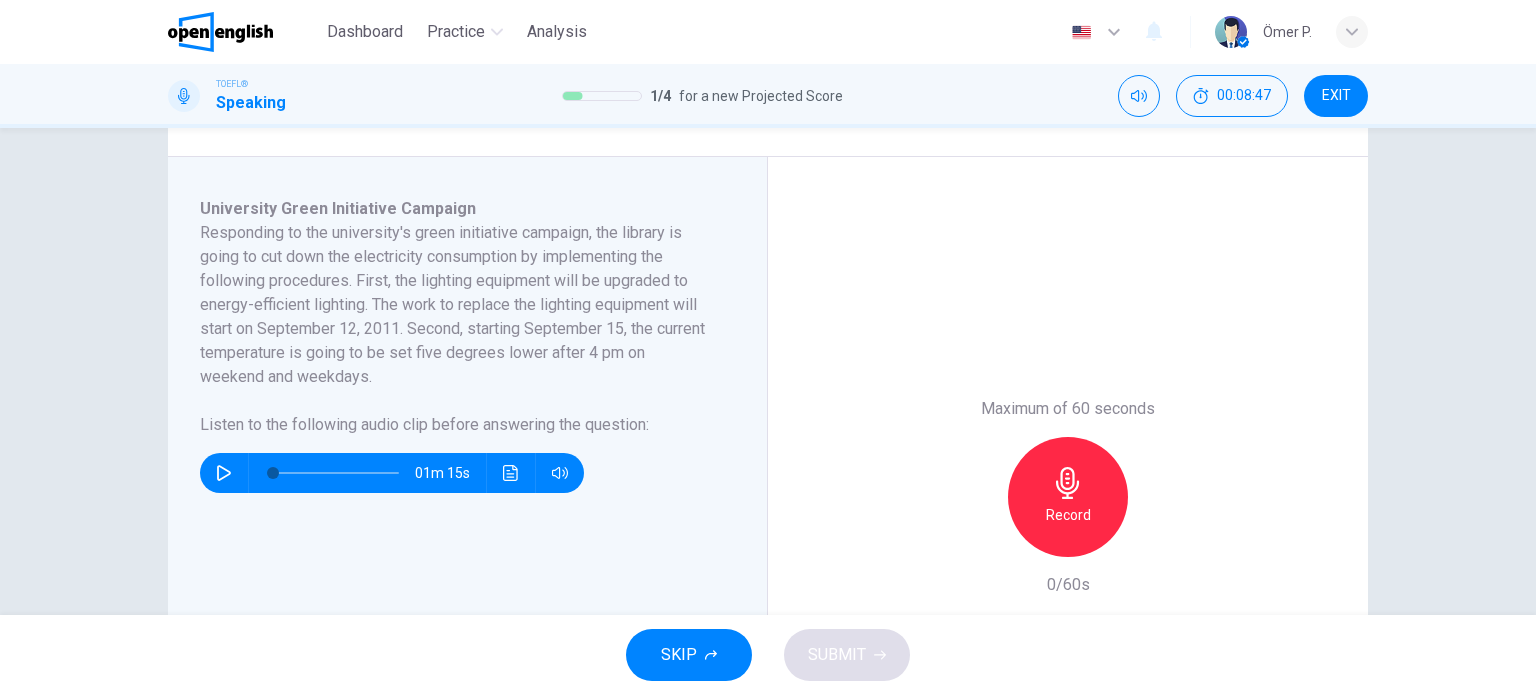 click 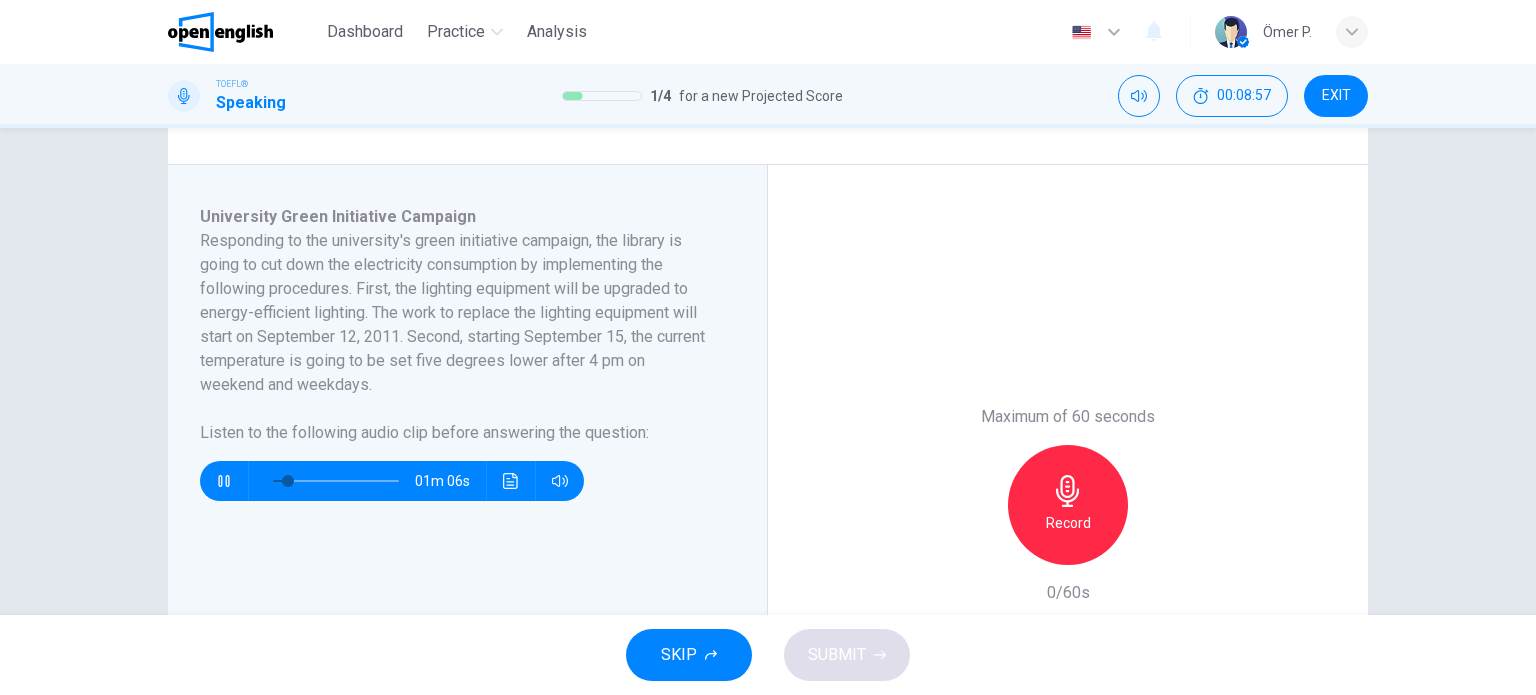 scroll, scrollTop: 300, scrollLeft: 0, axis: vertical 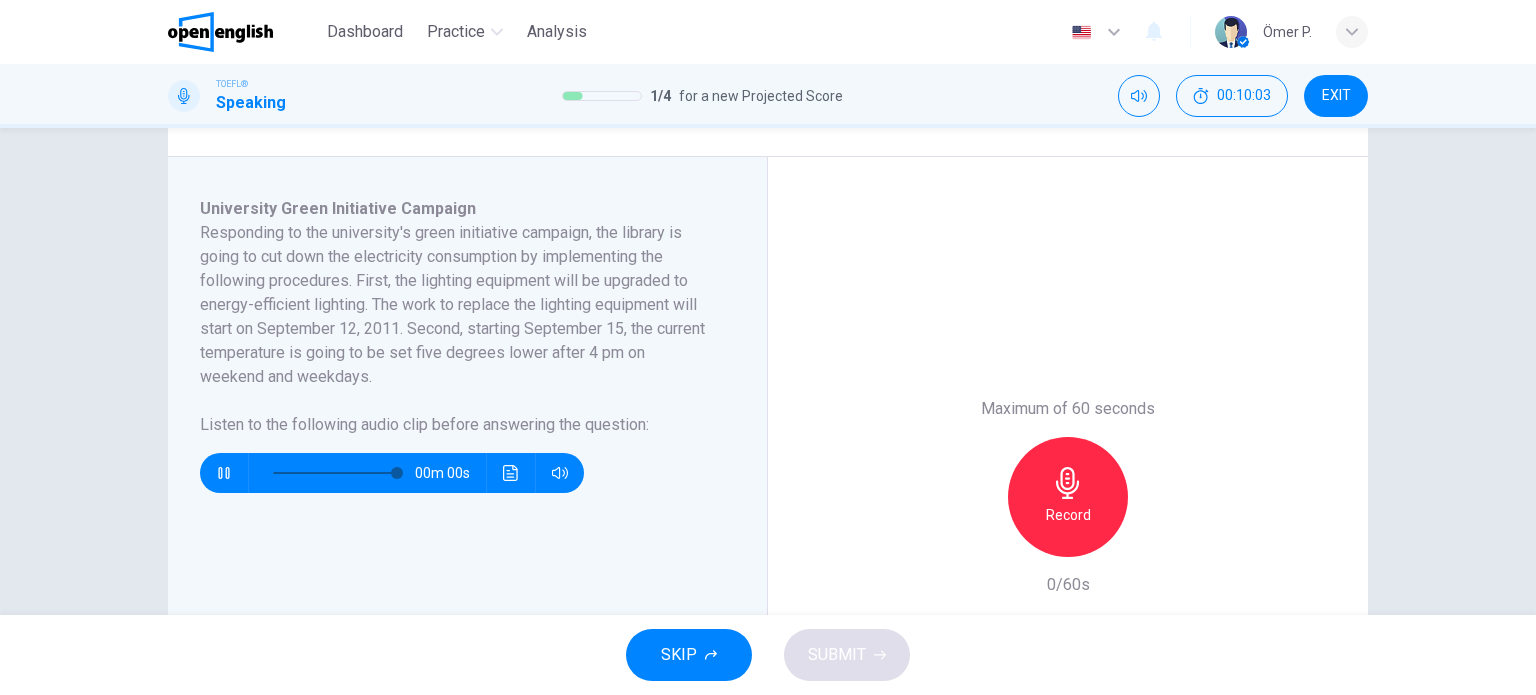 type on "*" 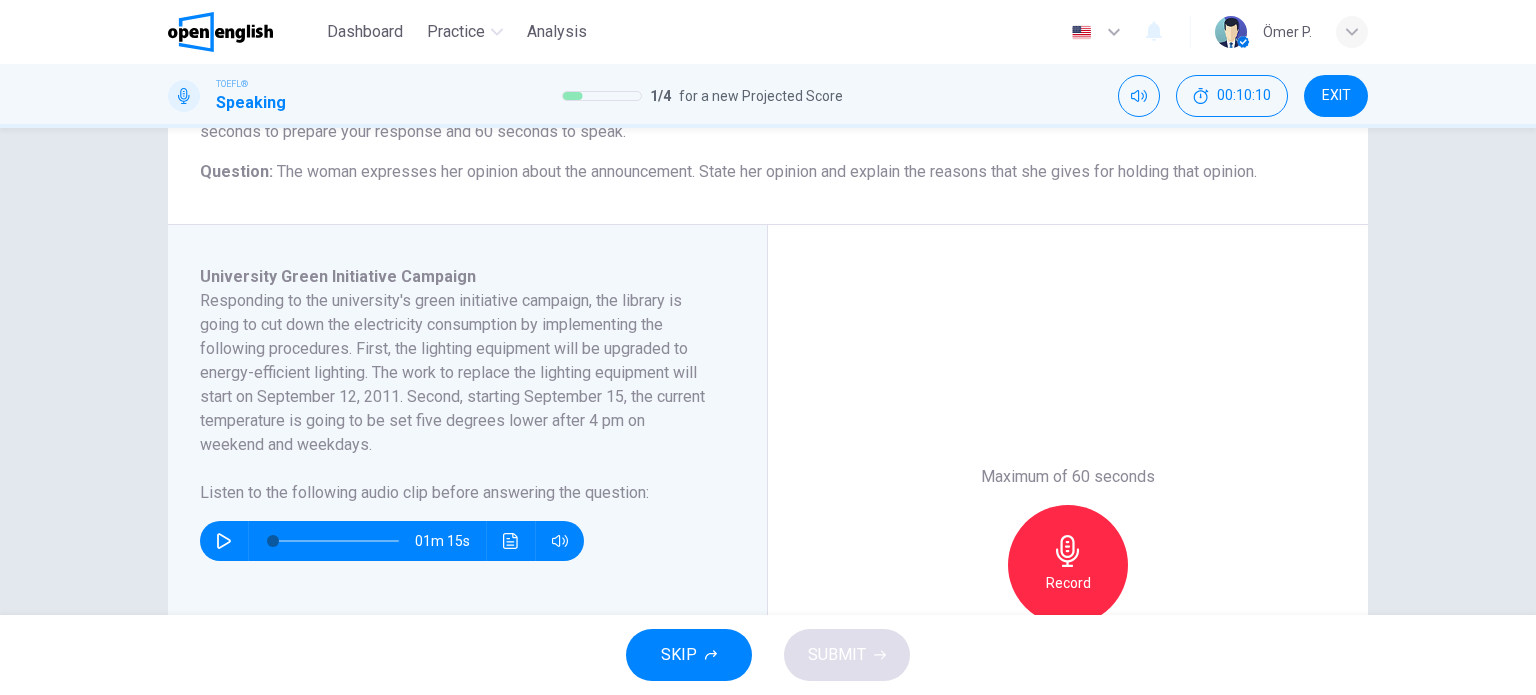 scroll, scrollTop: 300, scrollLeft: 0, axis: vertical 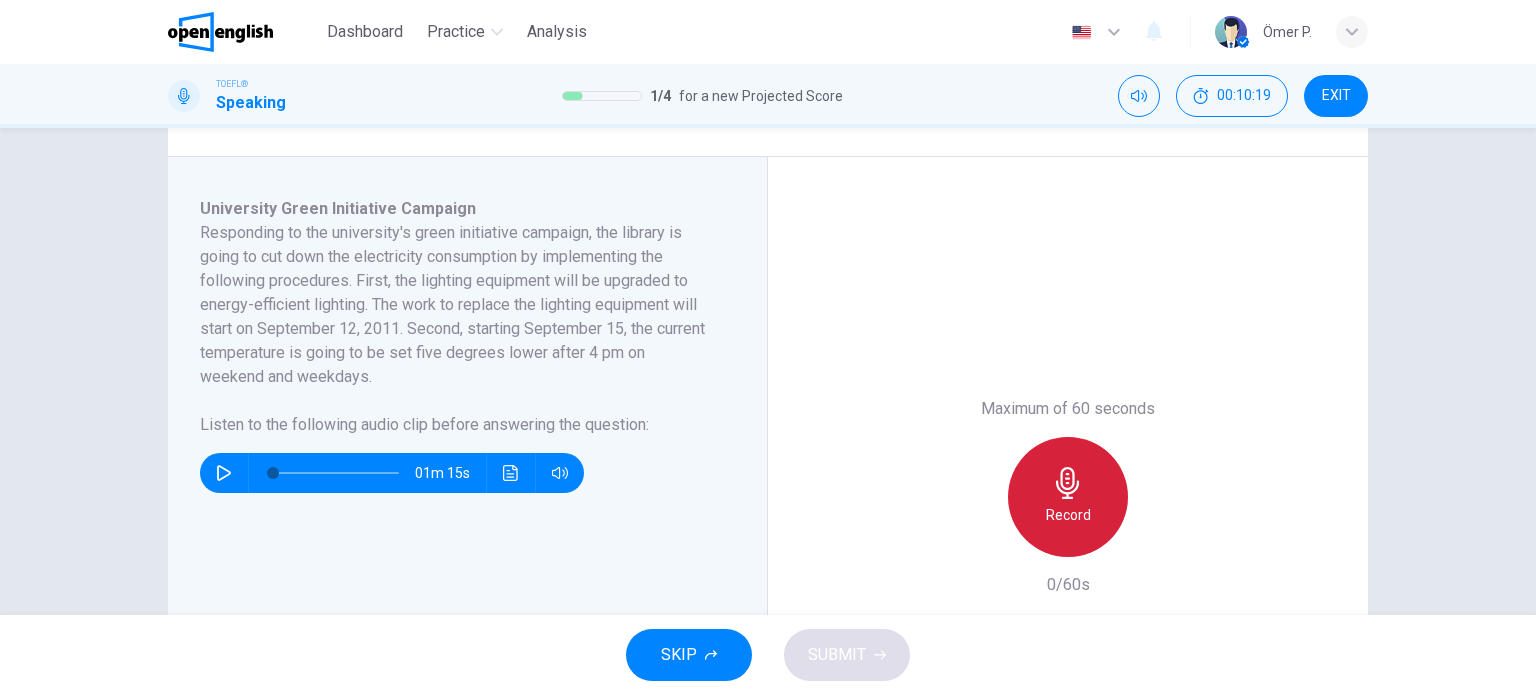click on "Record" at bounding box center [1068, 497] 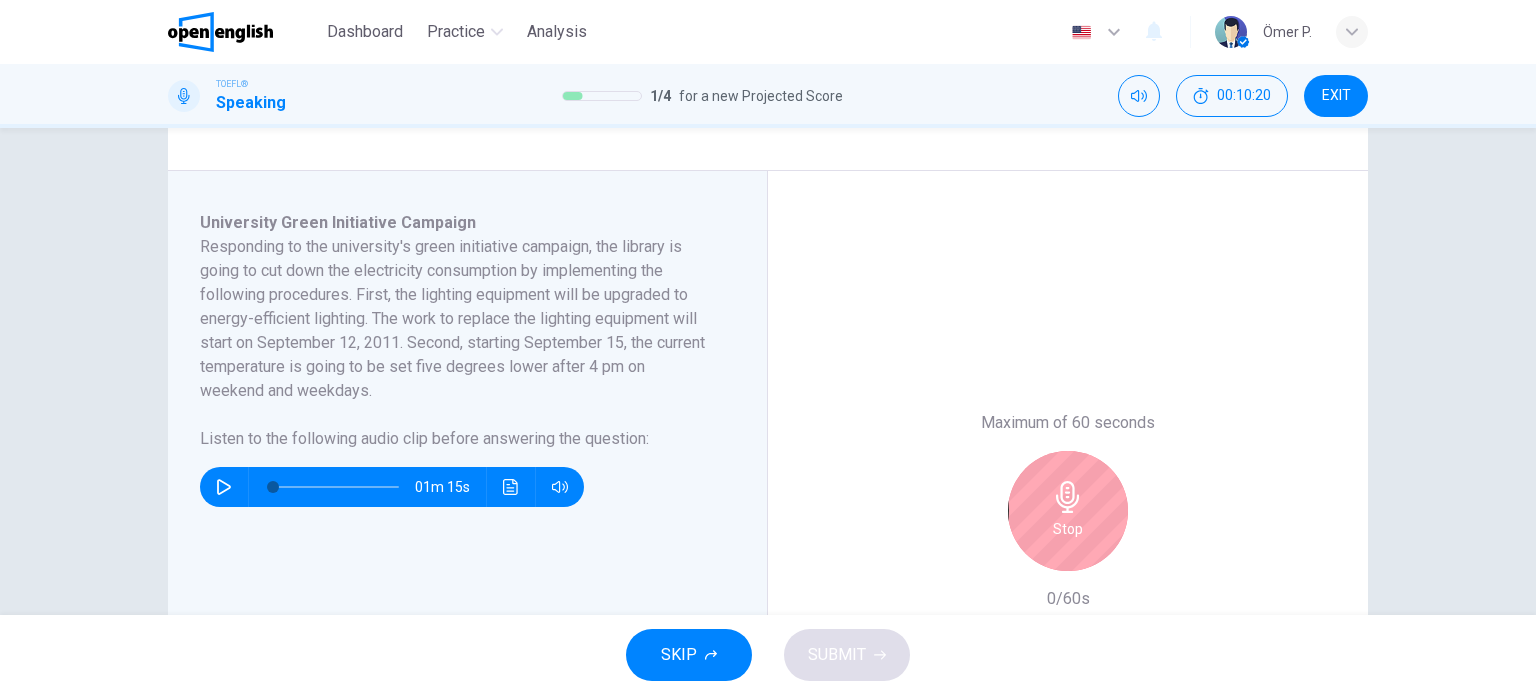 scroll, scrollTop: 300, scrollLeft: 0, axis: vertical 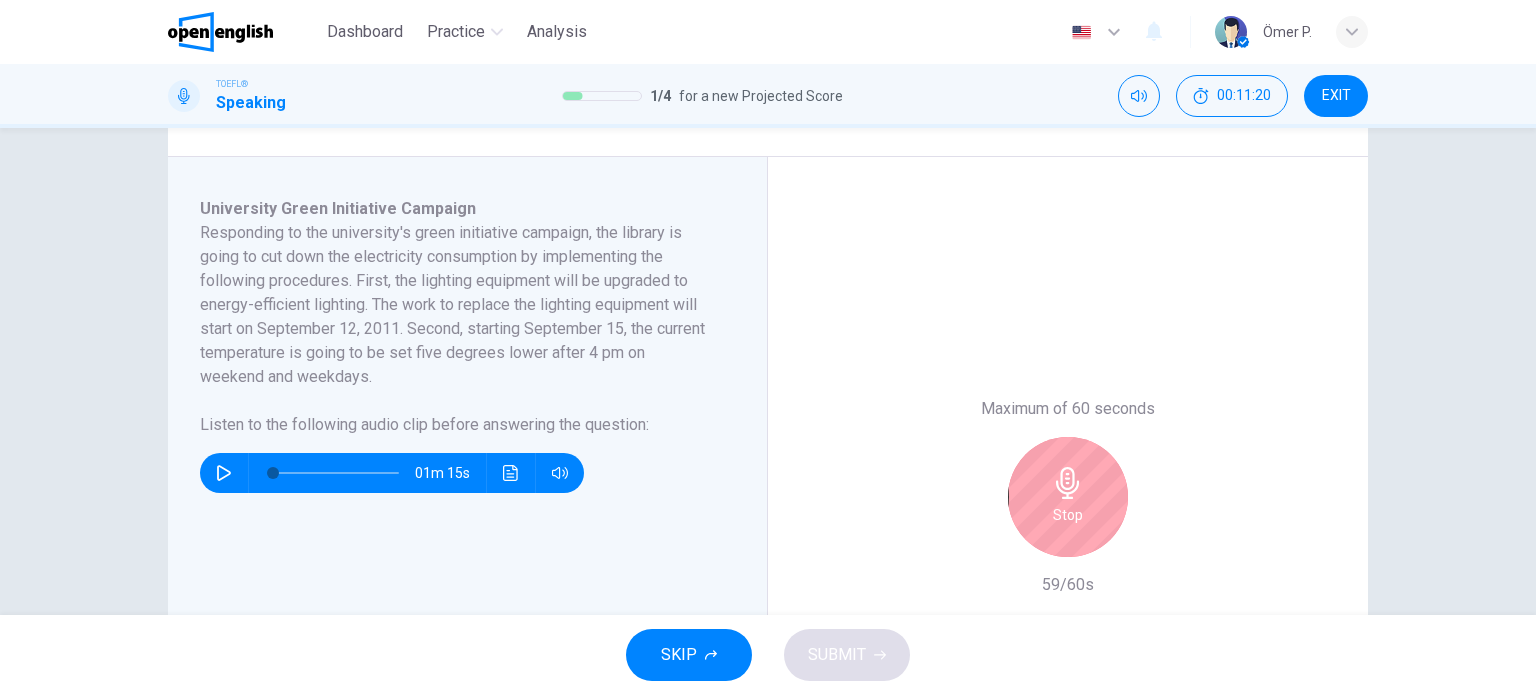 click on "Stop" at bounding box center [1068, 497] 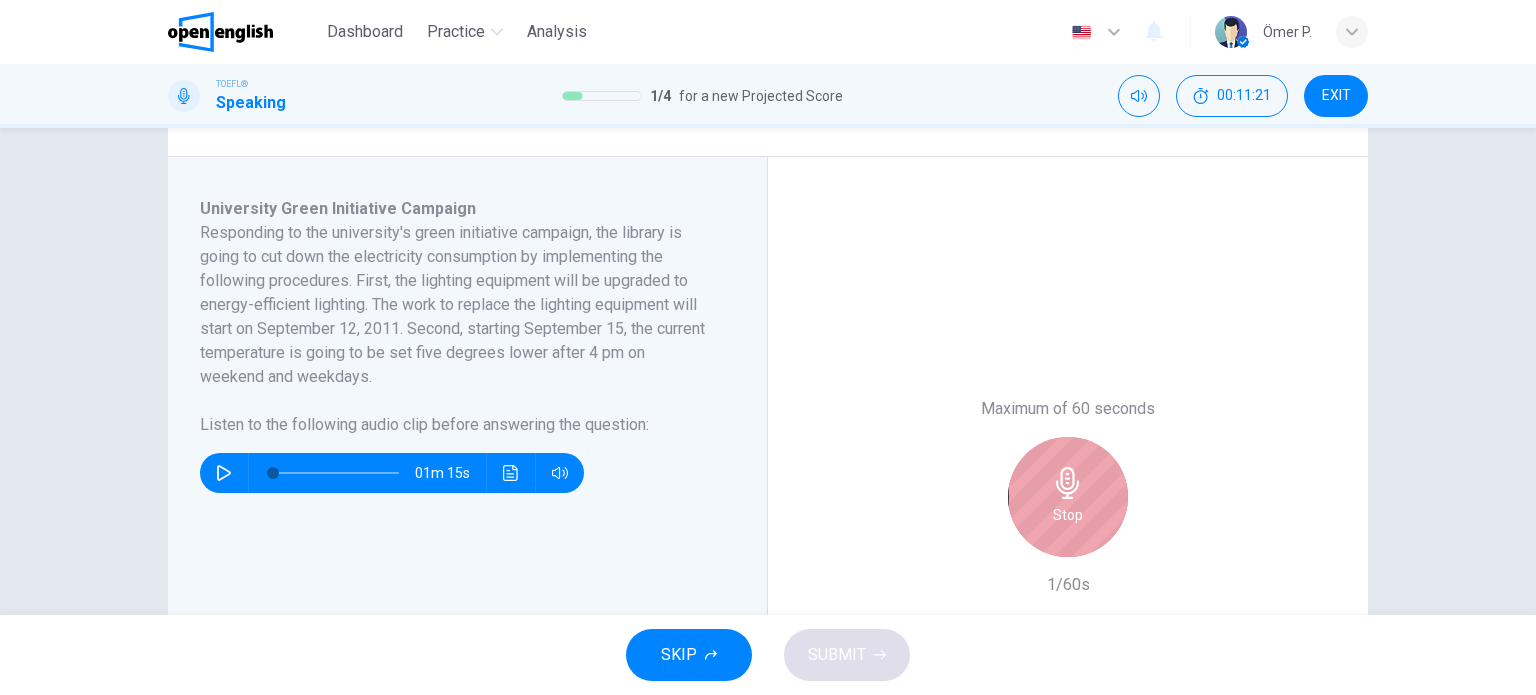 click on "Stop" at bounding box center (1068, 497) 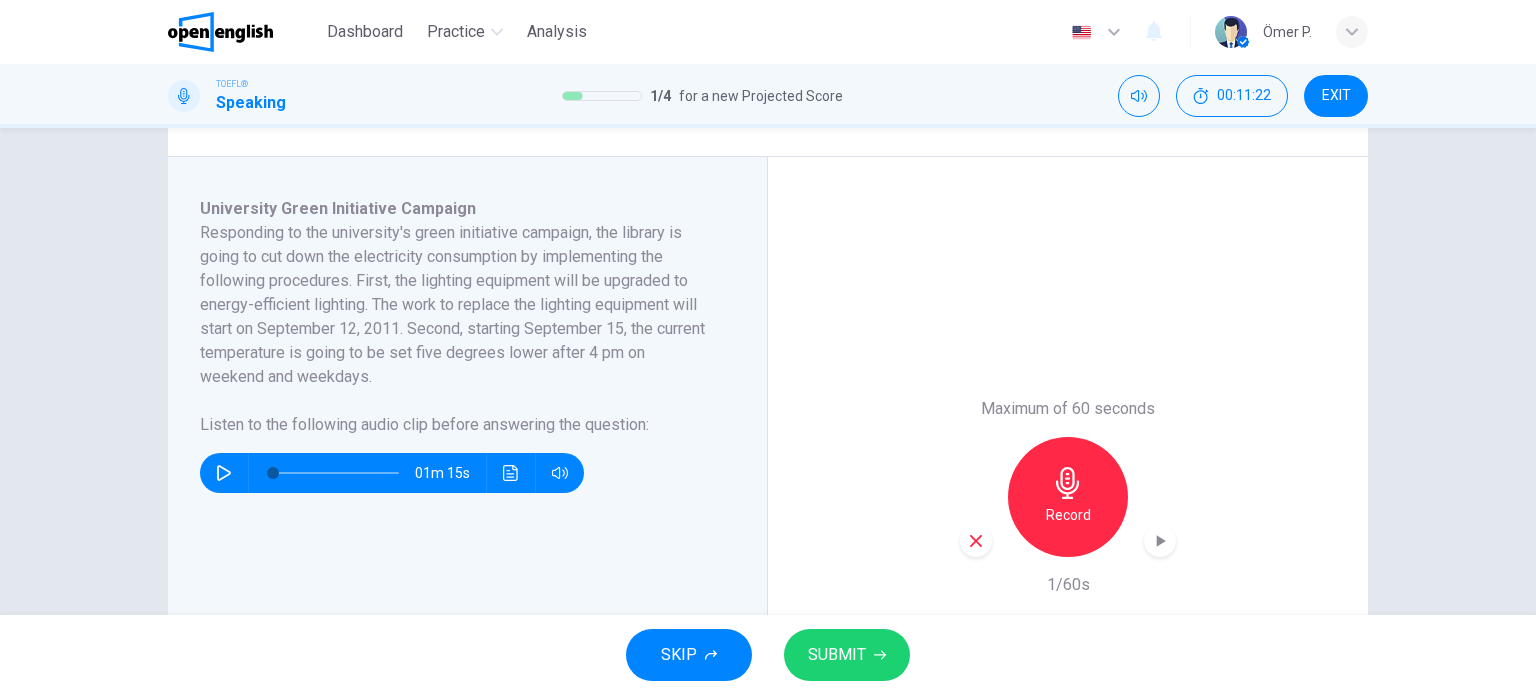 click on "Record" at bounding box center (1068, 497) 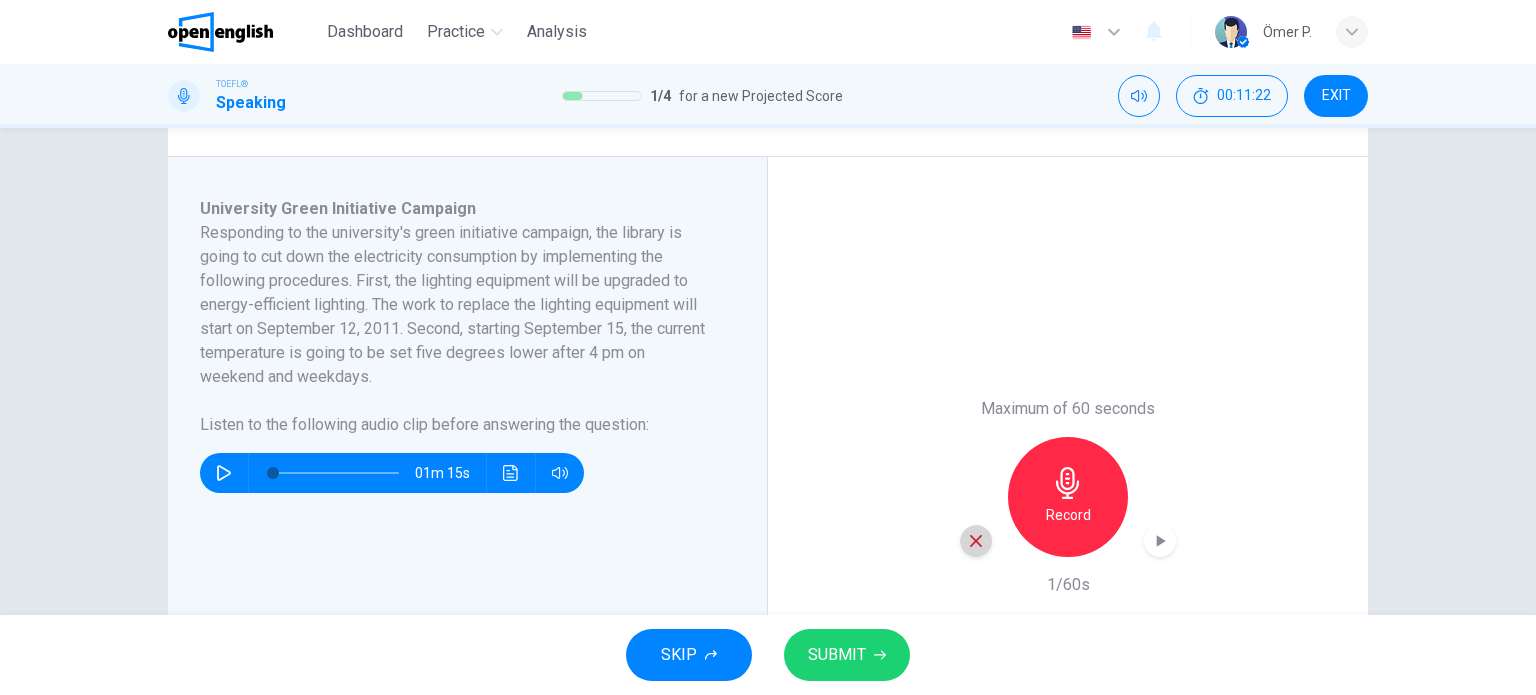click at bounding box center [976, 541] 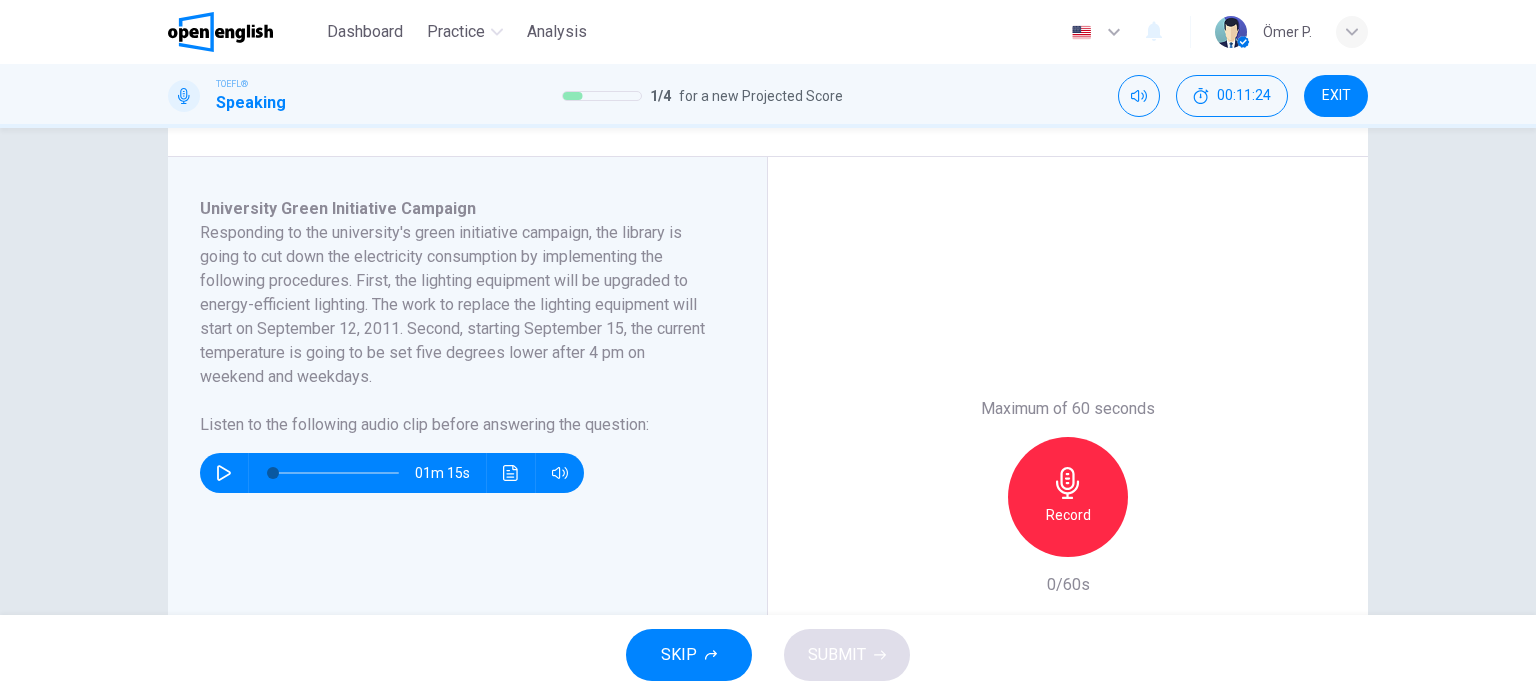 click on "Record" at bounding box center [1068, 497] 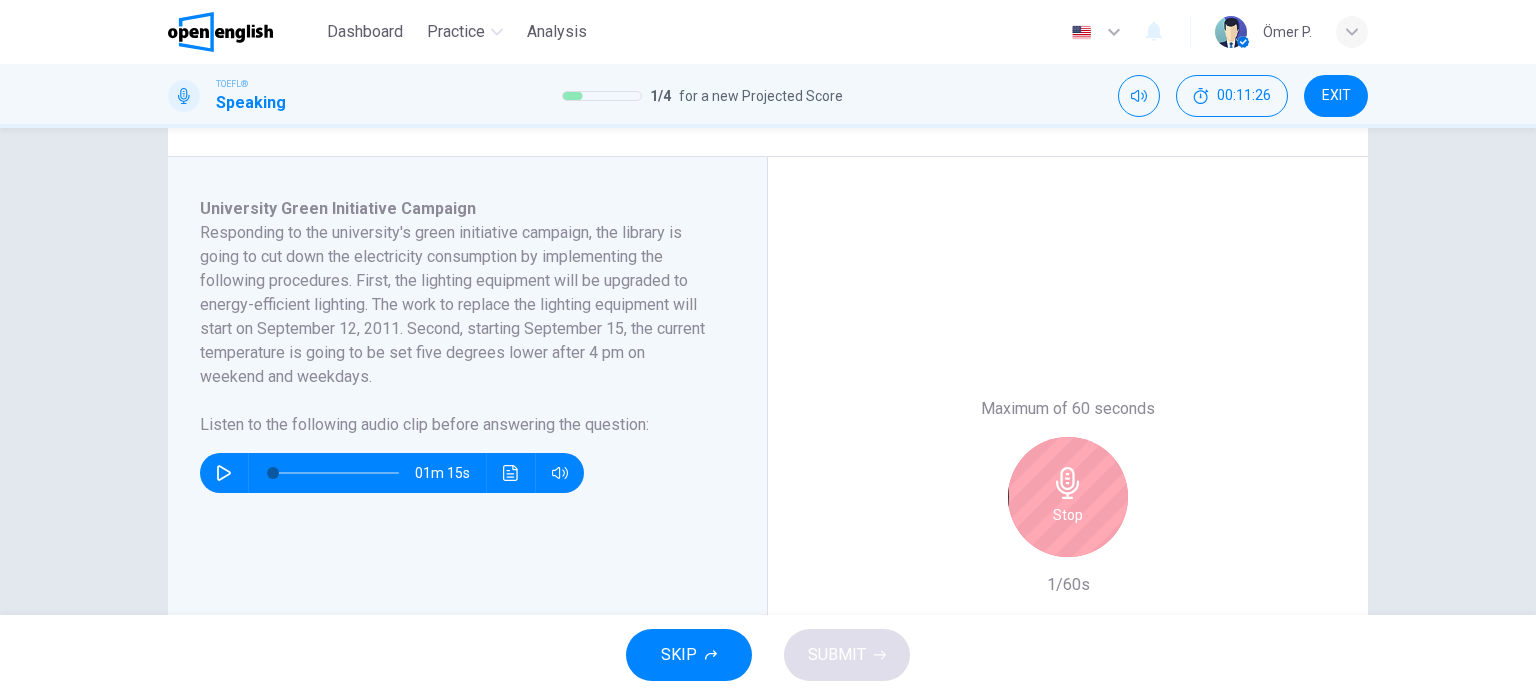 click 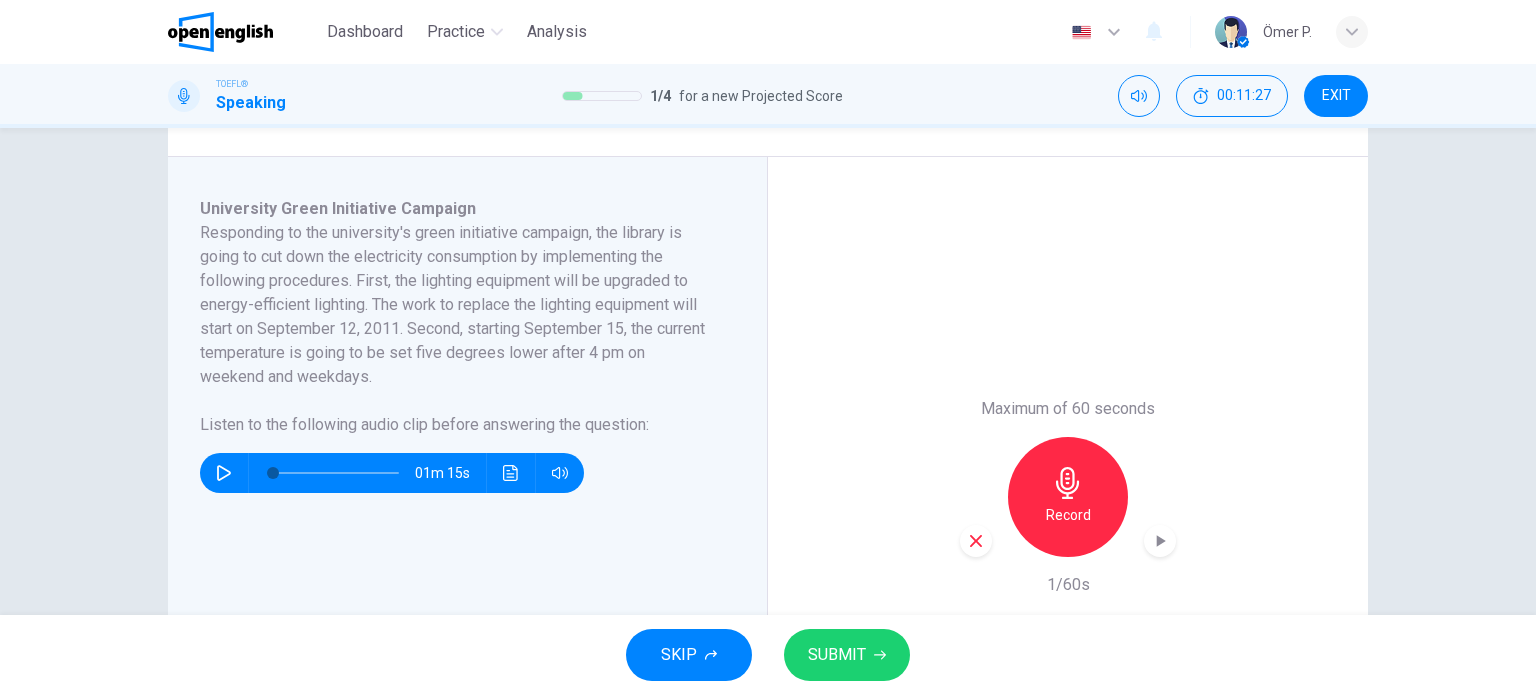 click on "Record" at bounding box center [1068, 497] 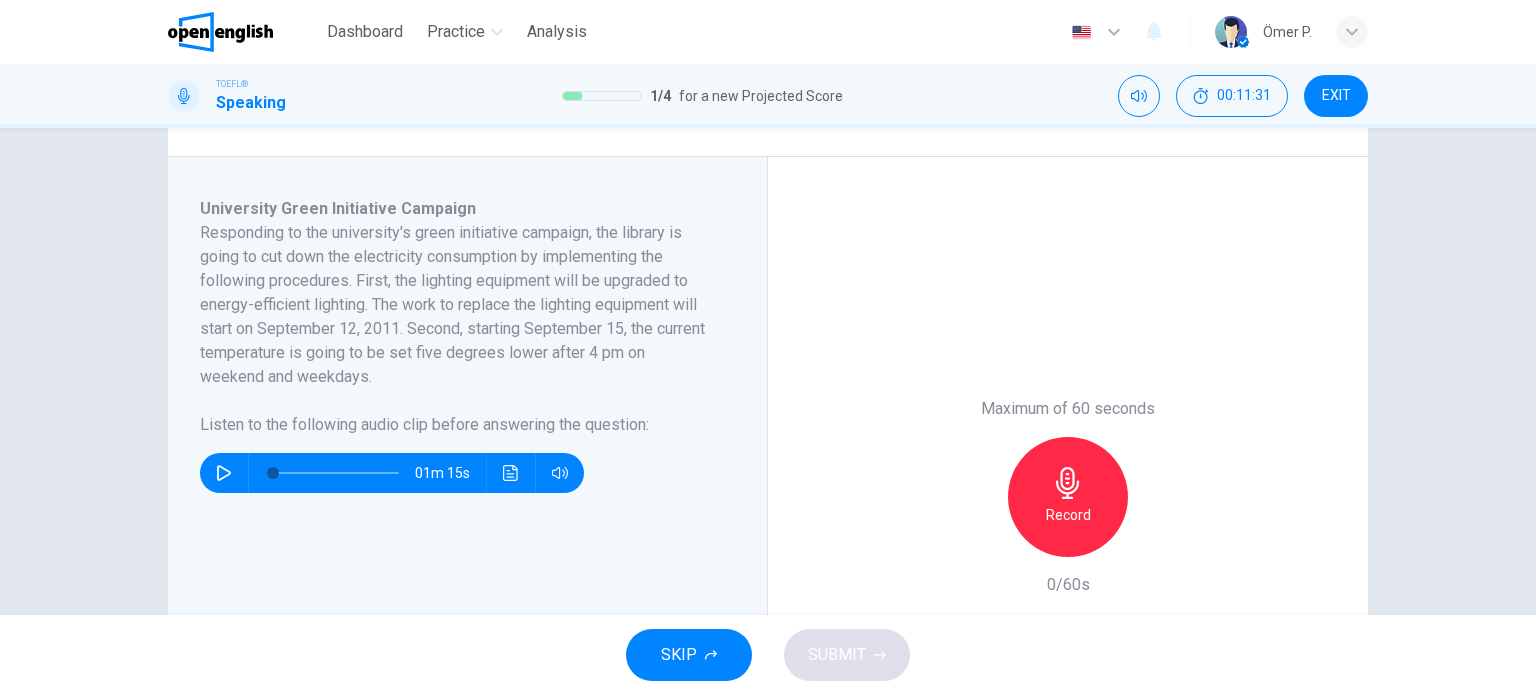 click on "Record" at bounding box center (1068, 497) 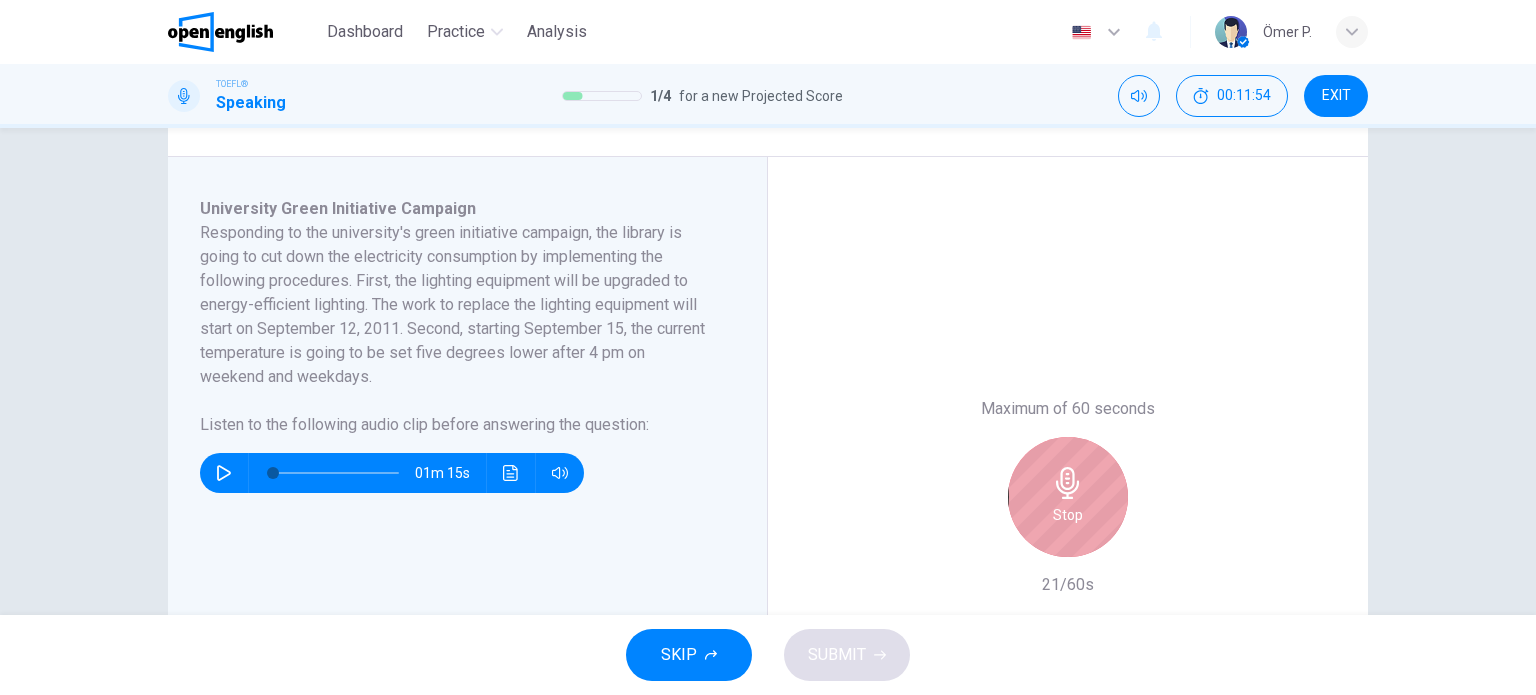 click on "Stop" at bounding box center [1068, 497] 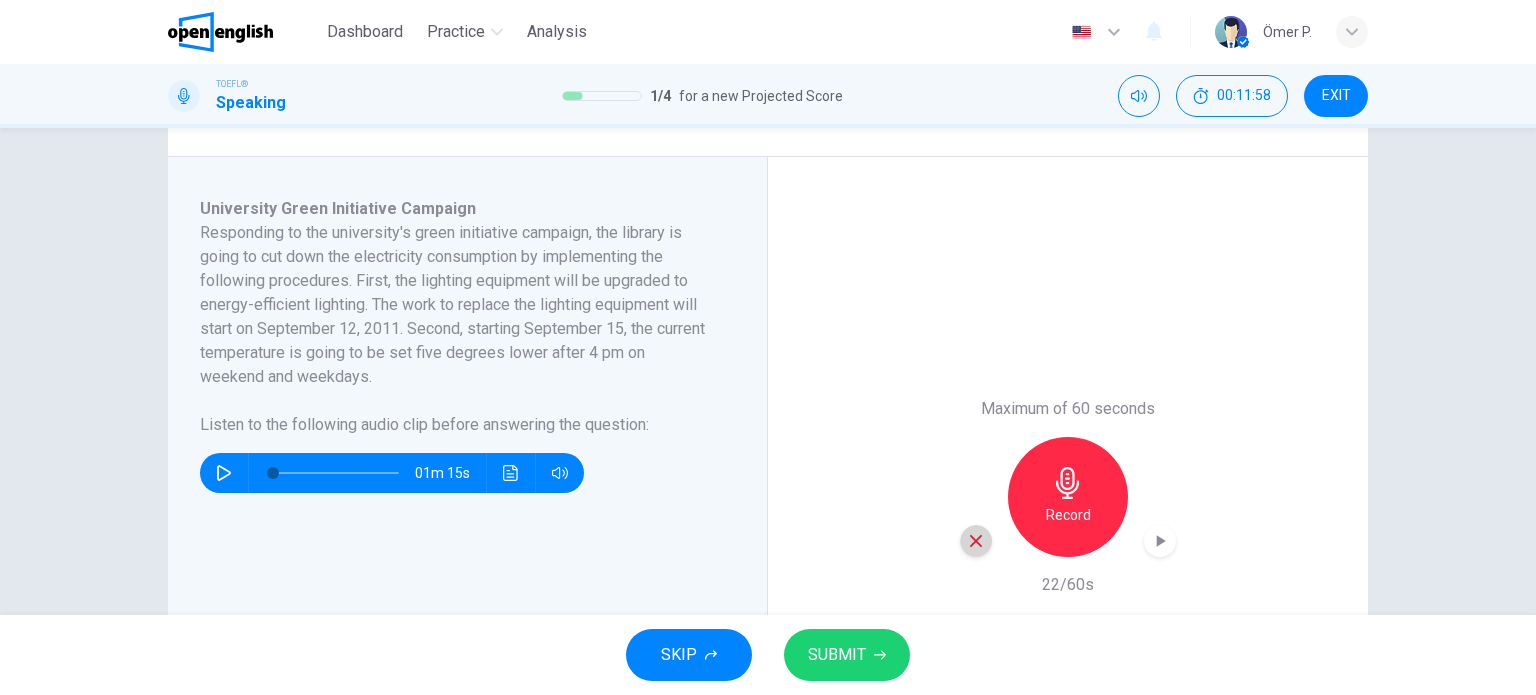 click 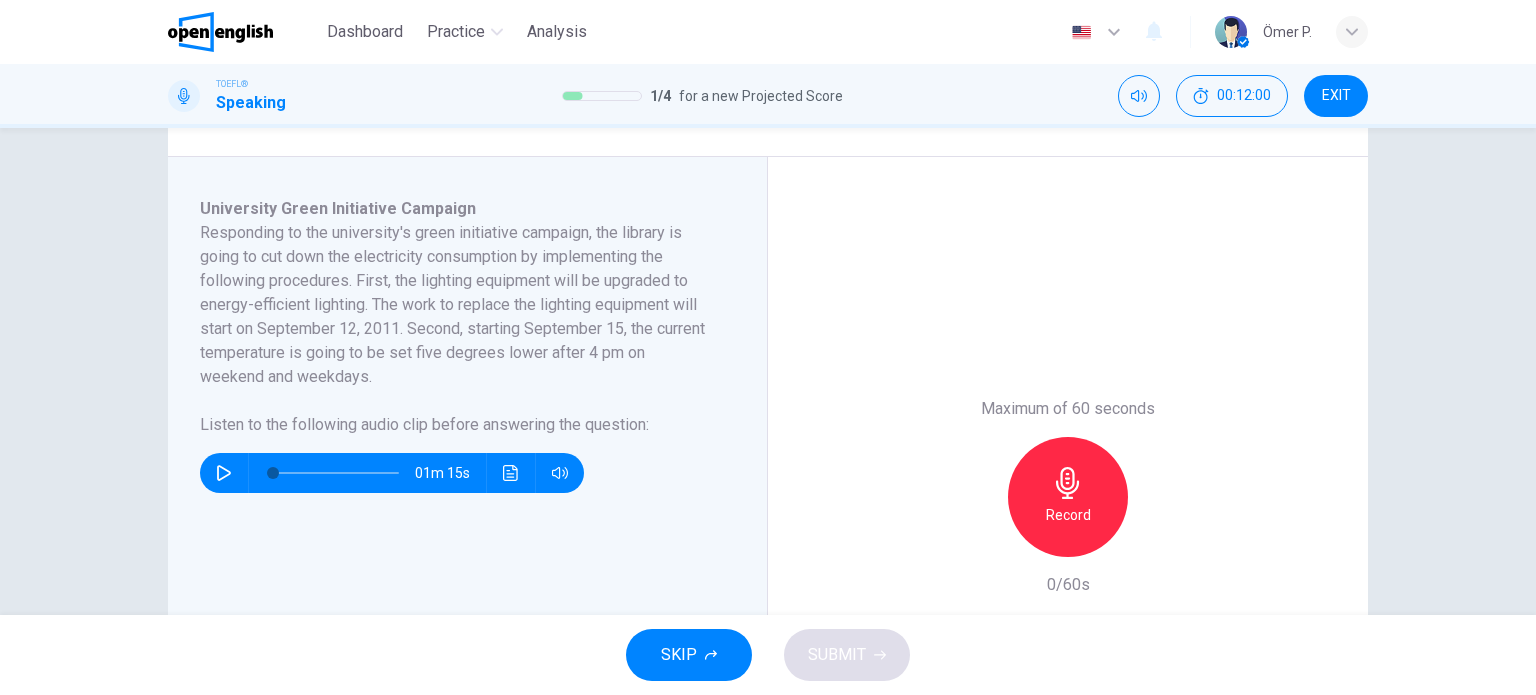 click on "Record" at bounding box center (1068, 515) 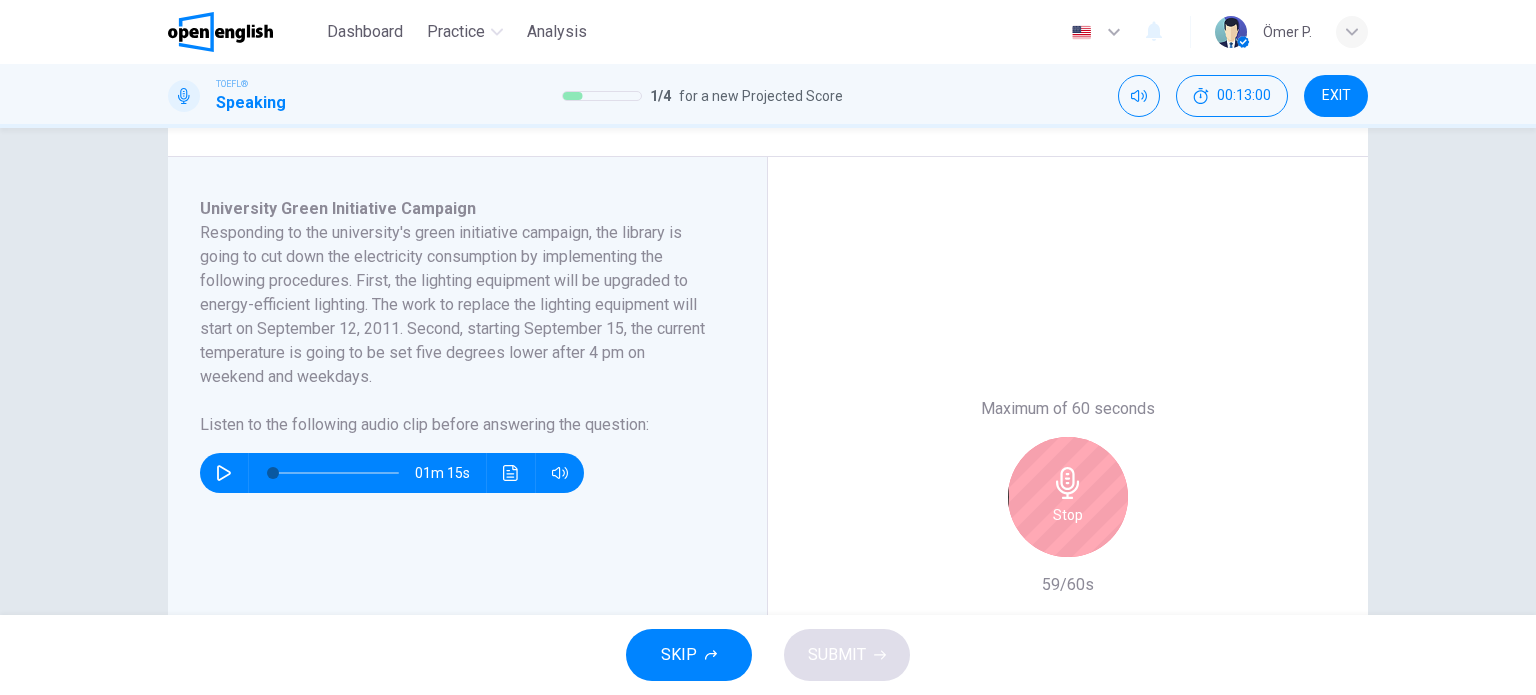 click on "Stop" at bounding box center [1068, 497] 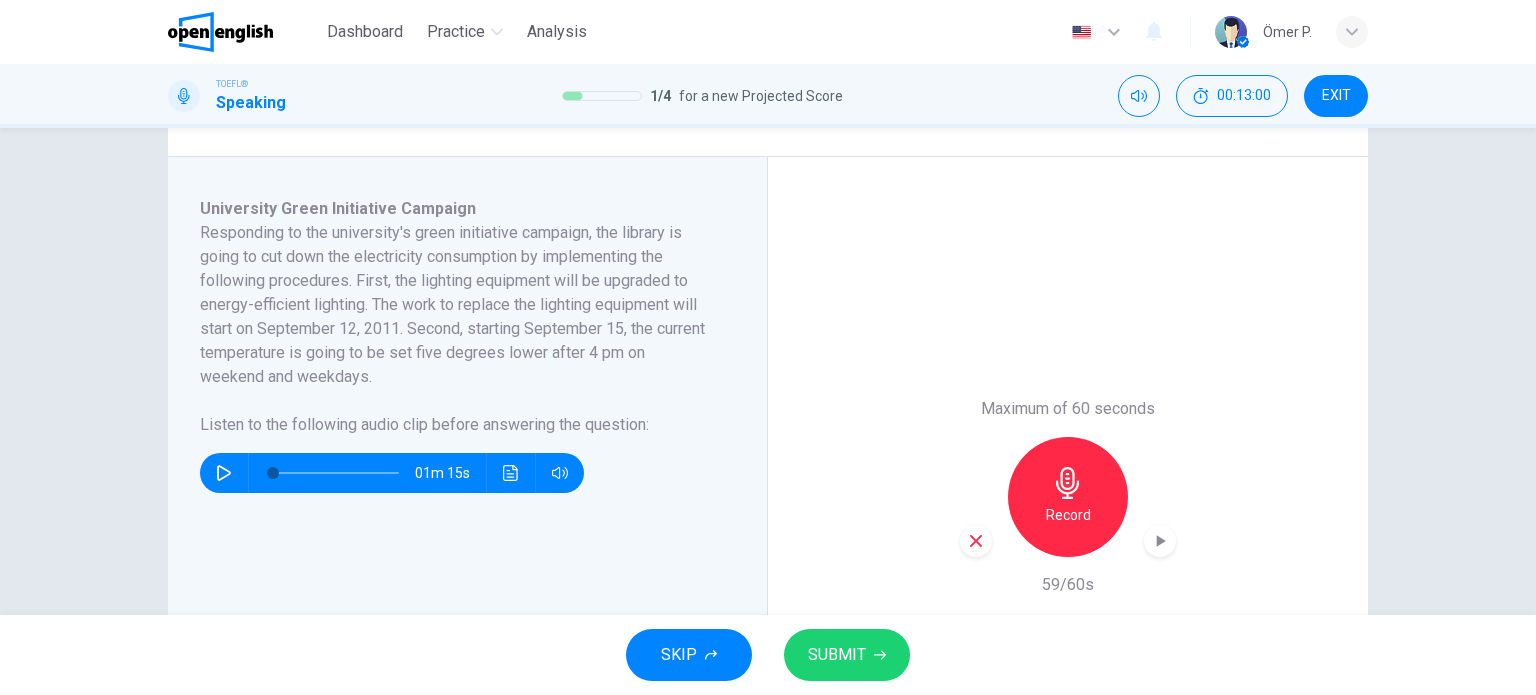 click on "SUBMIT" at bounding box center (837, 655) 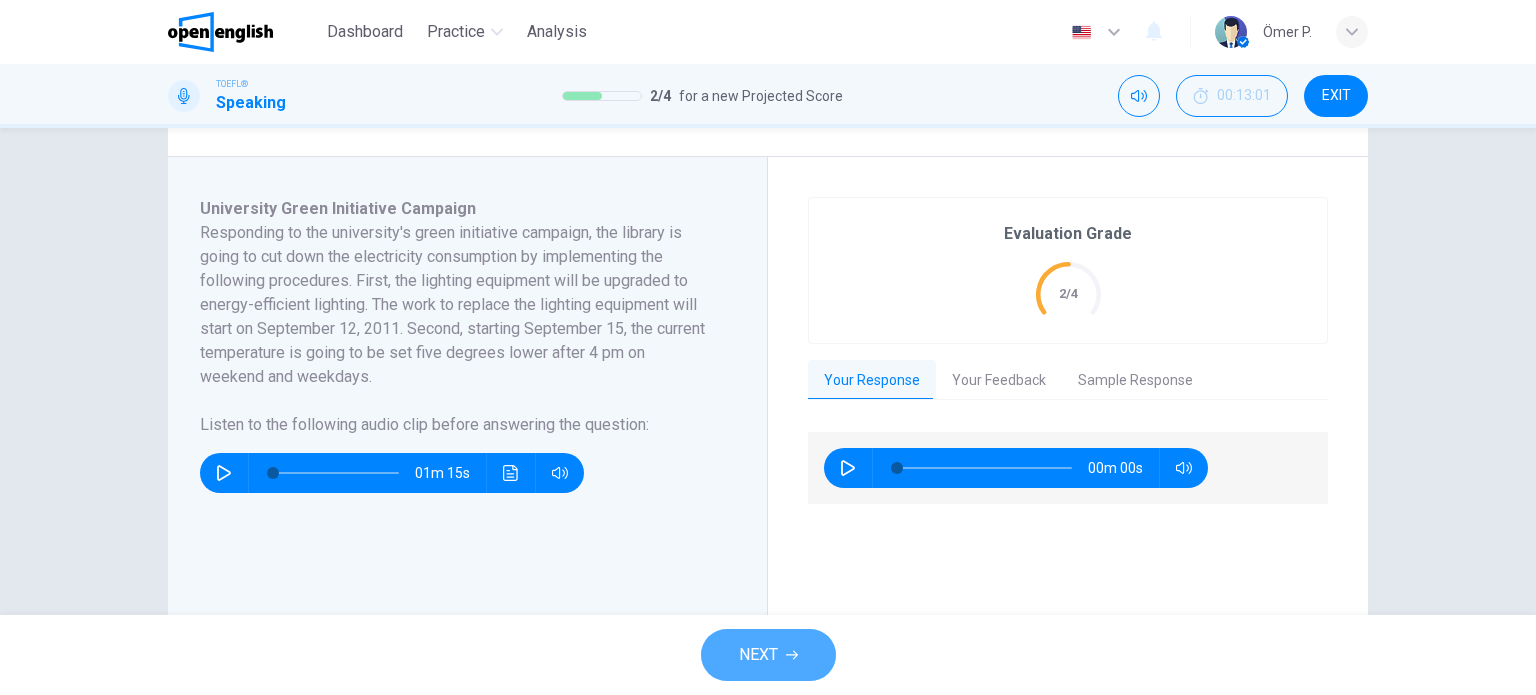 click on "NEXT" at bounding box center [758, 655] 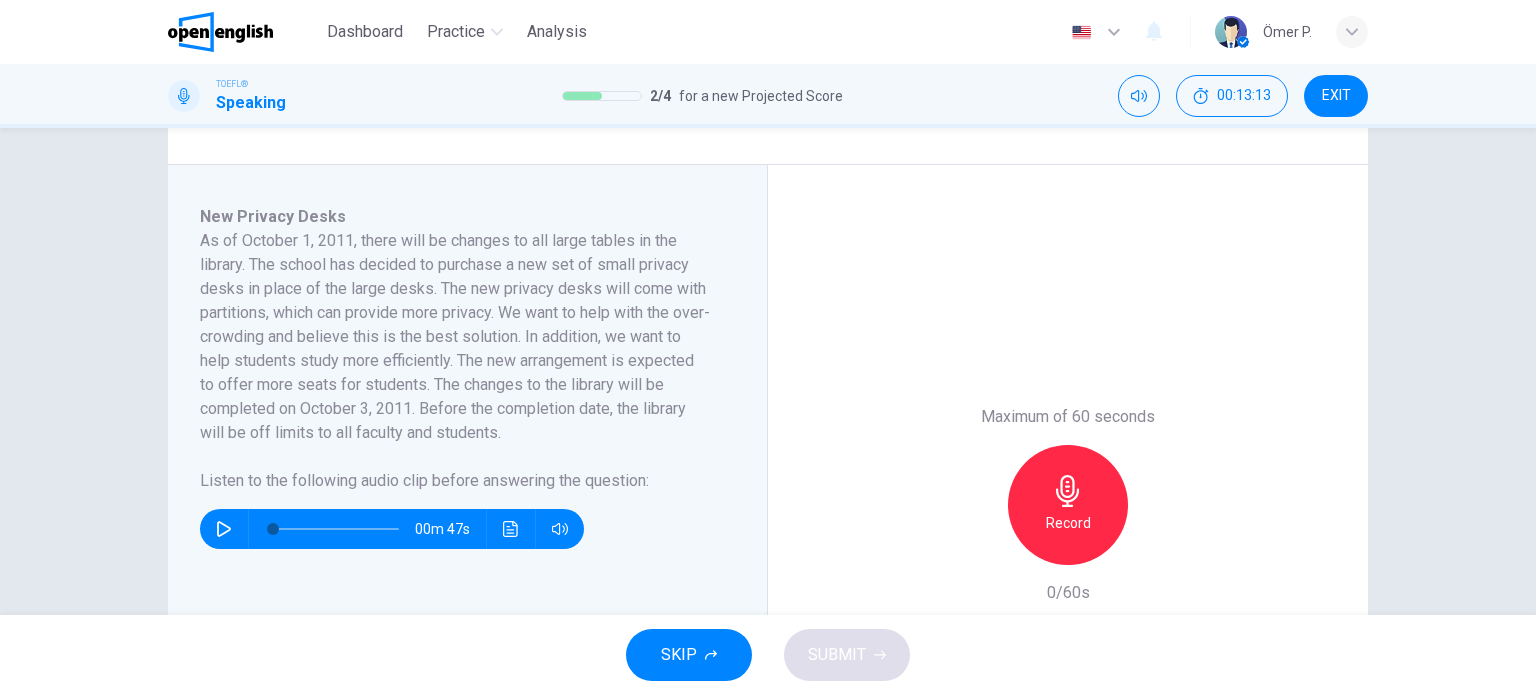 scroll, scrollTop: 300, scrollLeft: 0, axis: vertical 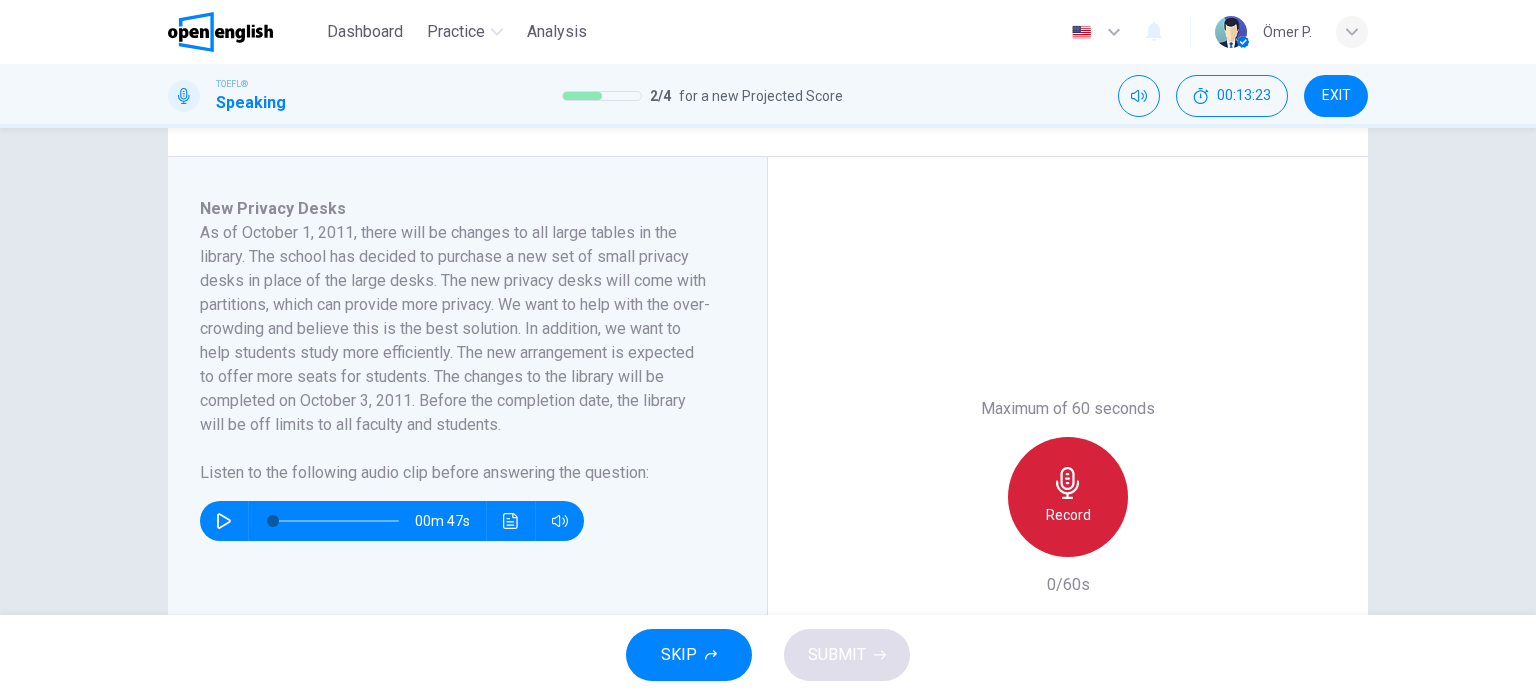 click on "Record" at bounding box center (1068, 515) 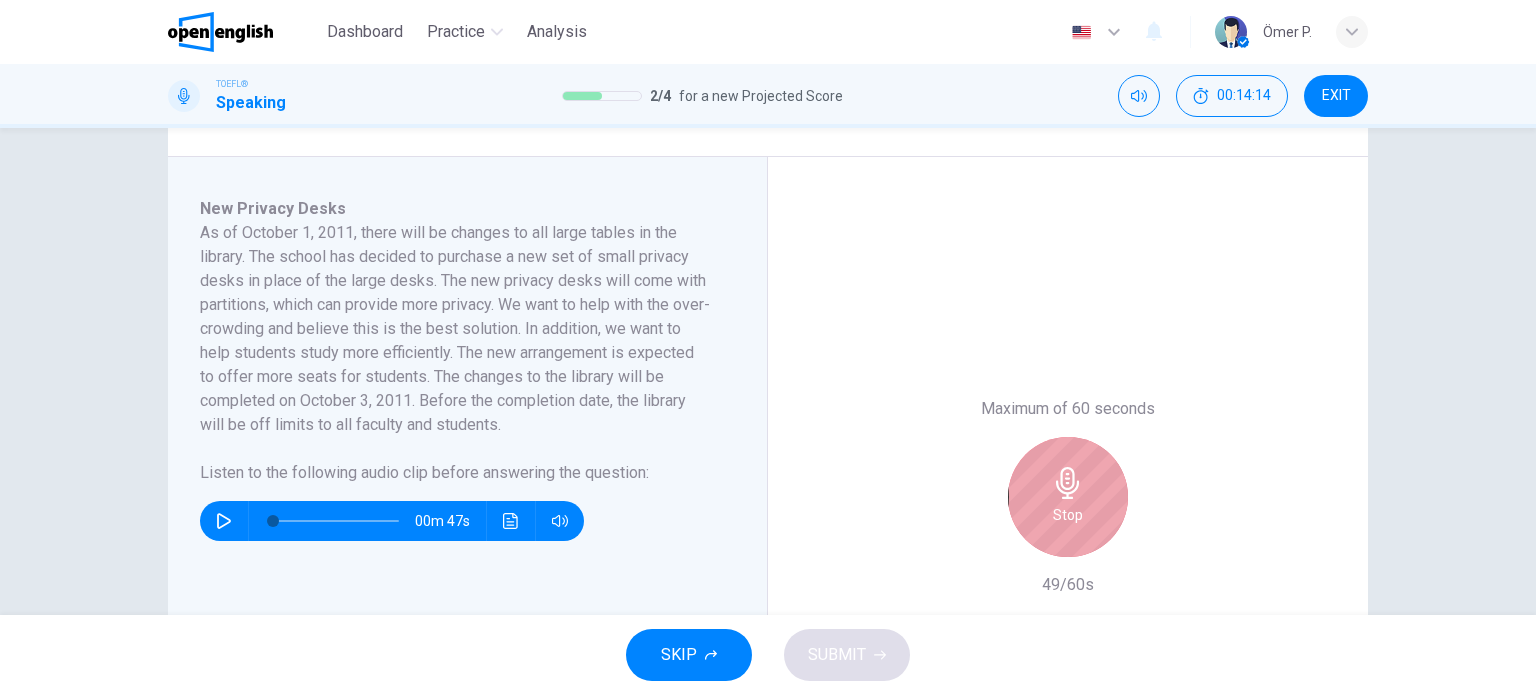 click 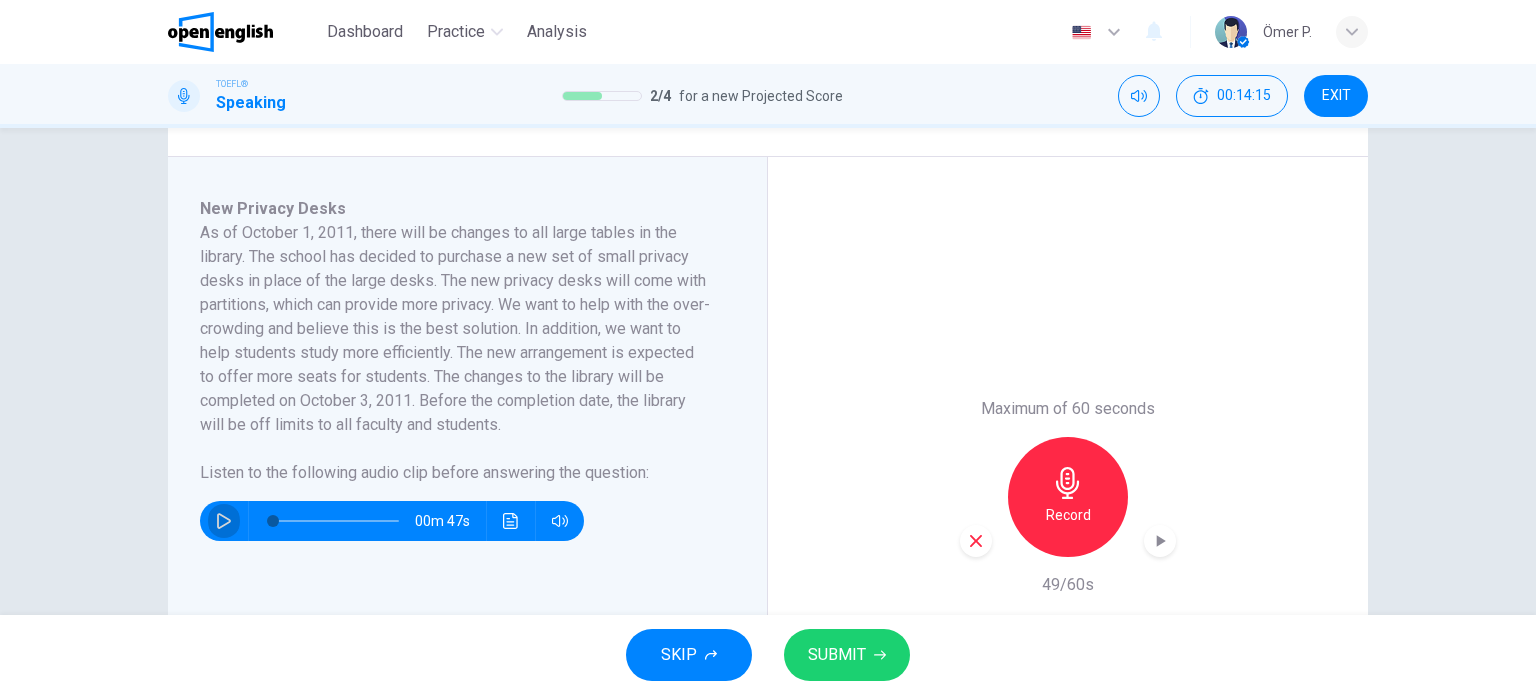 click 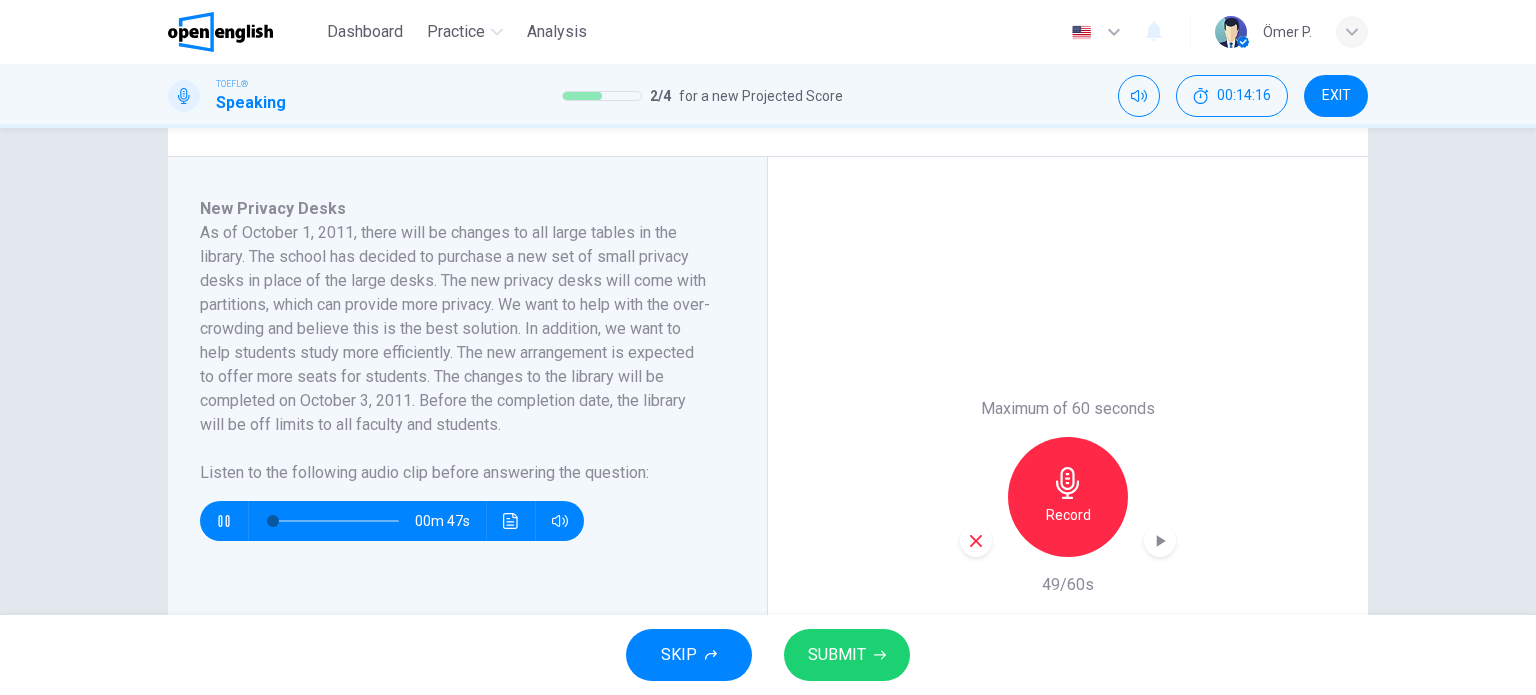 click on "Maximum of 60 seconds Record 49/60s" at bounding box center (1068, 497) 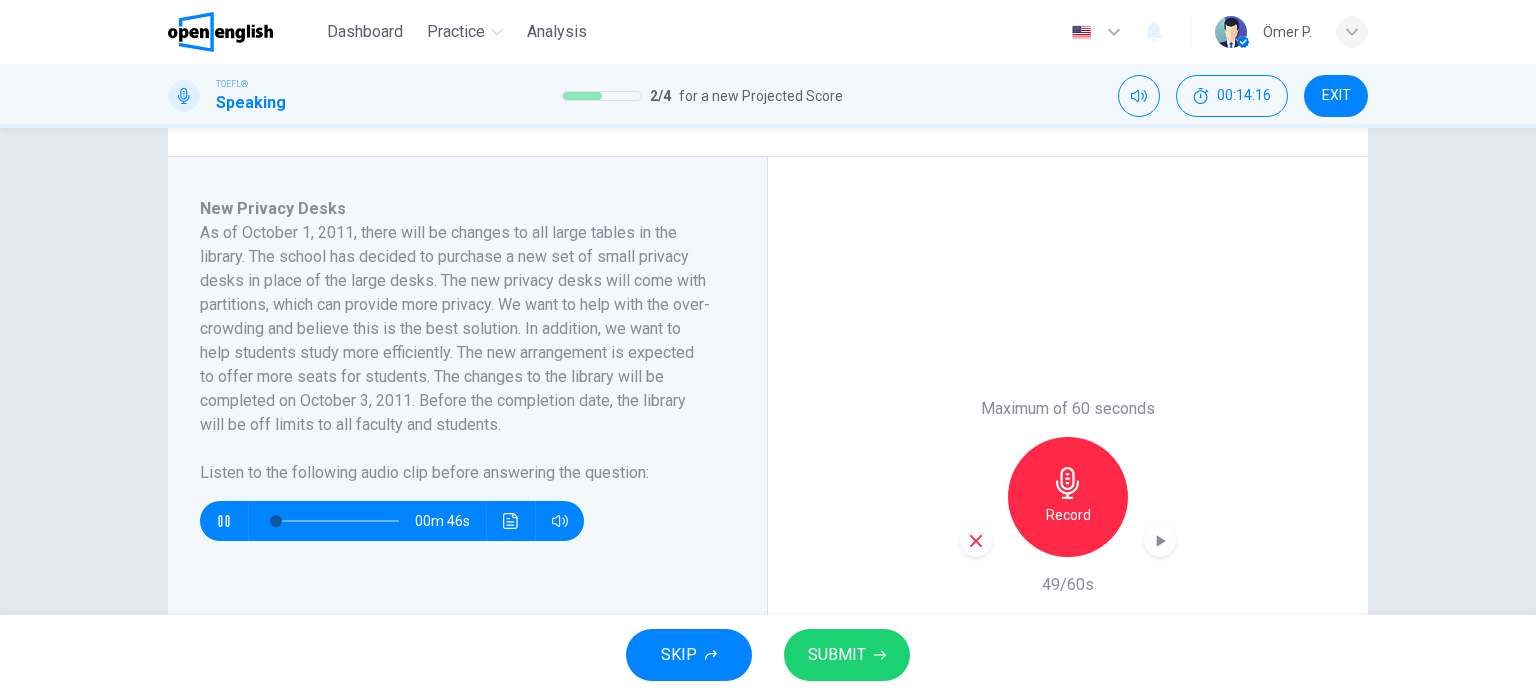 click at bounding box center [976, 541] 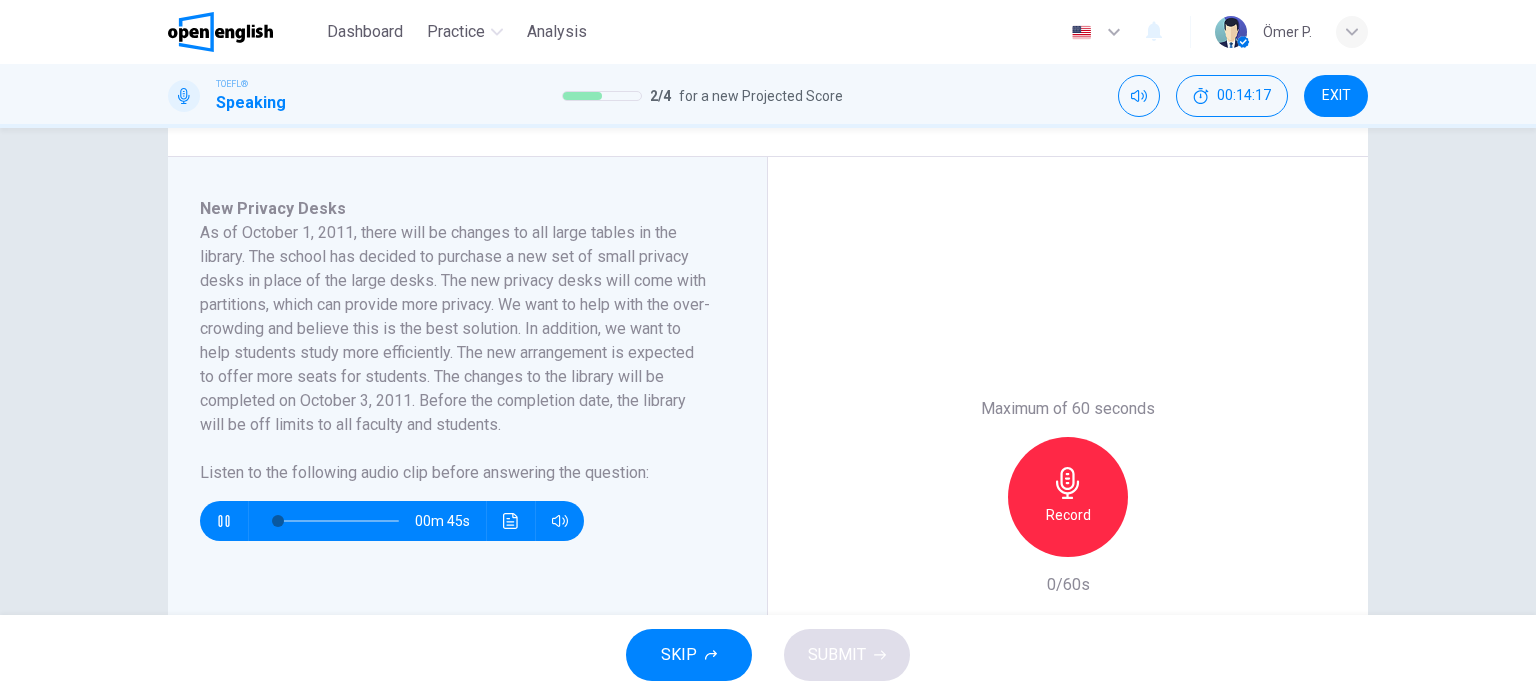 click 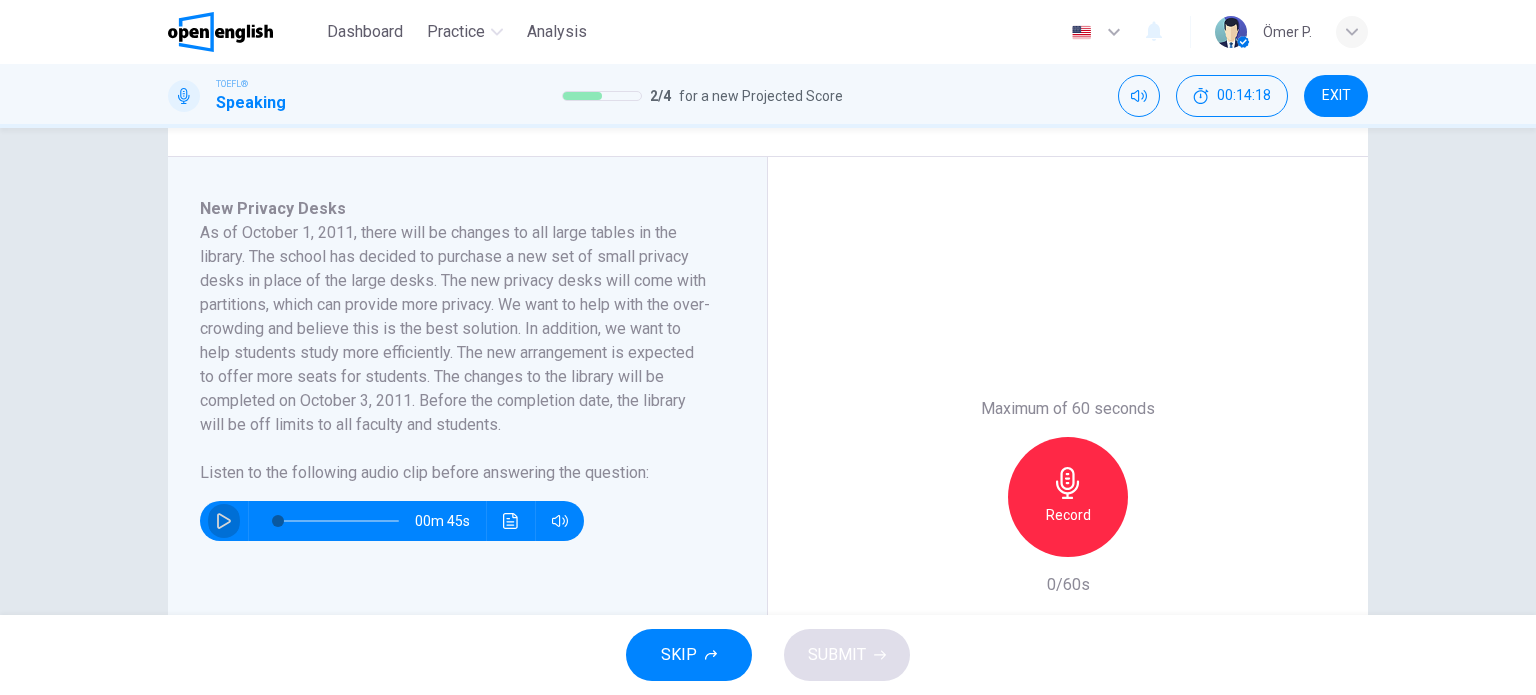 click 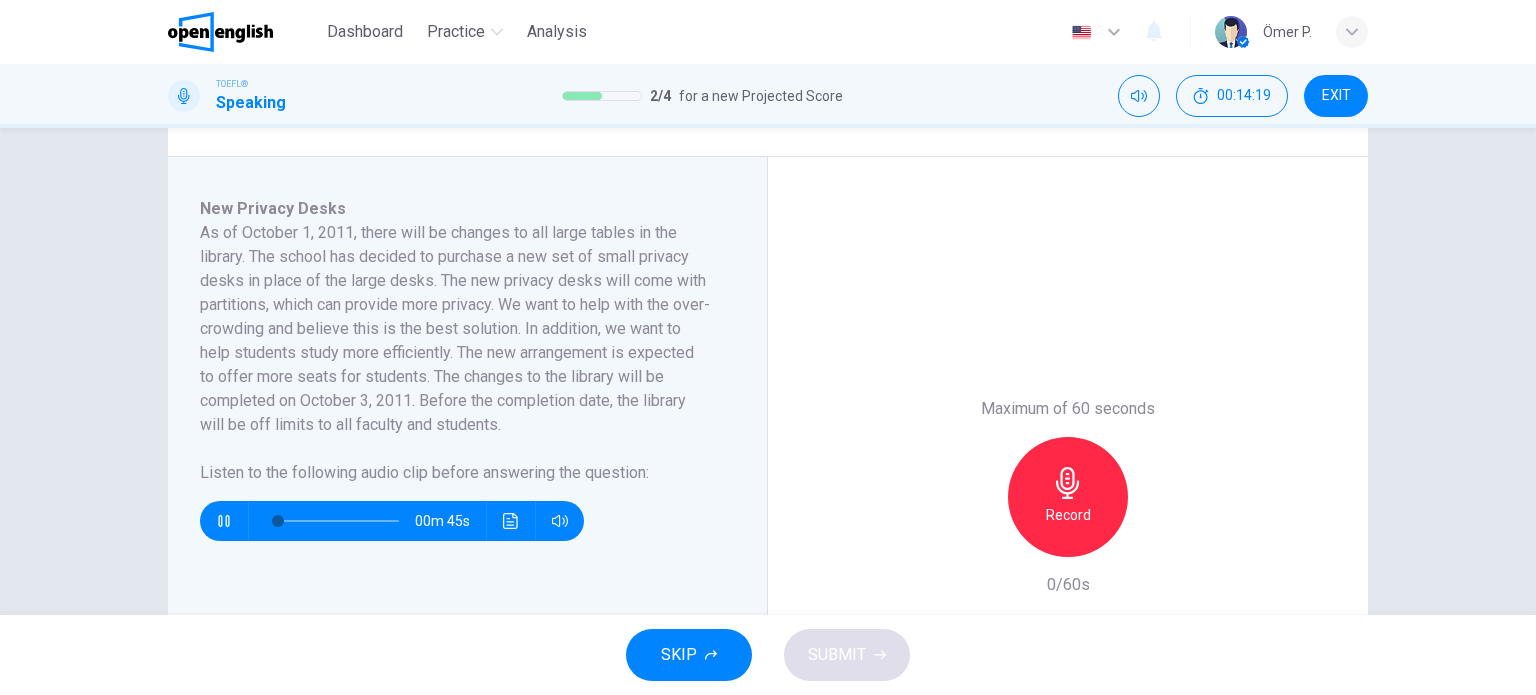 click 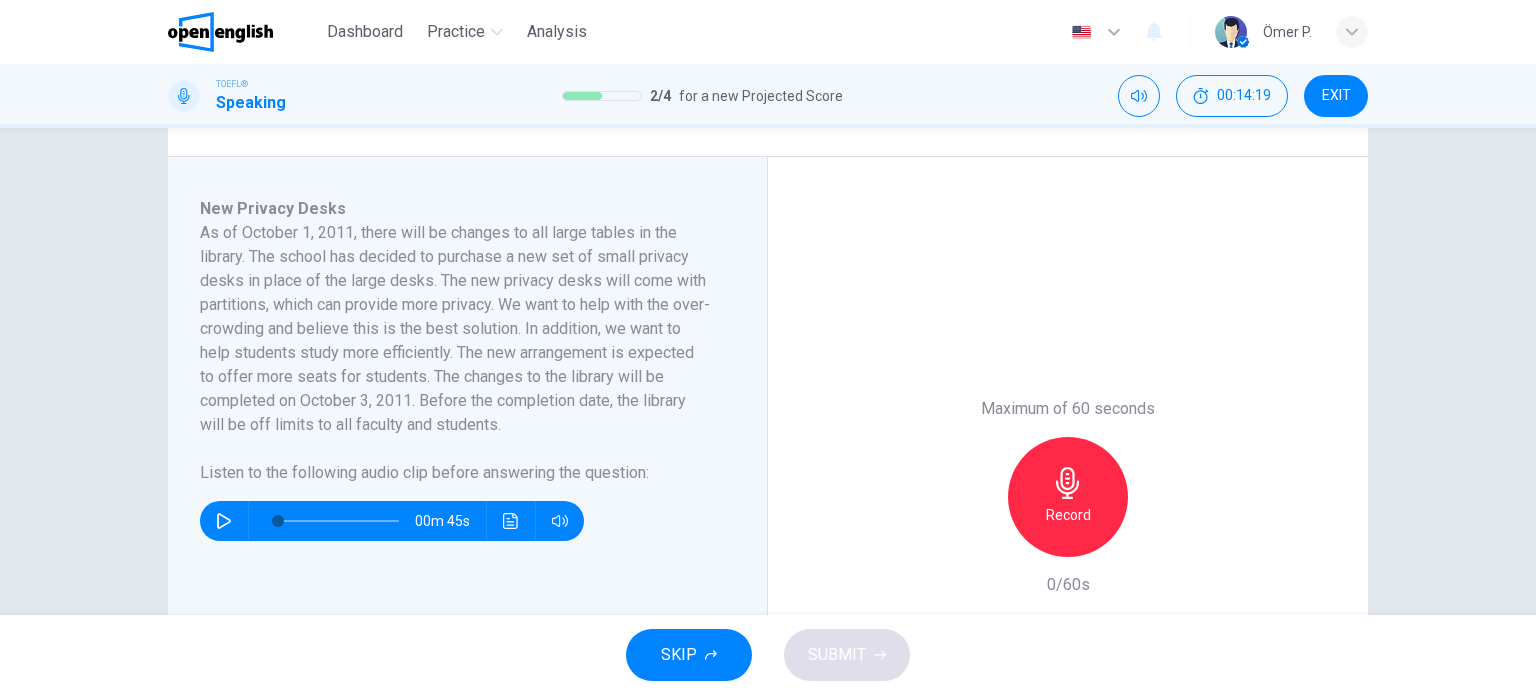 click 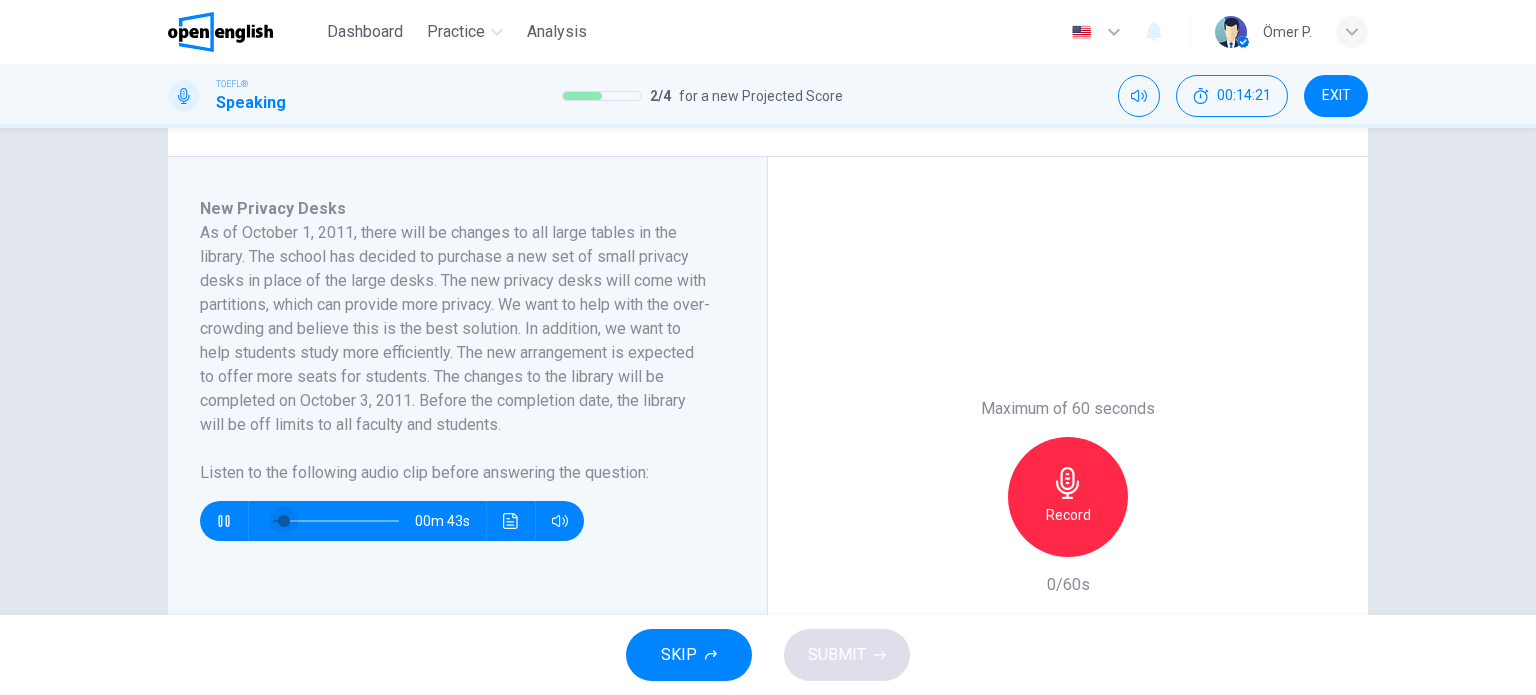 click at bounding box center (284, 521) 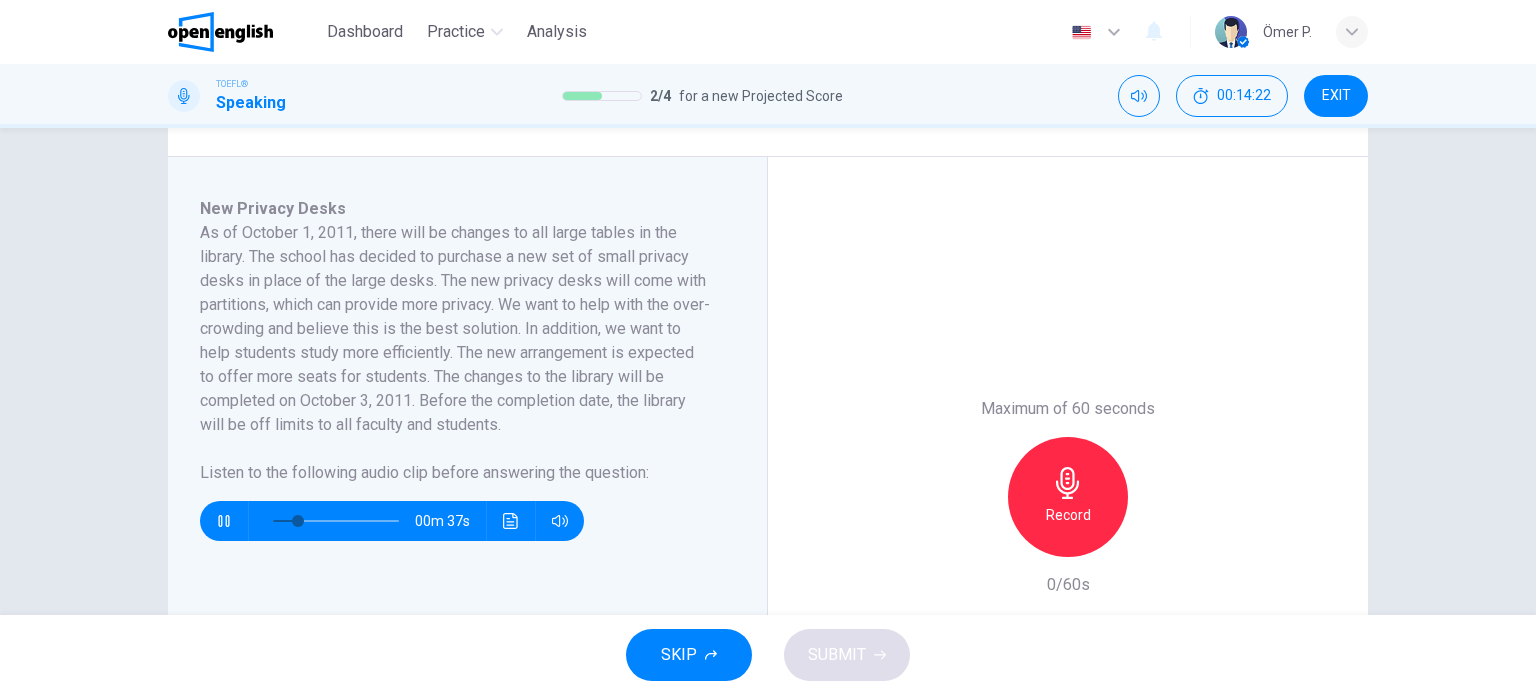 click at bounding box center (336, 521) 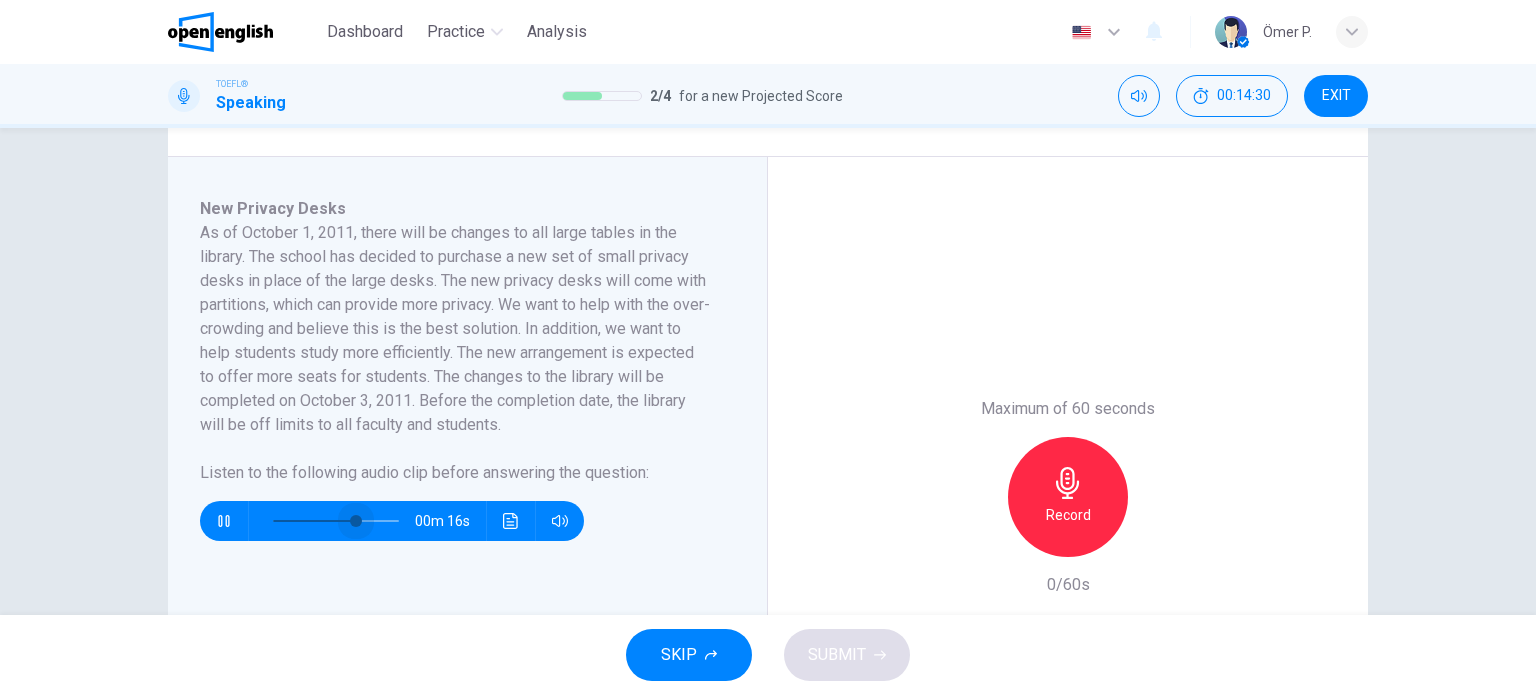 click at bounding box center [356, 521] 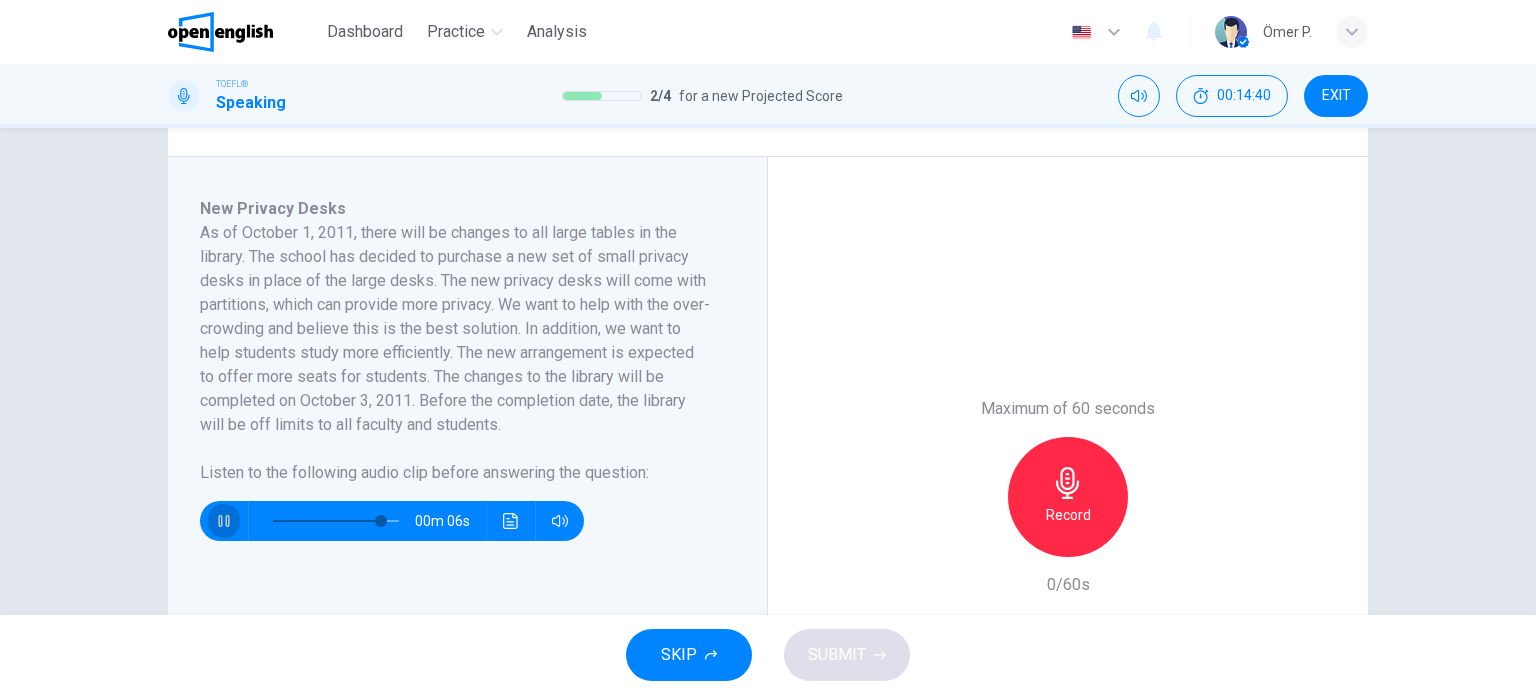 drag, startPoint x: 208, startPoint y: 515, endPoint x: 586, endPoint y: 459, distance: 382.12564 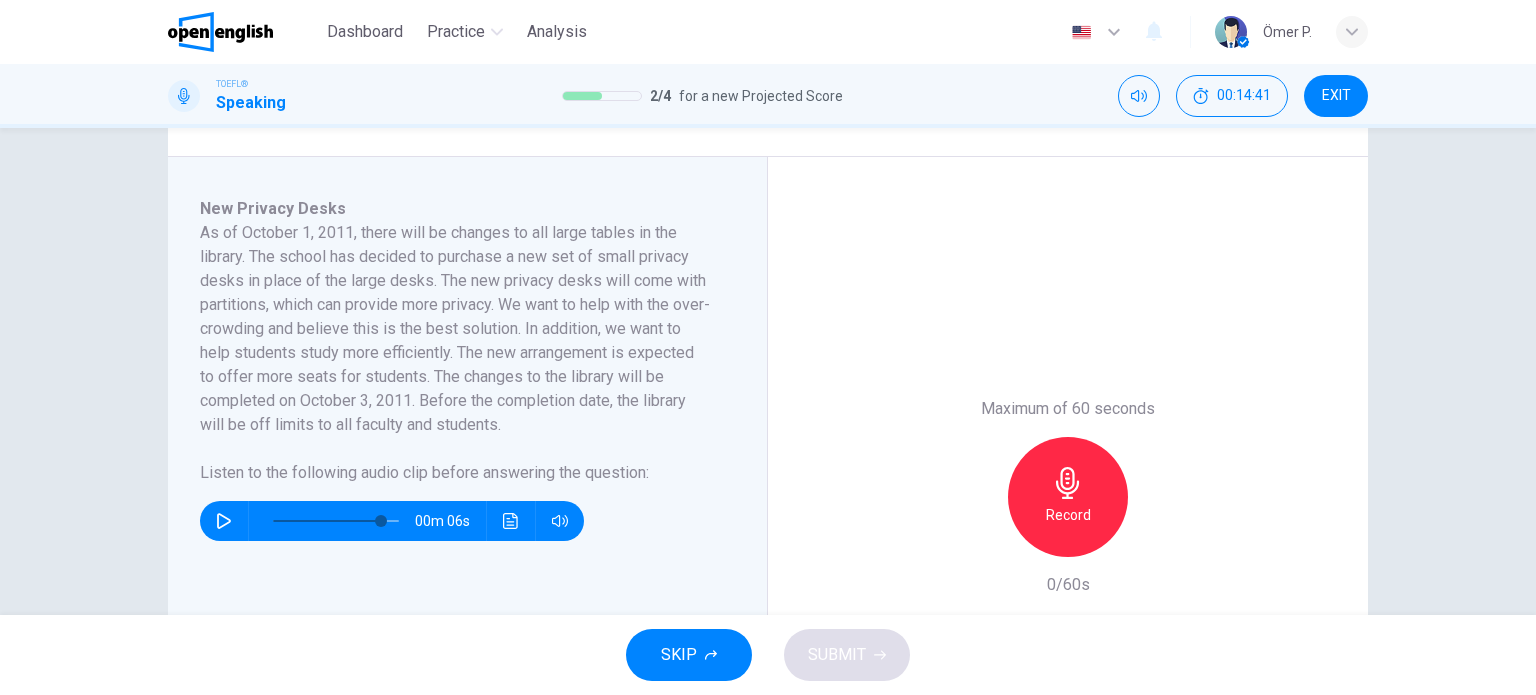 click on "Record" at bounding box center (1068, 497) 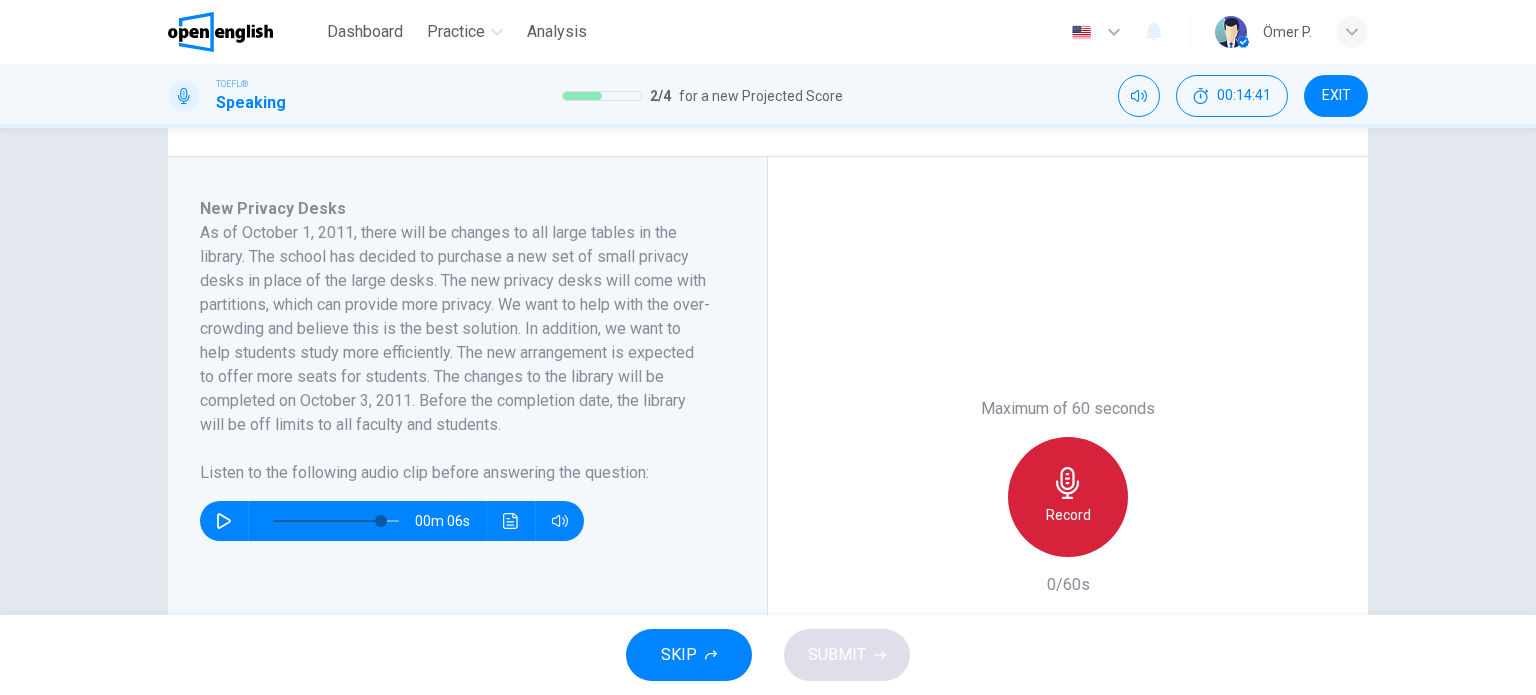 click on "Record" at bounding box center [1068, 497] 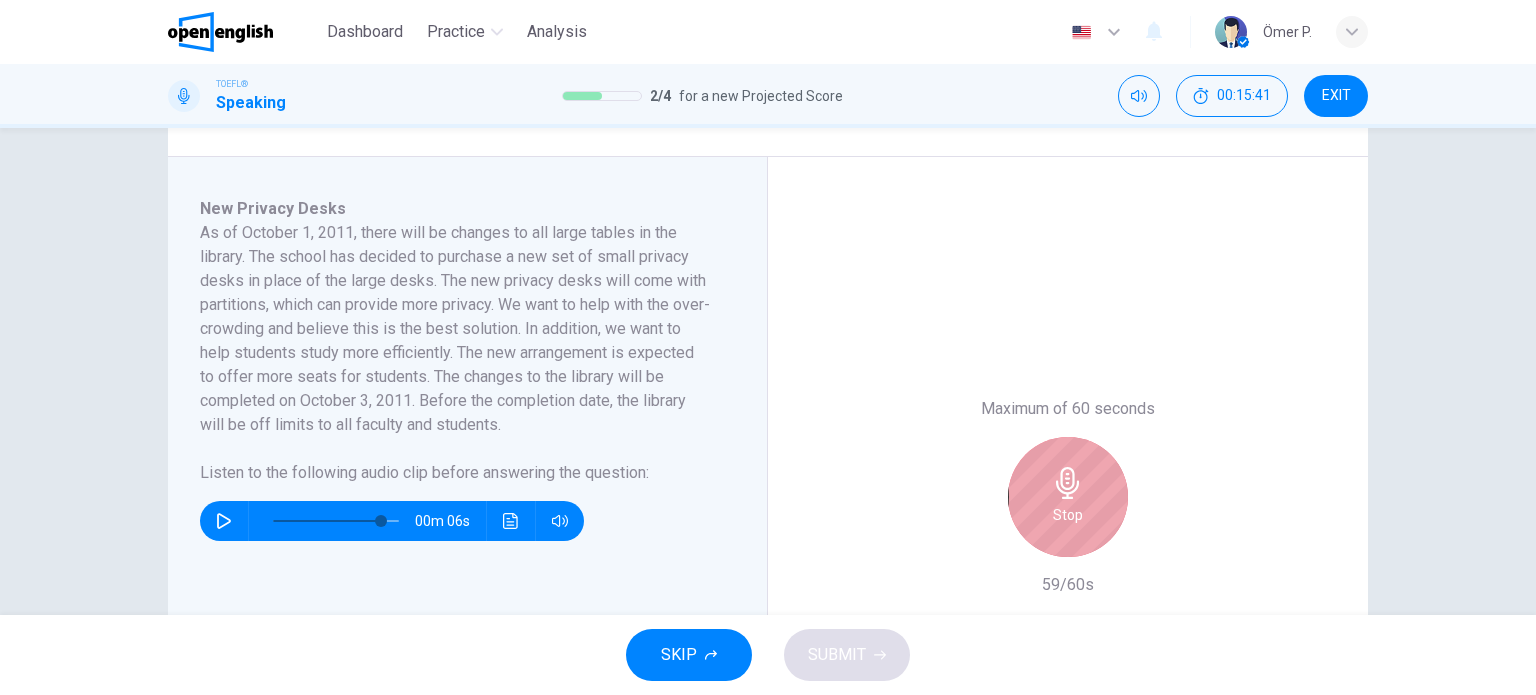 click 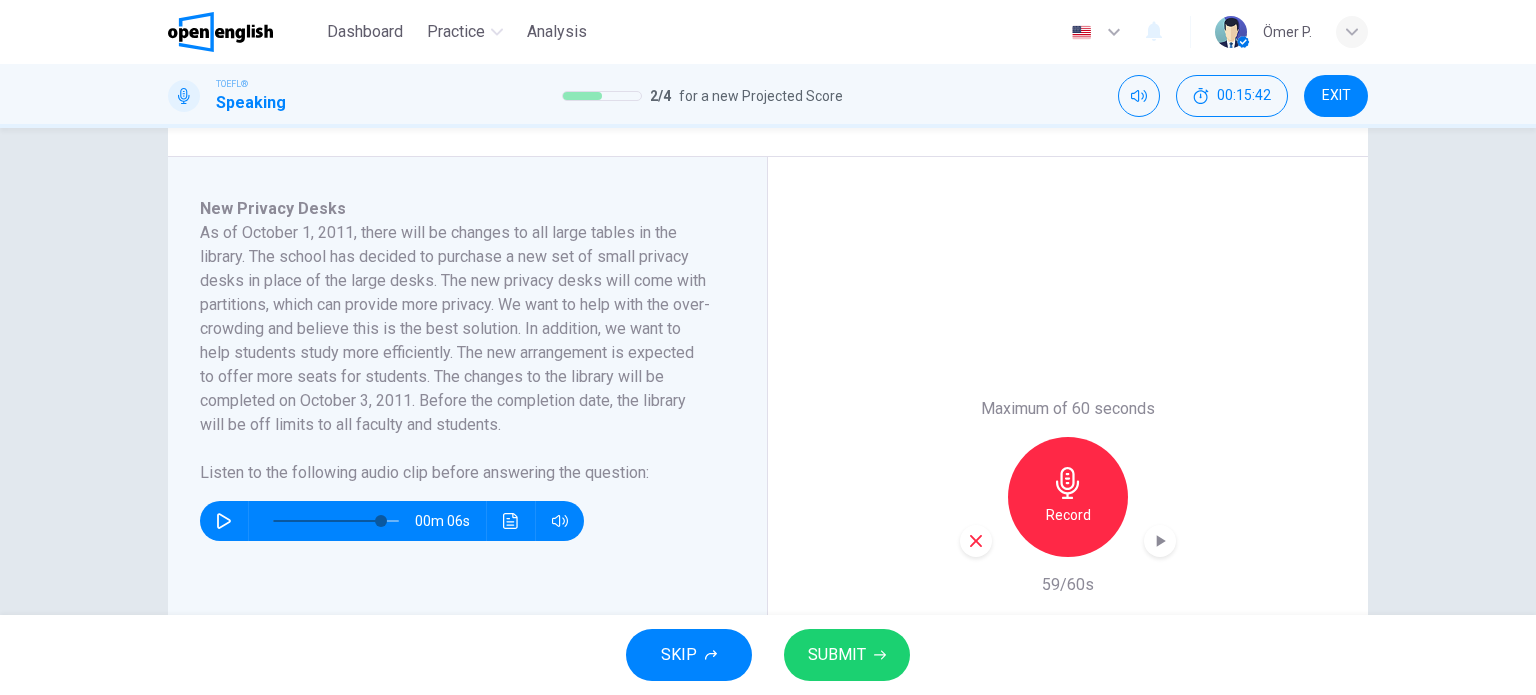 click on "SUBMIT" at bounding box center (847, 655) 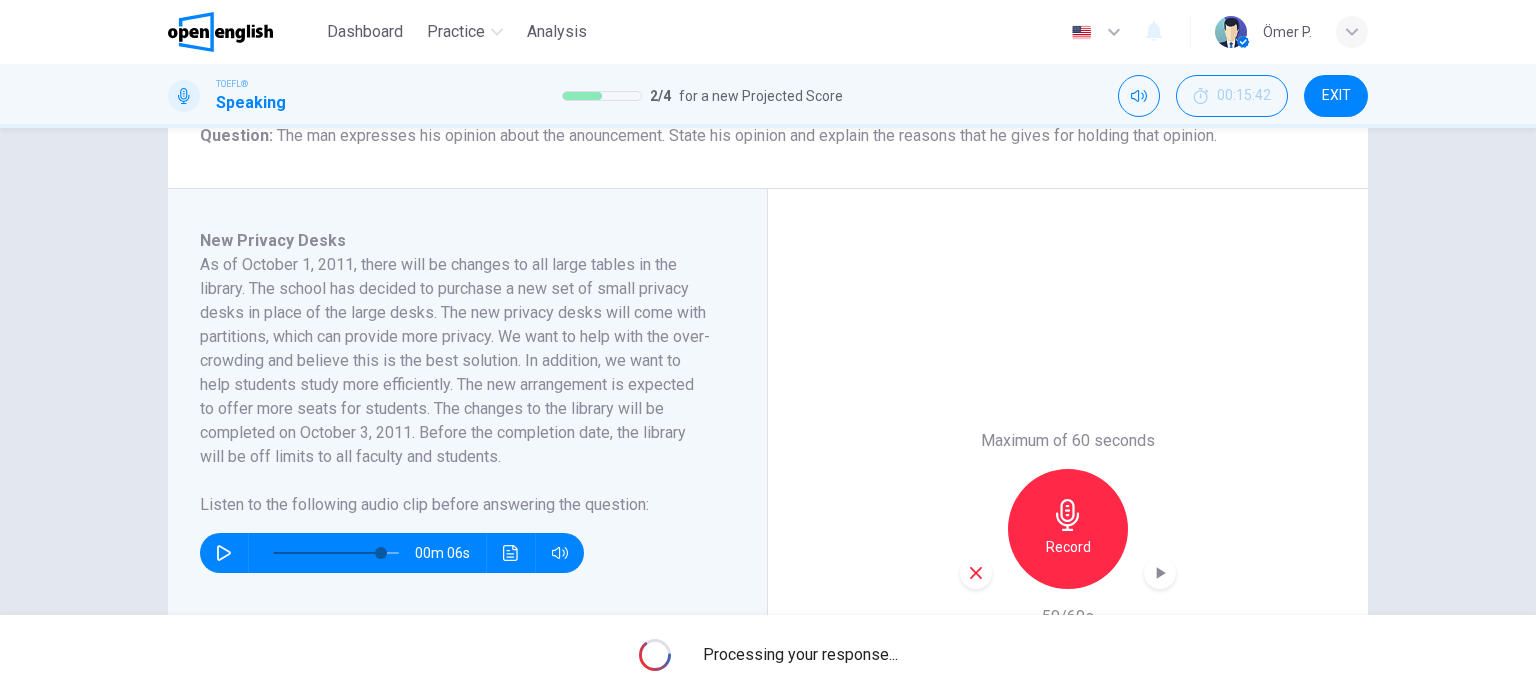 scroll, scrollTop: 261, scrollLeft: 0, axis: vertical 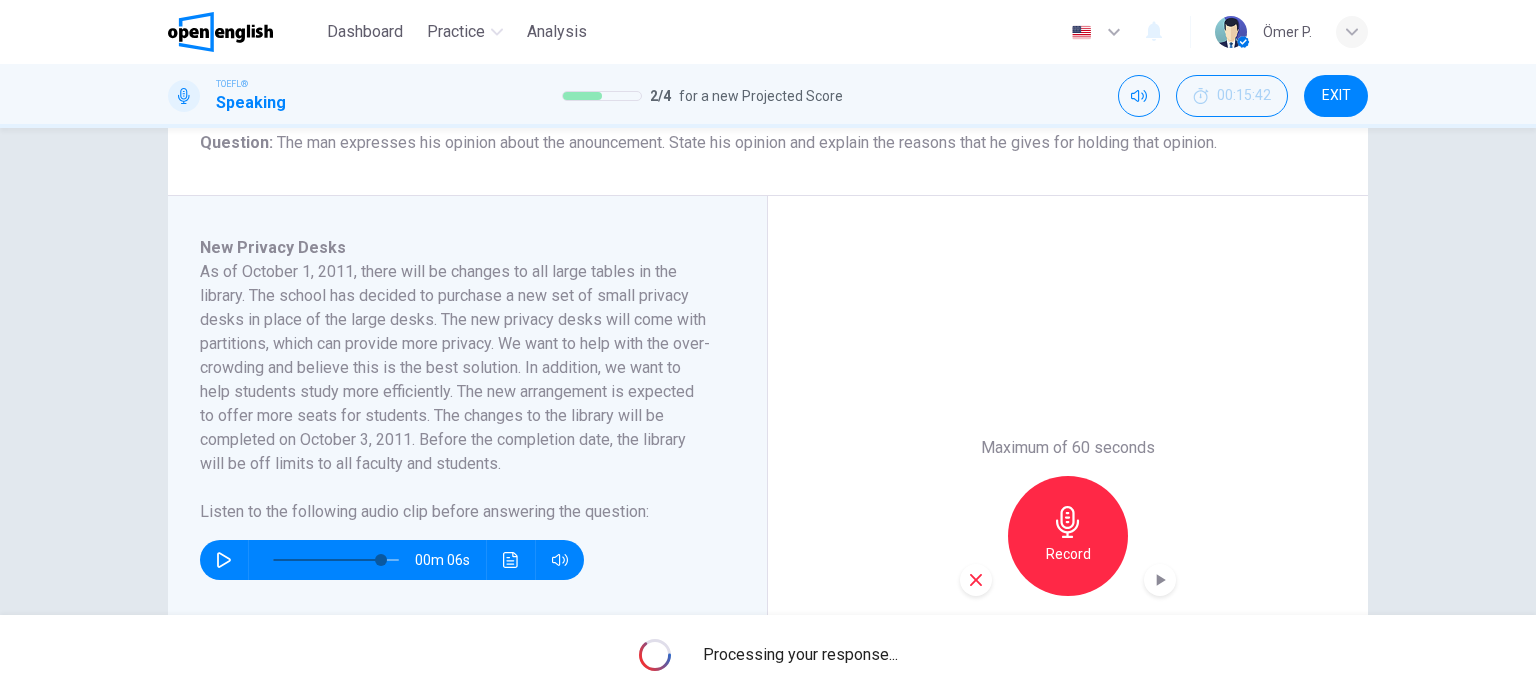 type on "*" 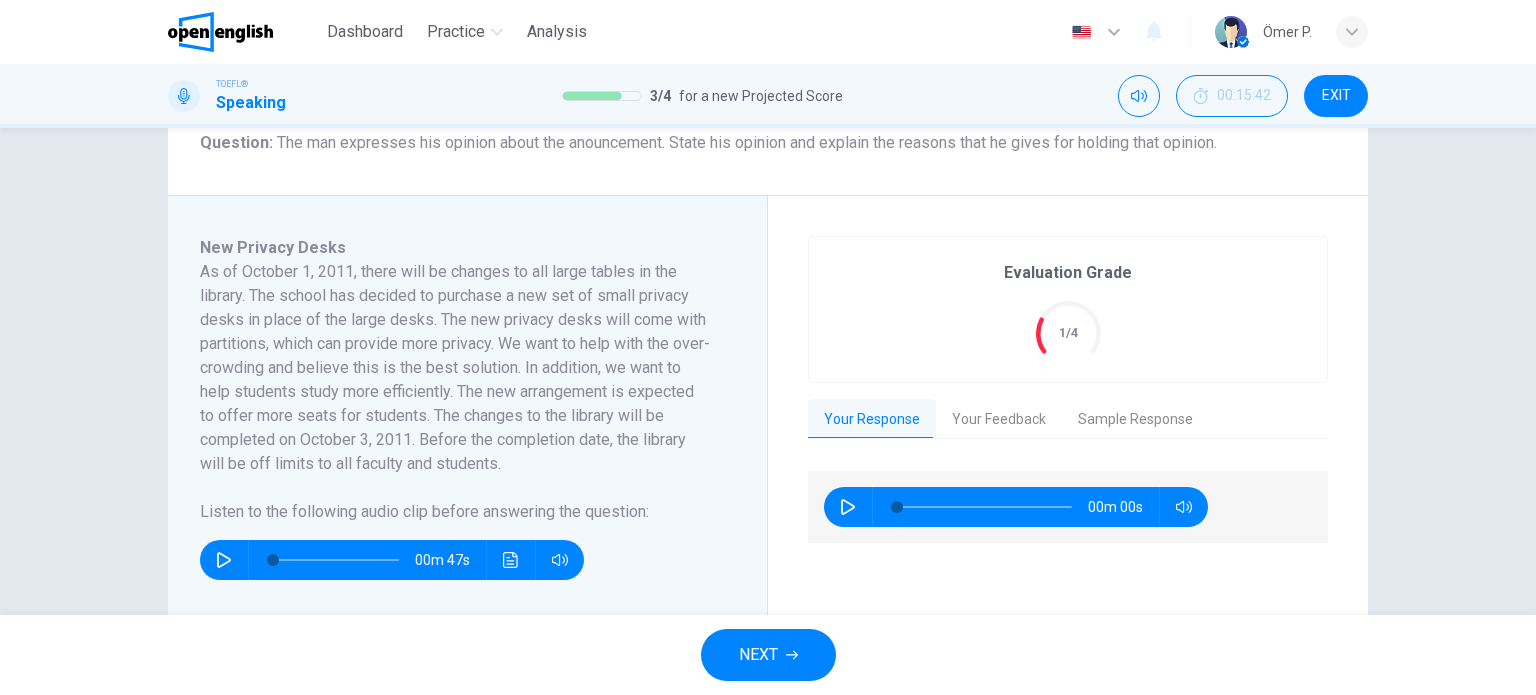 click on "NEXT" at bounding box center (768, 655) 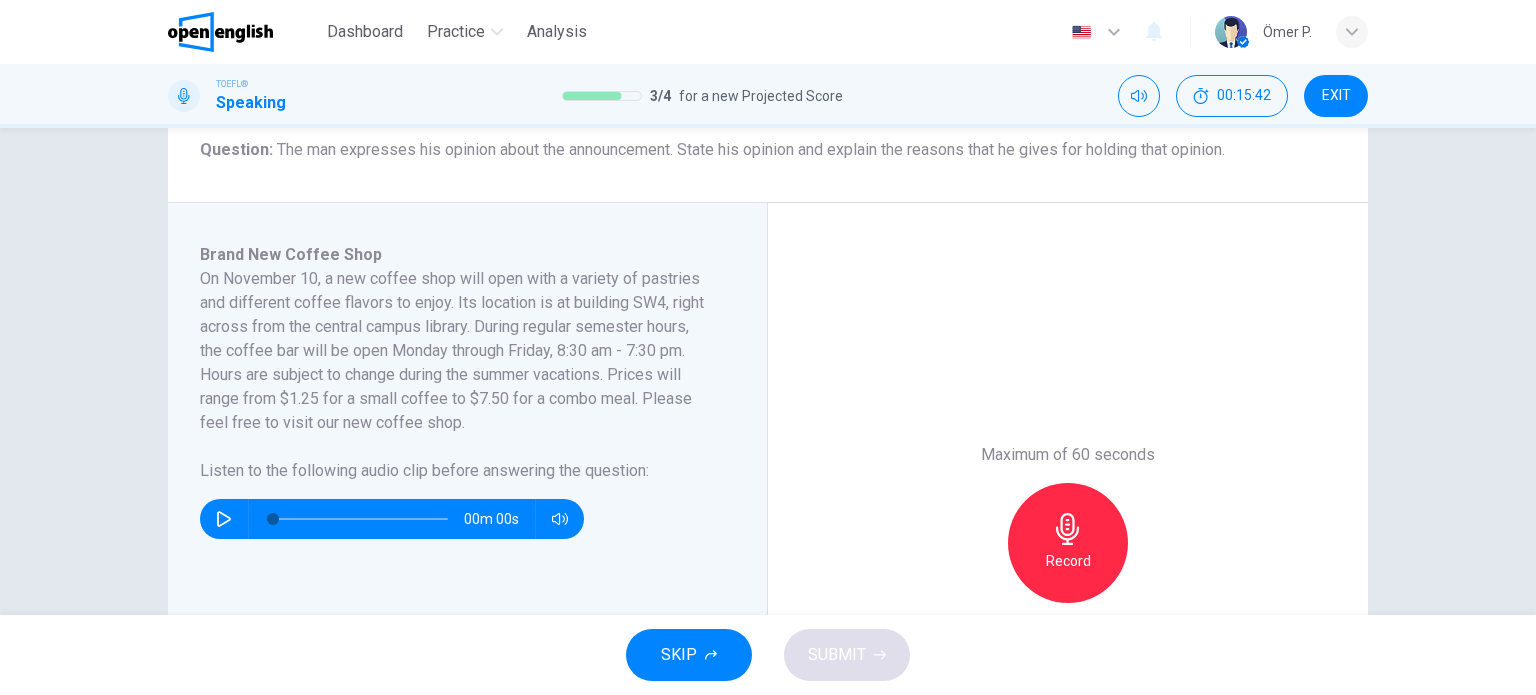 scroll, scrollTop: 300, scrollLeft: 0, axis: vertical 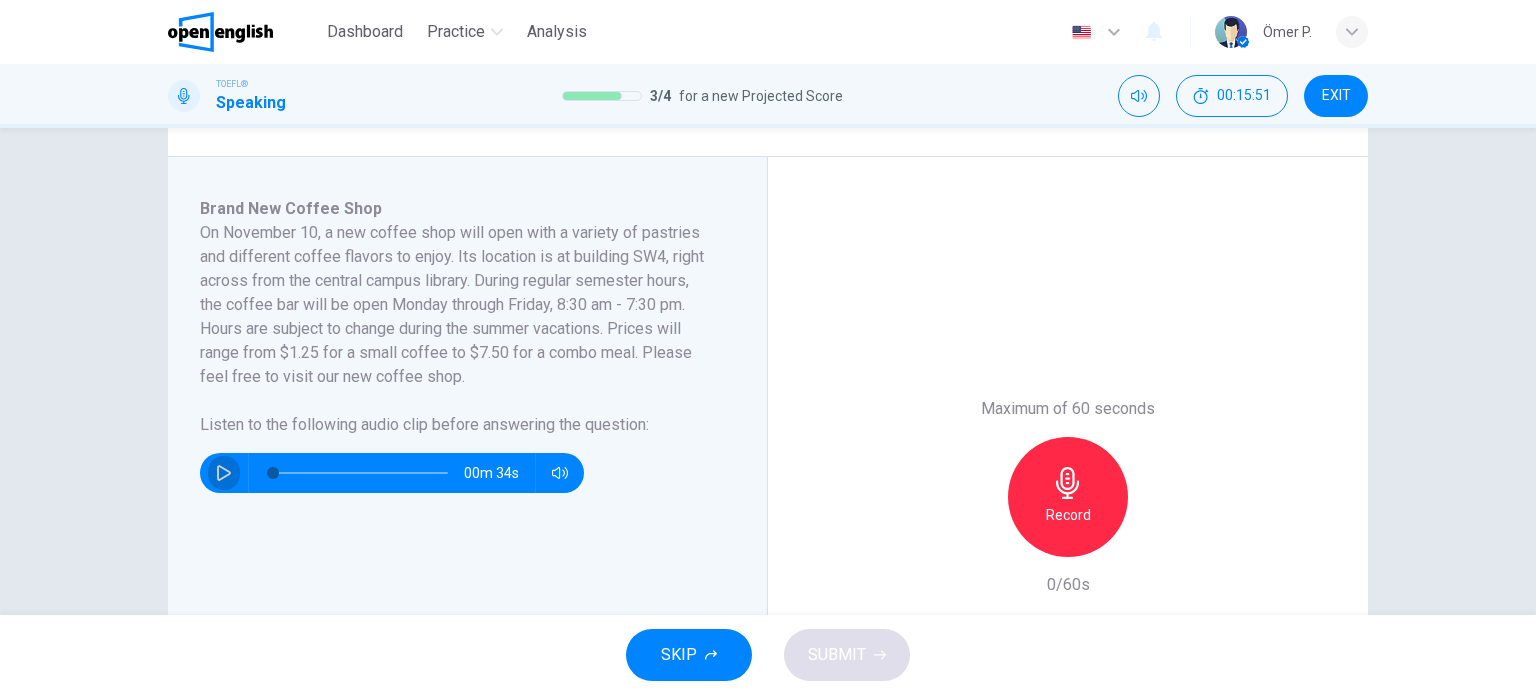 click 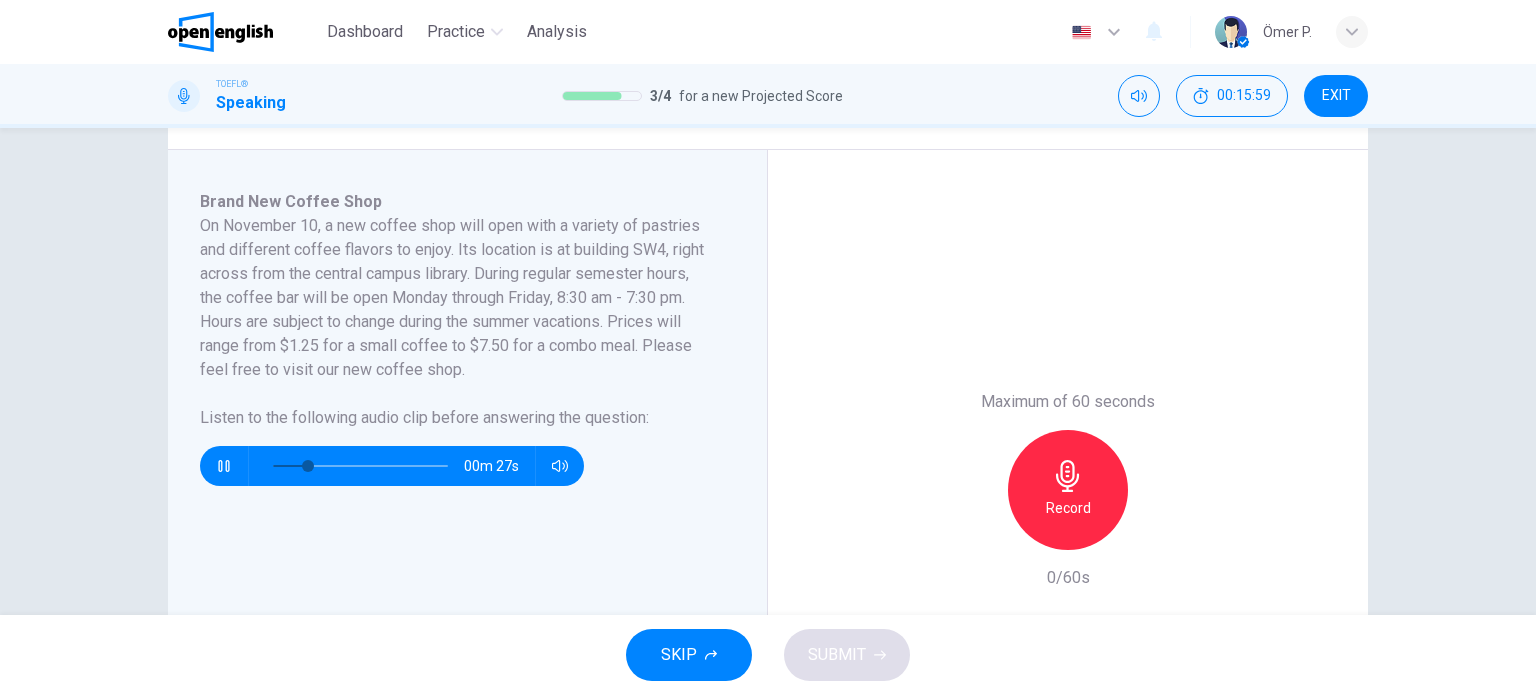 scroll, scrollTop: 300, scrollLeft: 0, axis: vertical 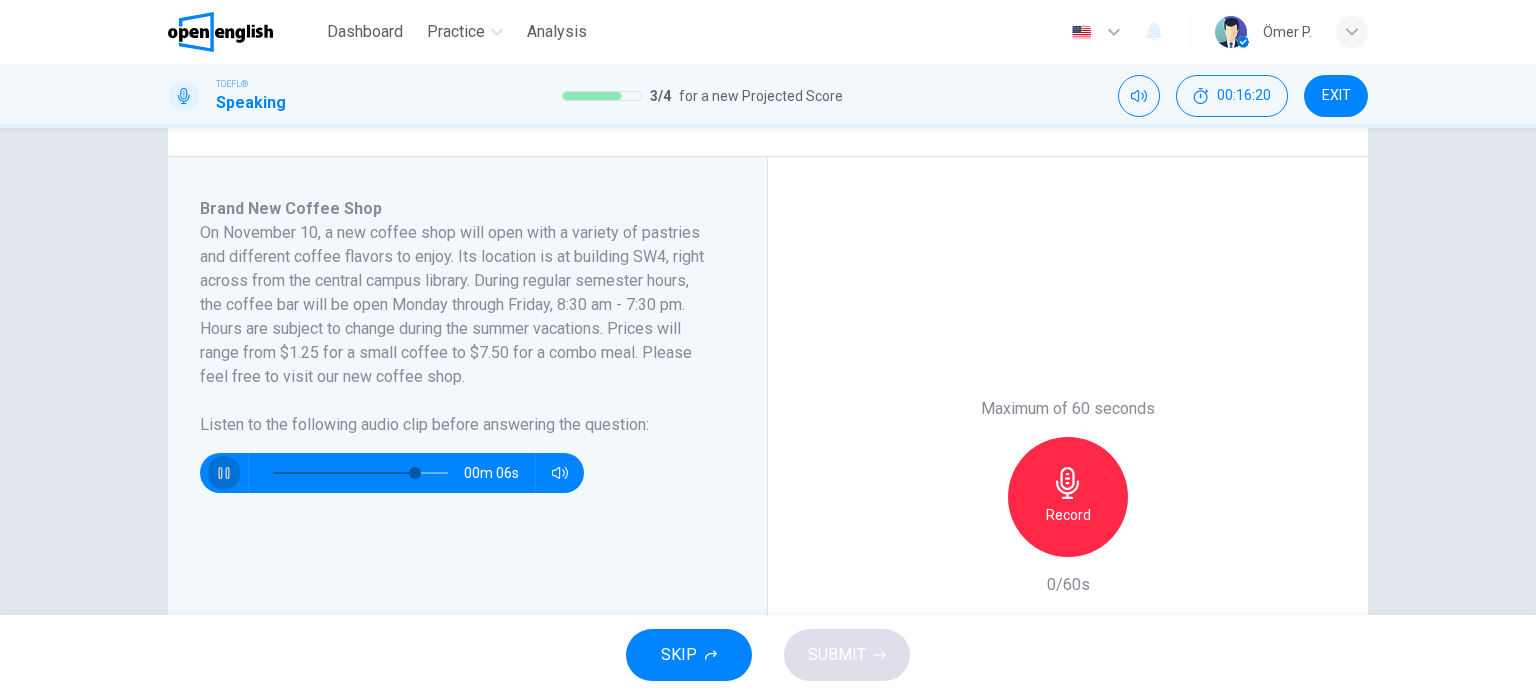 click 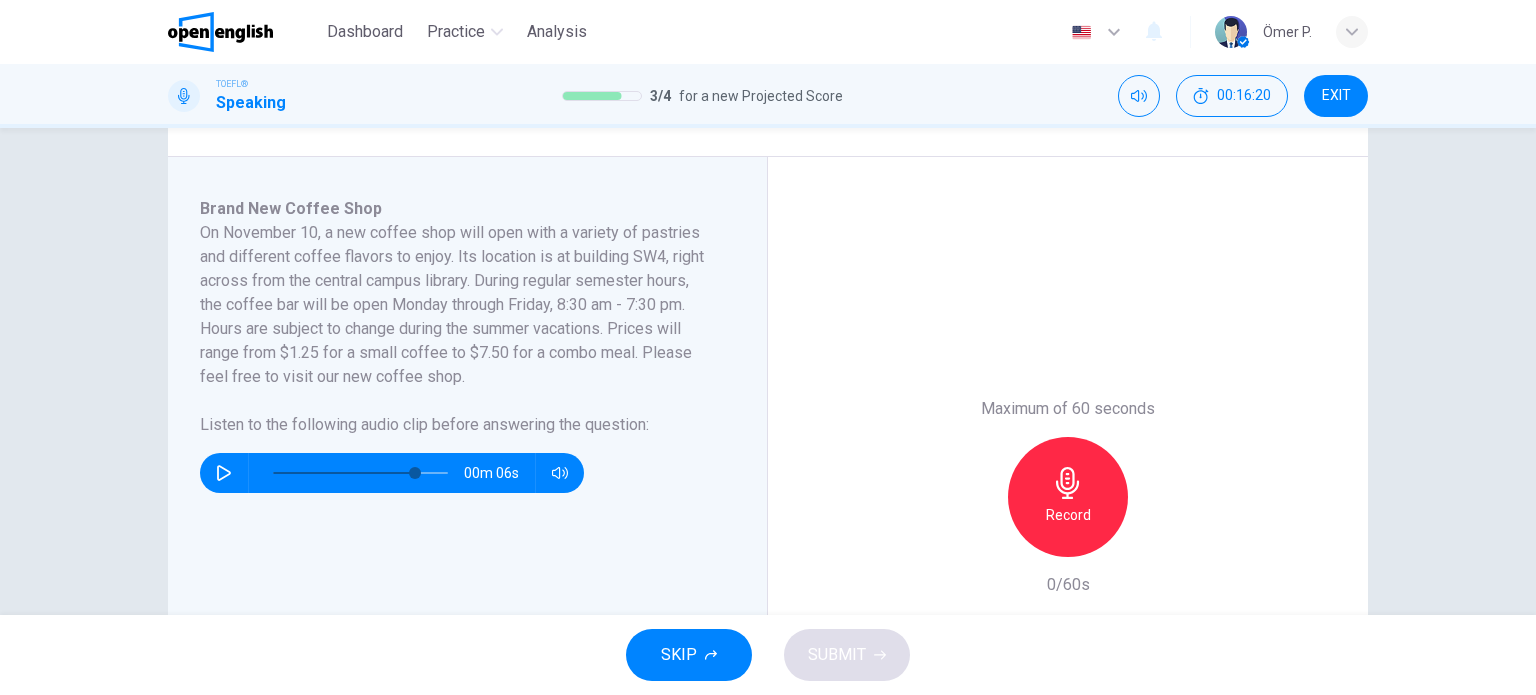 click 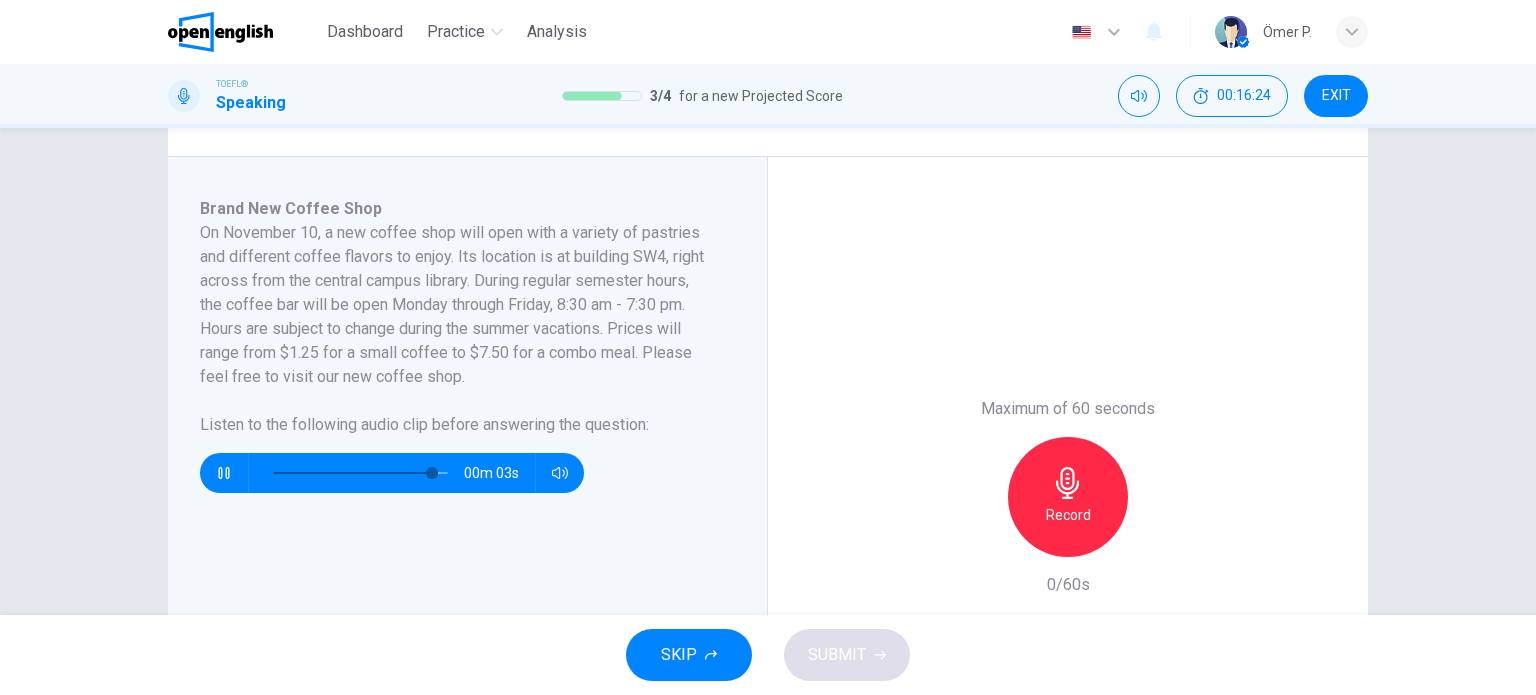 click 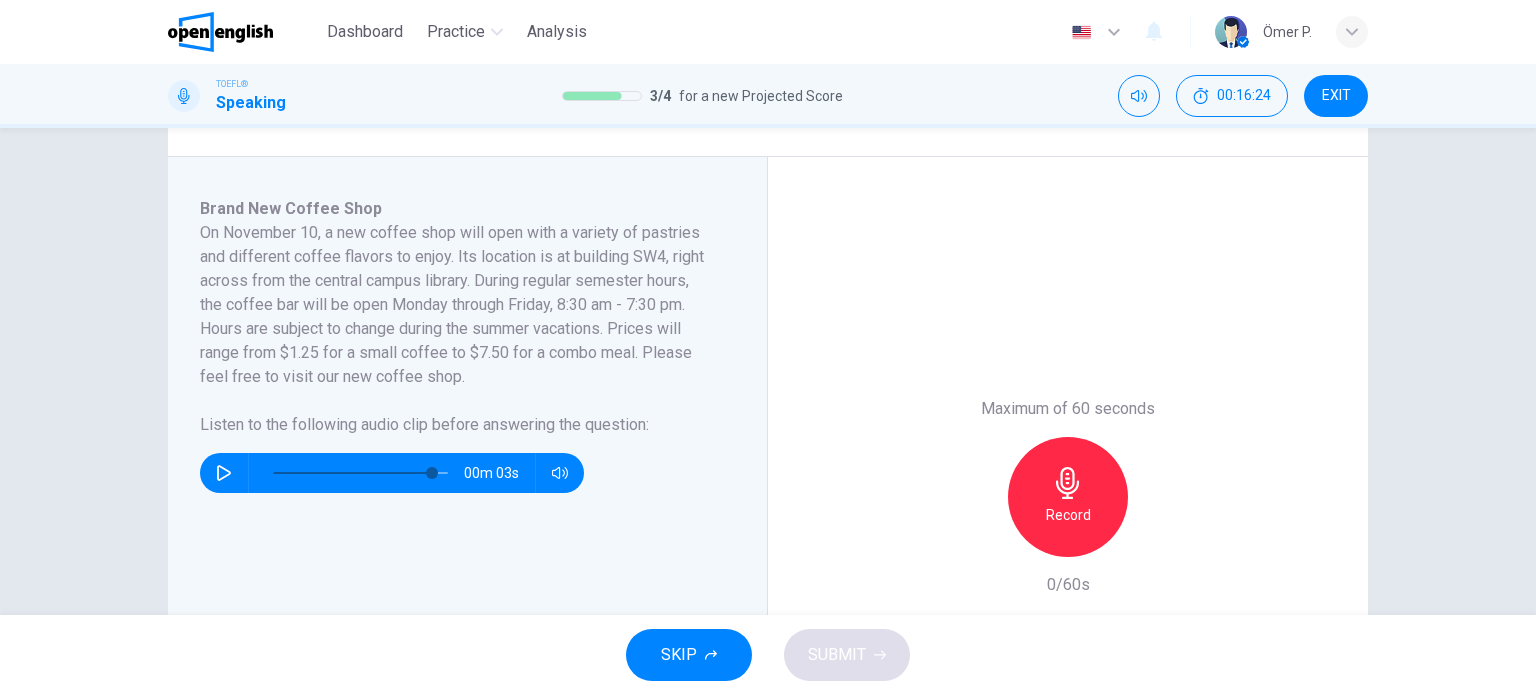 click on "Record" at bounding box center (1068, 497) 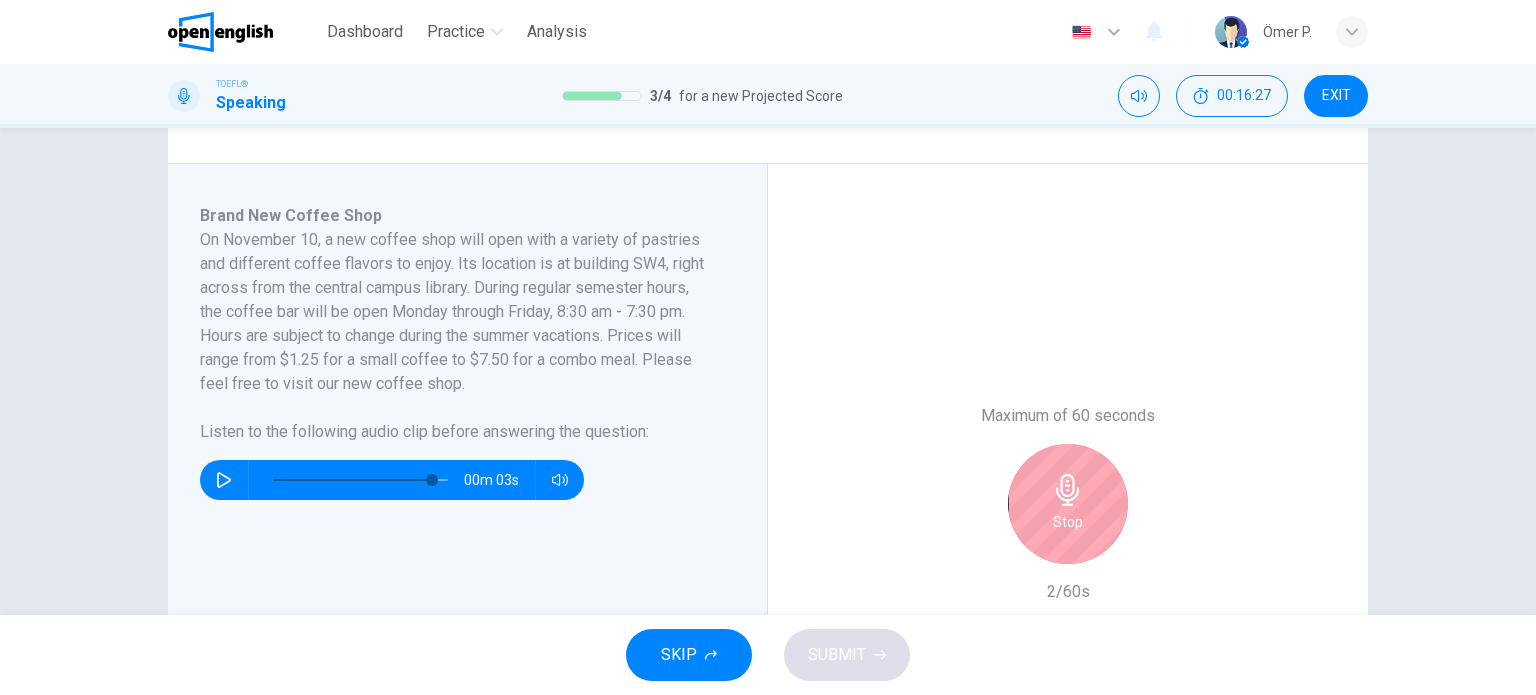 scroll, scrollTop: 300, scrollLeft: 0, axis: vertical 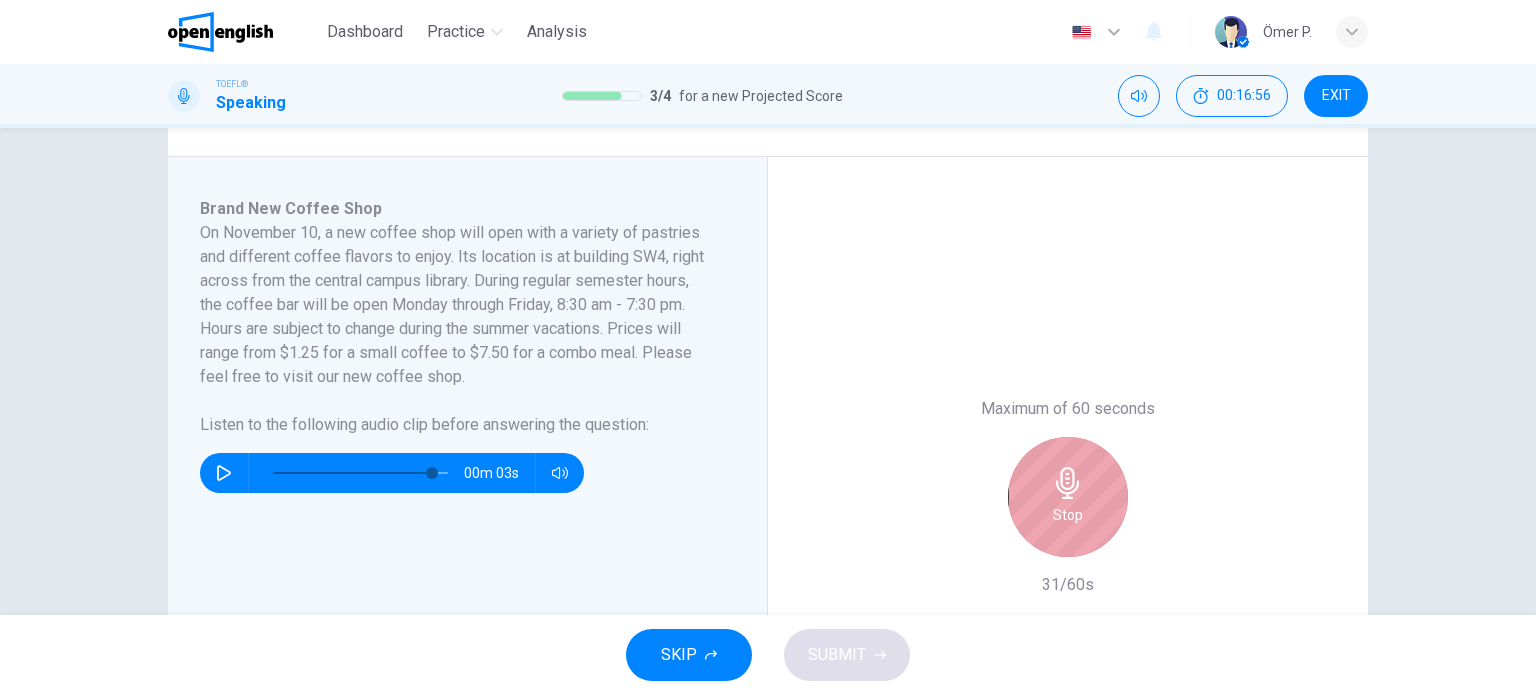 click on "Stop" at bounding box center (1068, 497) 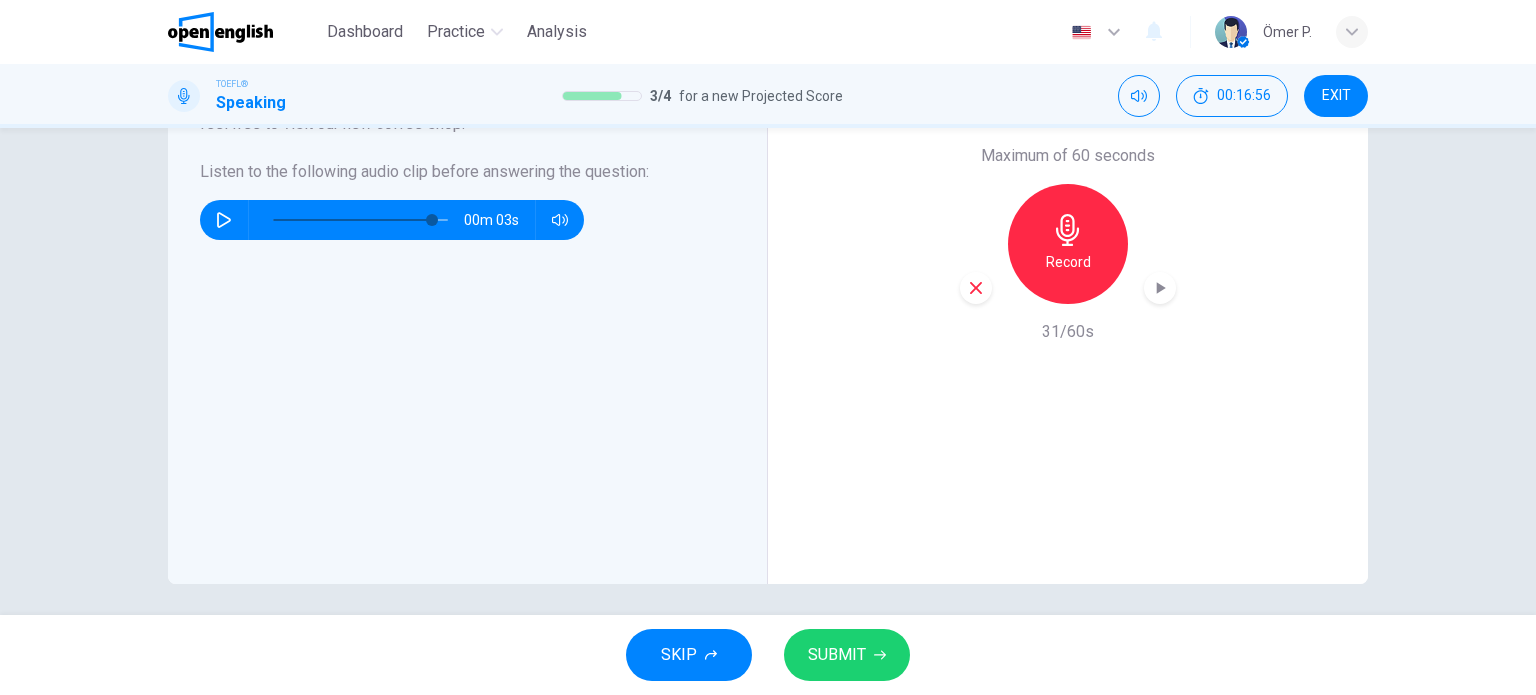 scroll, scrollTop: 561, scrollLeft: 0, axis: vertical 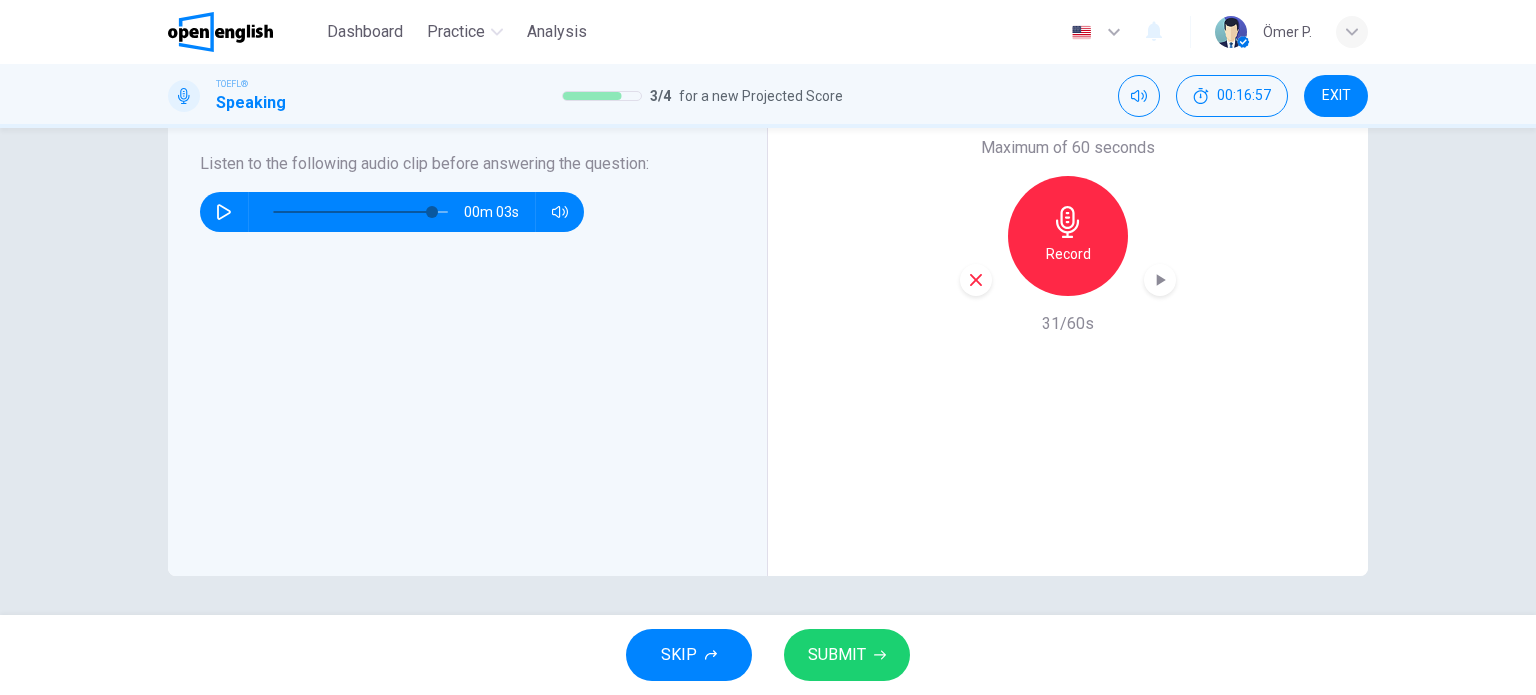 click 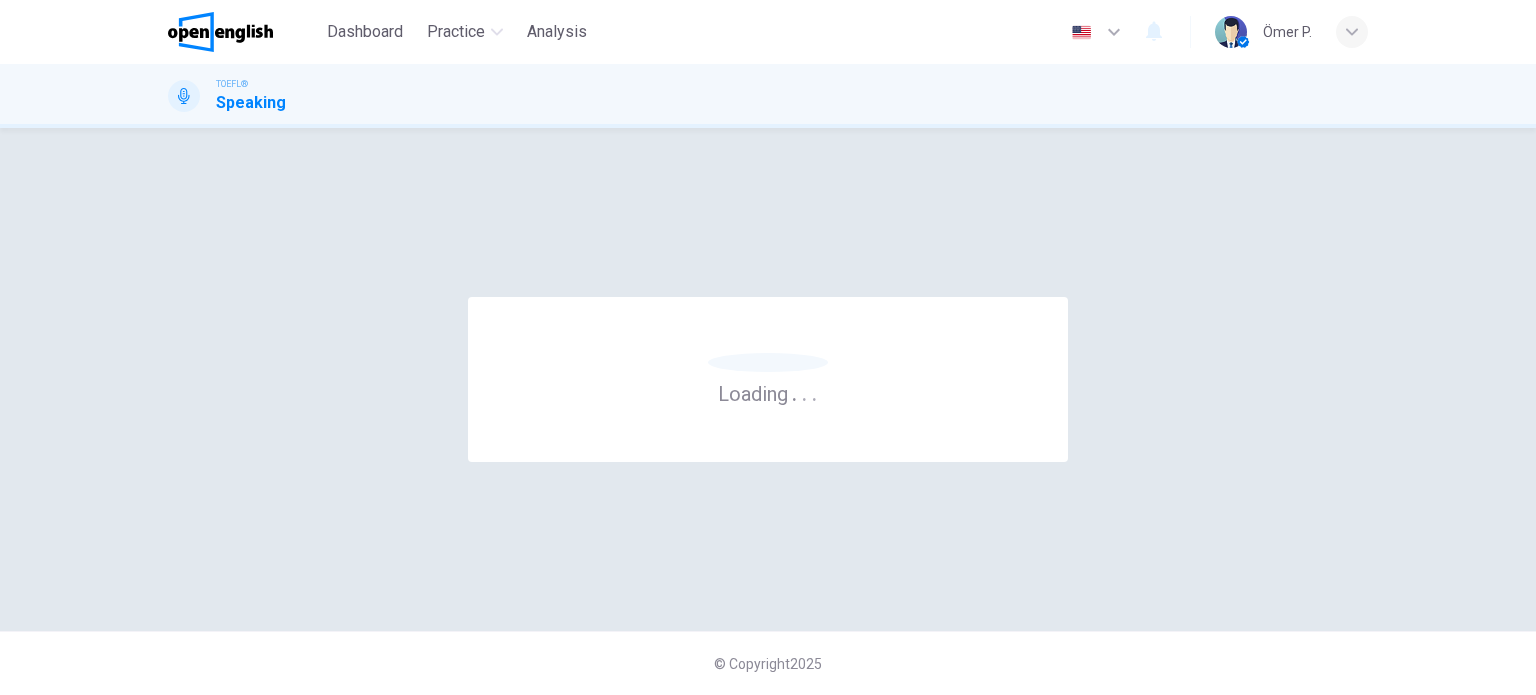scroll, scrollTop: 0, scrollLeft: 0, axis: both 